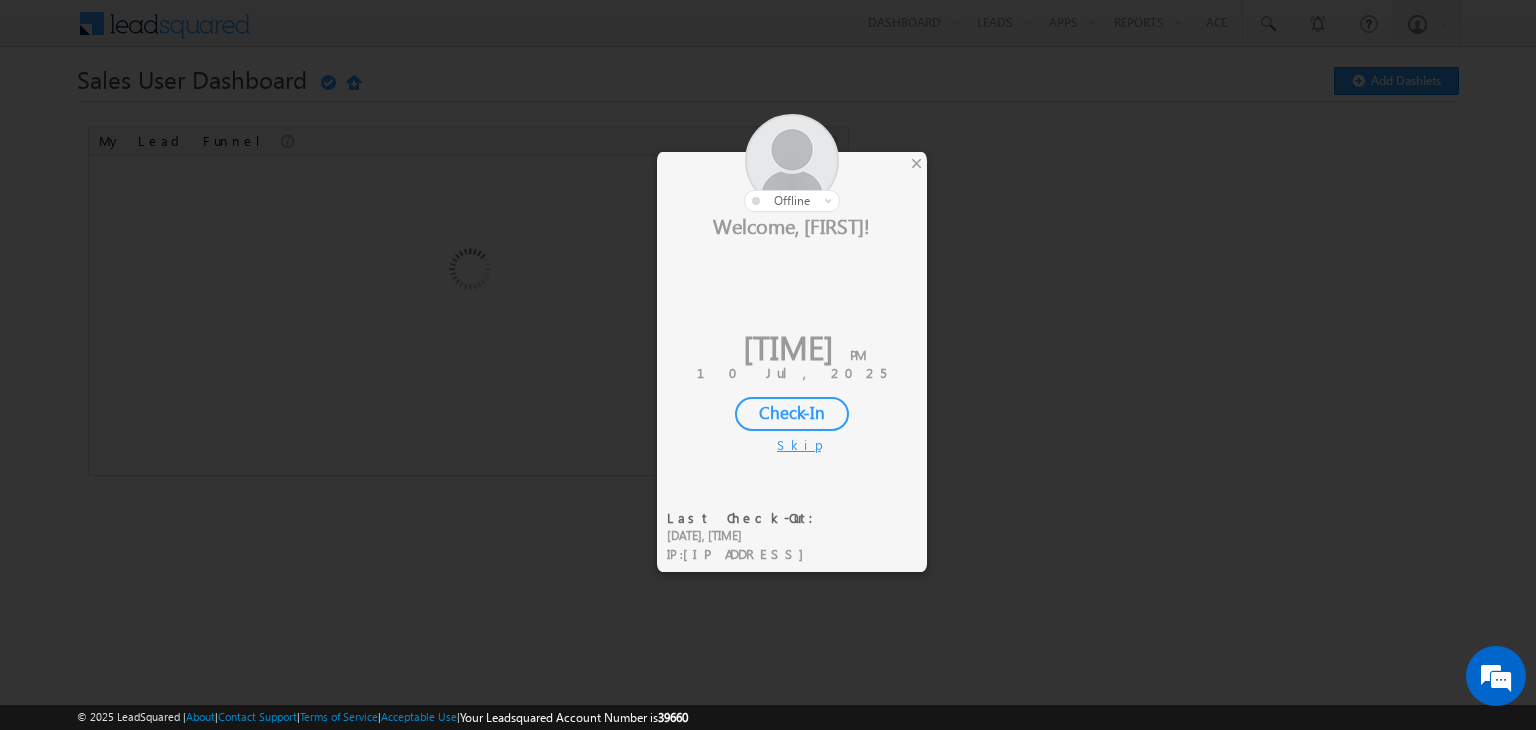 scroll, scrollTop: 0, scrollLeft: 0, axis: both 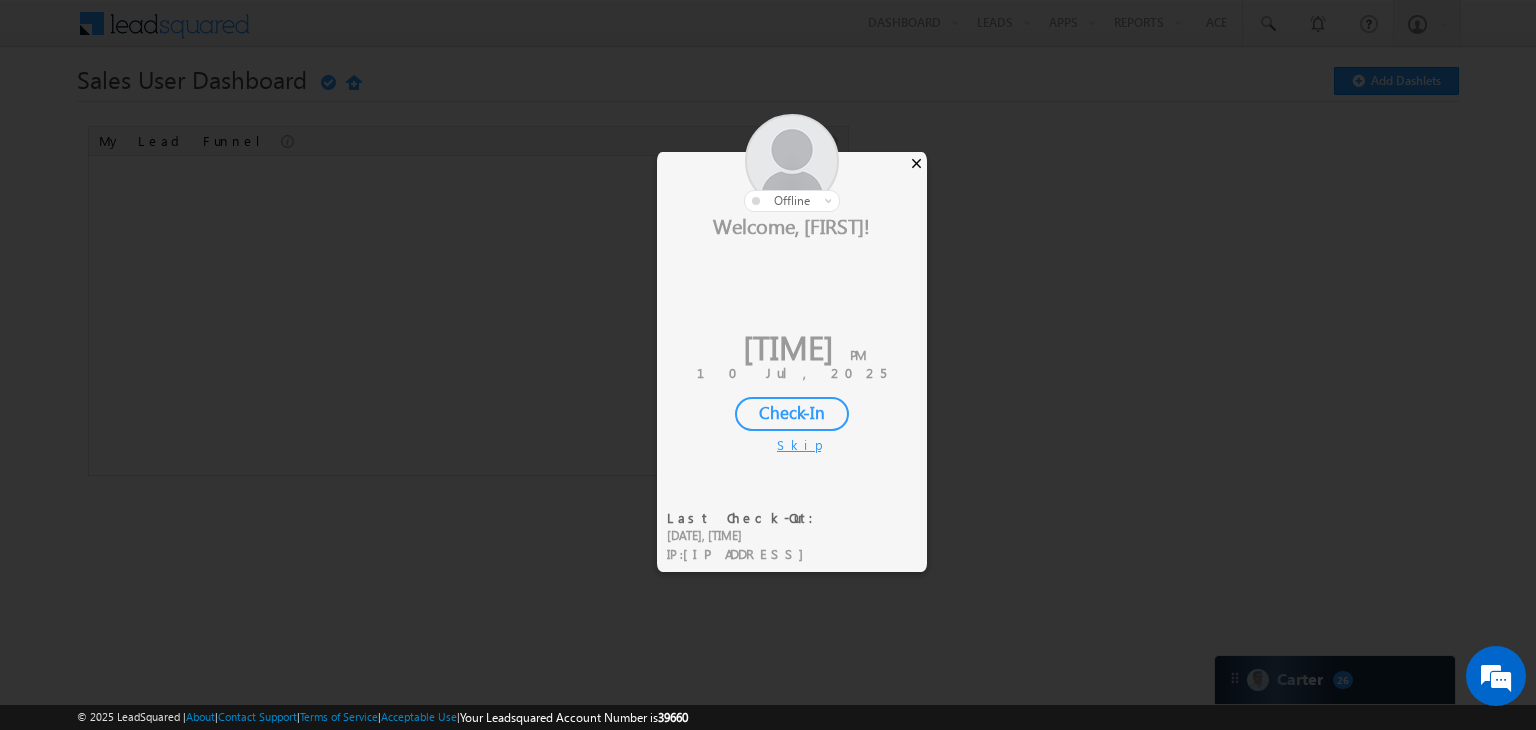 click on "×" at bounding box center (916, 163) 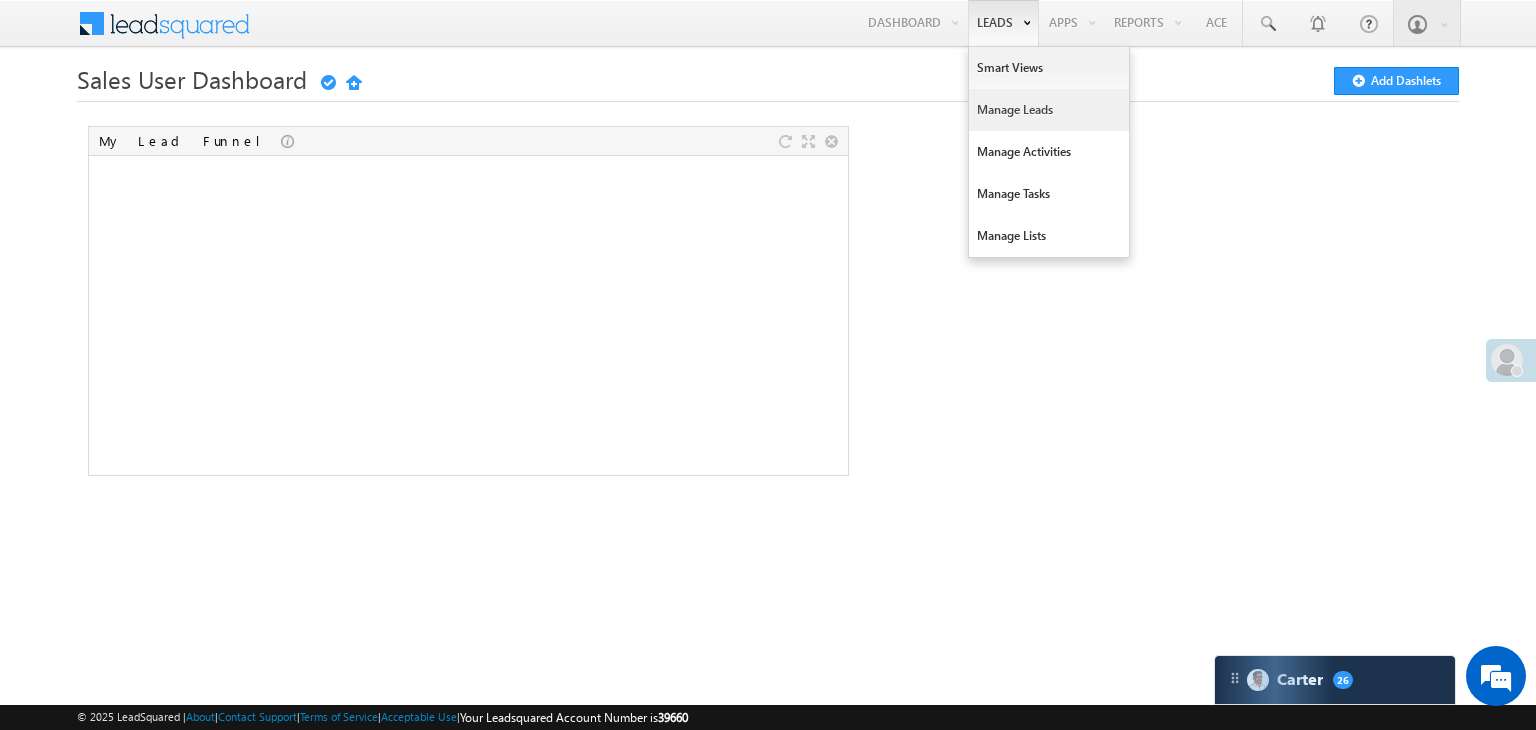 click on "Manage Leads" at bounding box center (1049, 110) 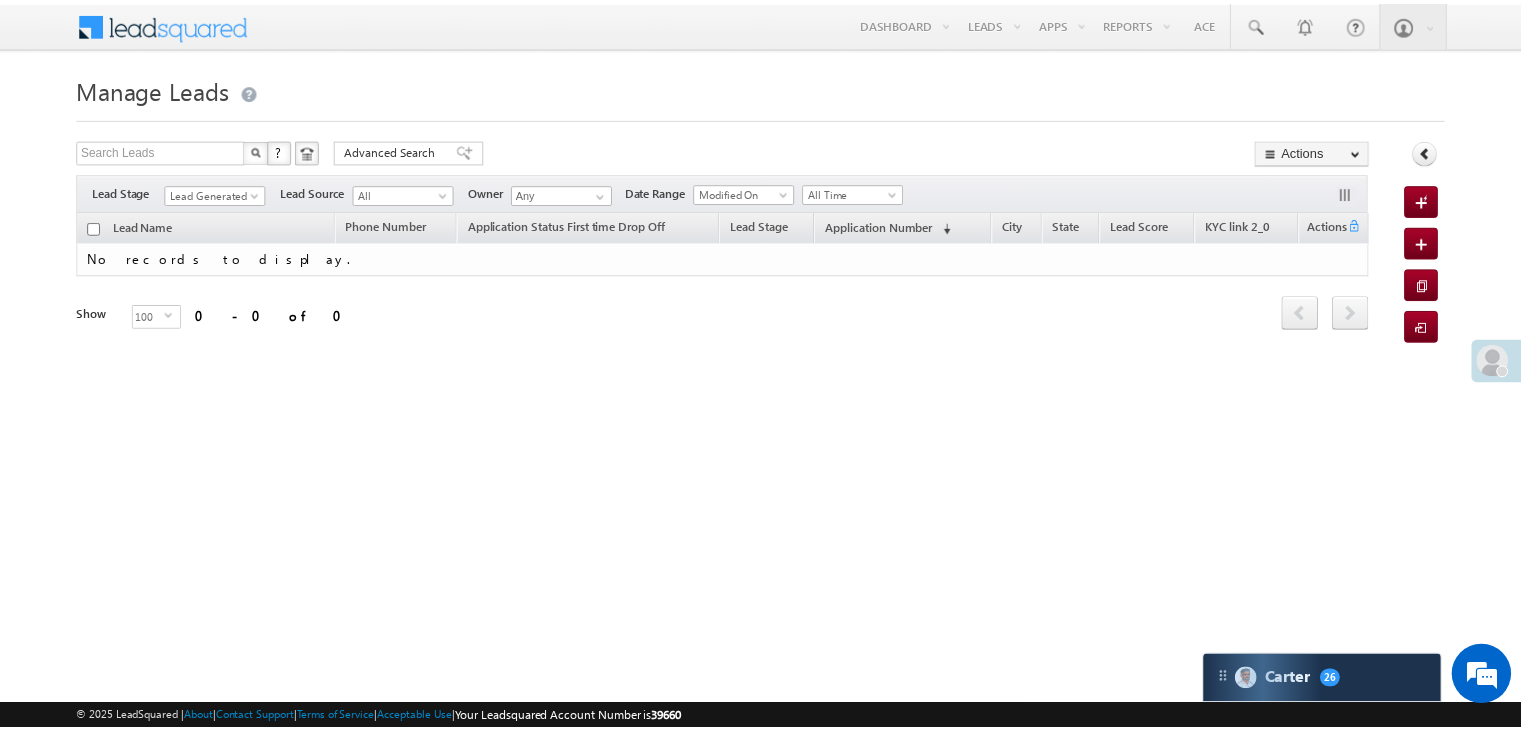 scroll, scrollTop: 0, scrollLeft: 0, axis: both 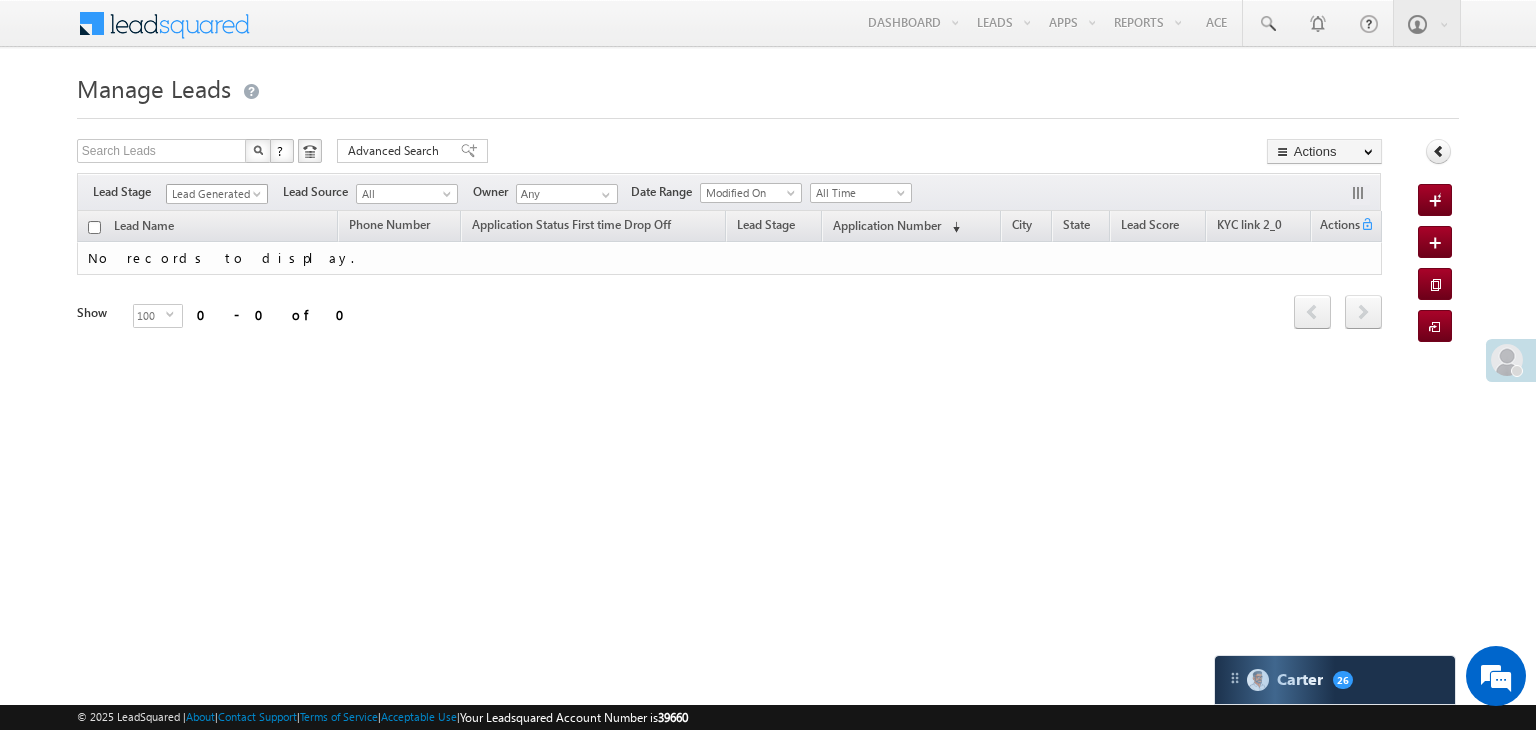 click on "Lead Generated" at bounding box center [214, 194] 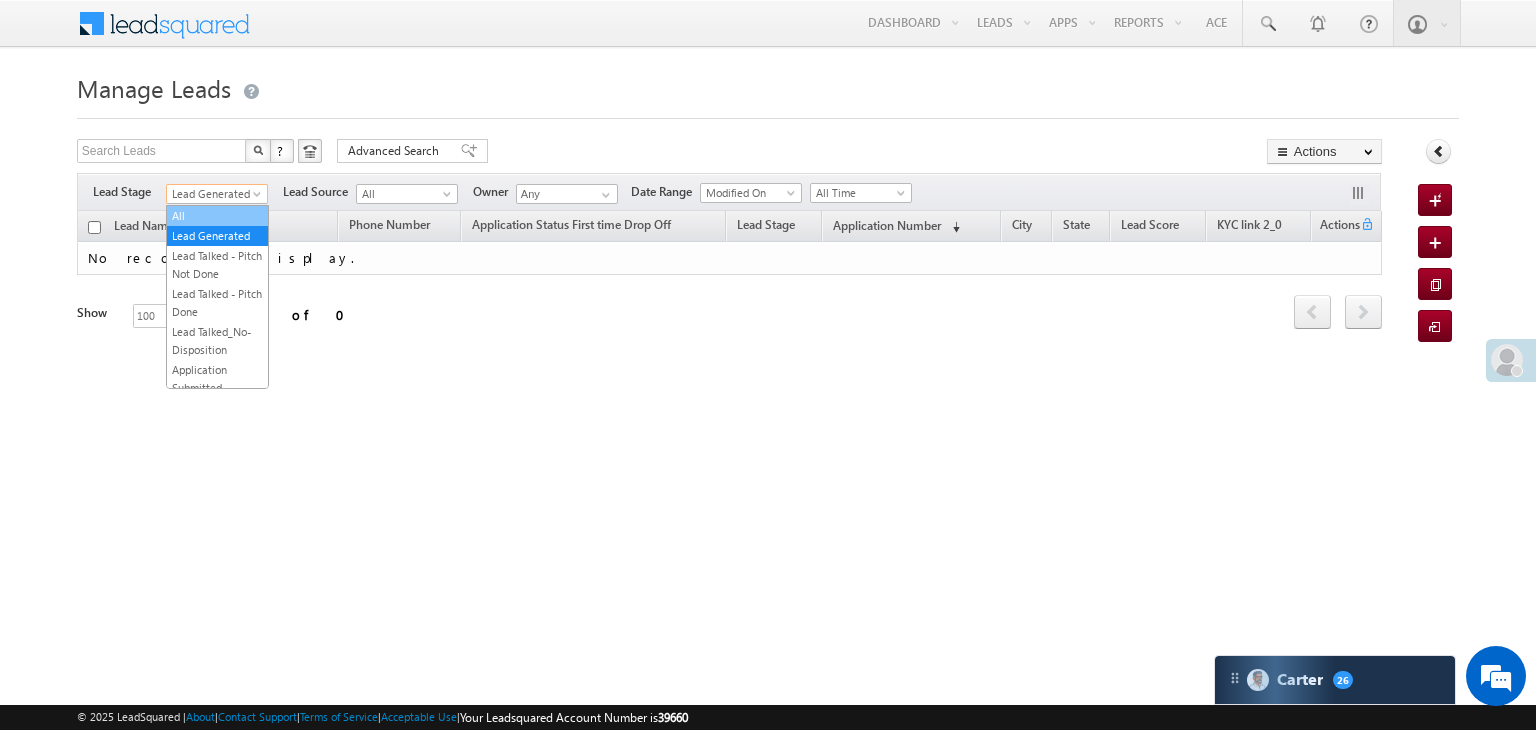 click on "All" at bounding box center [217, 216] 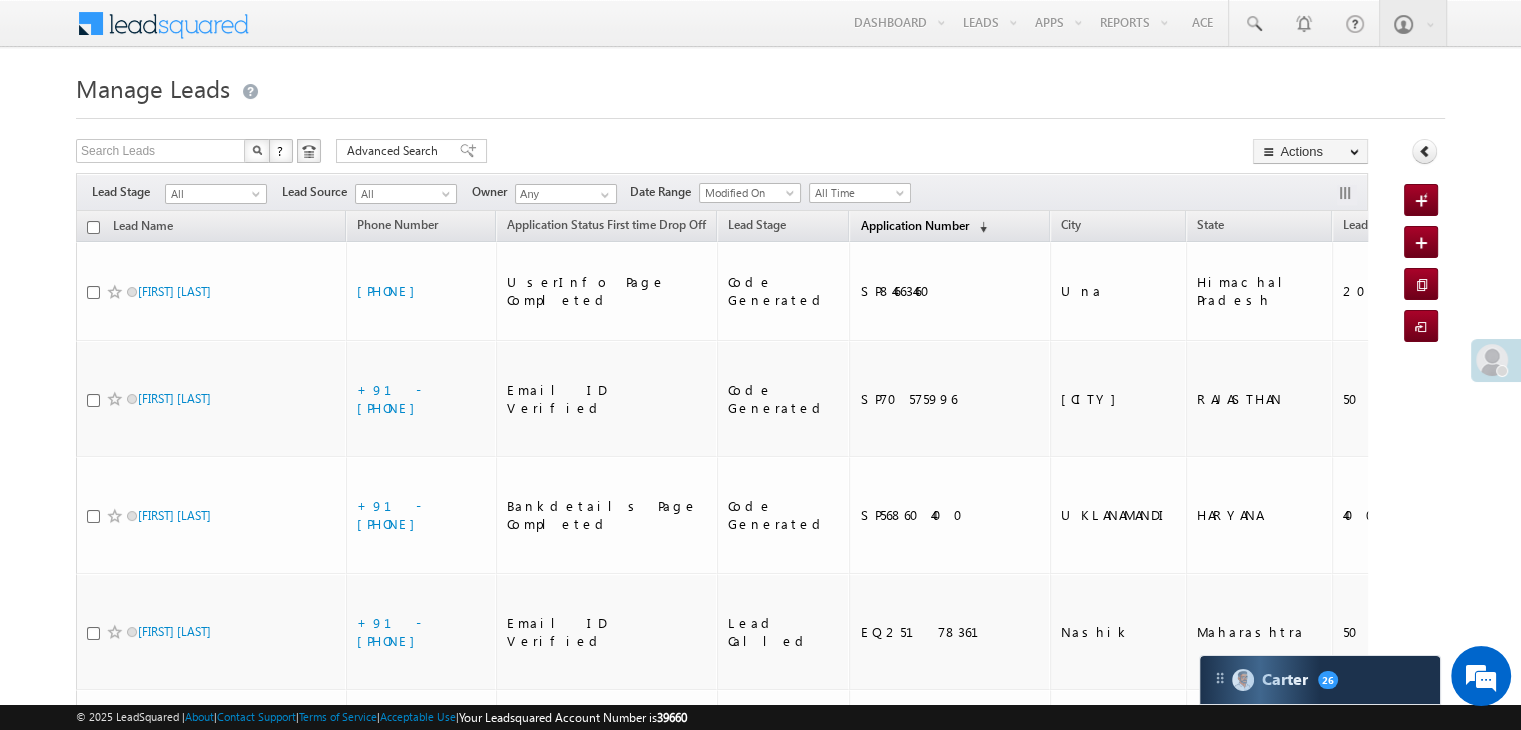 click on "Application Number" at bounding box center (914, 225) 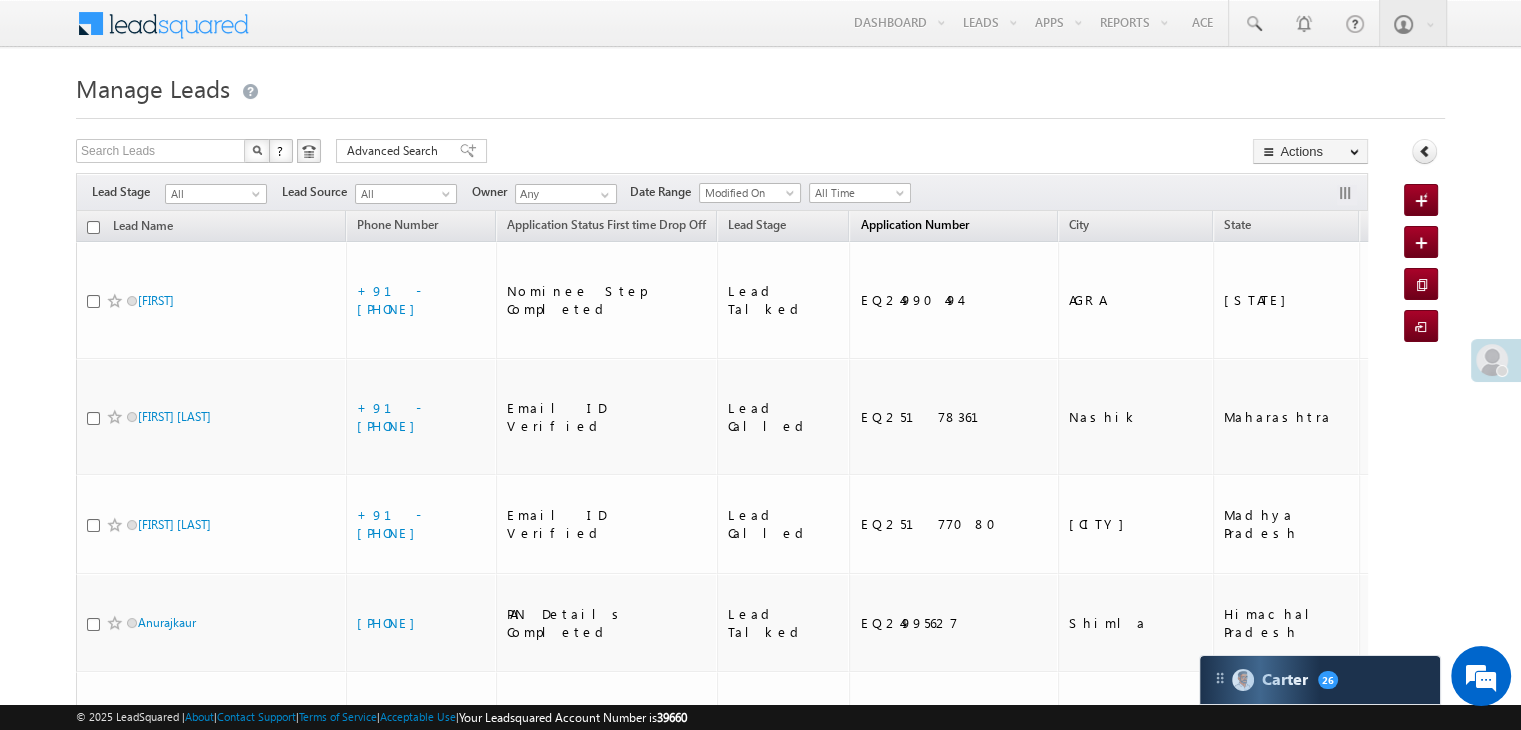scroll, scrollTop: 0, scrollLeft: 0, axis: both 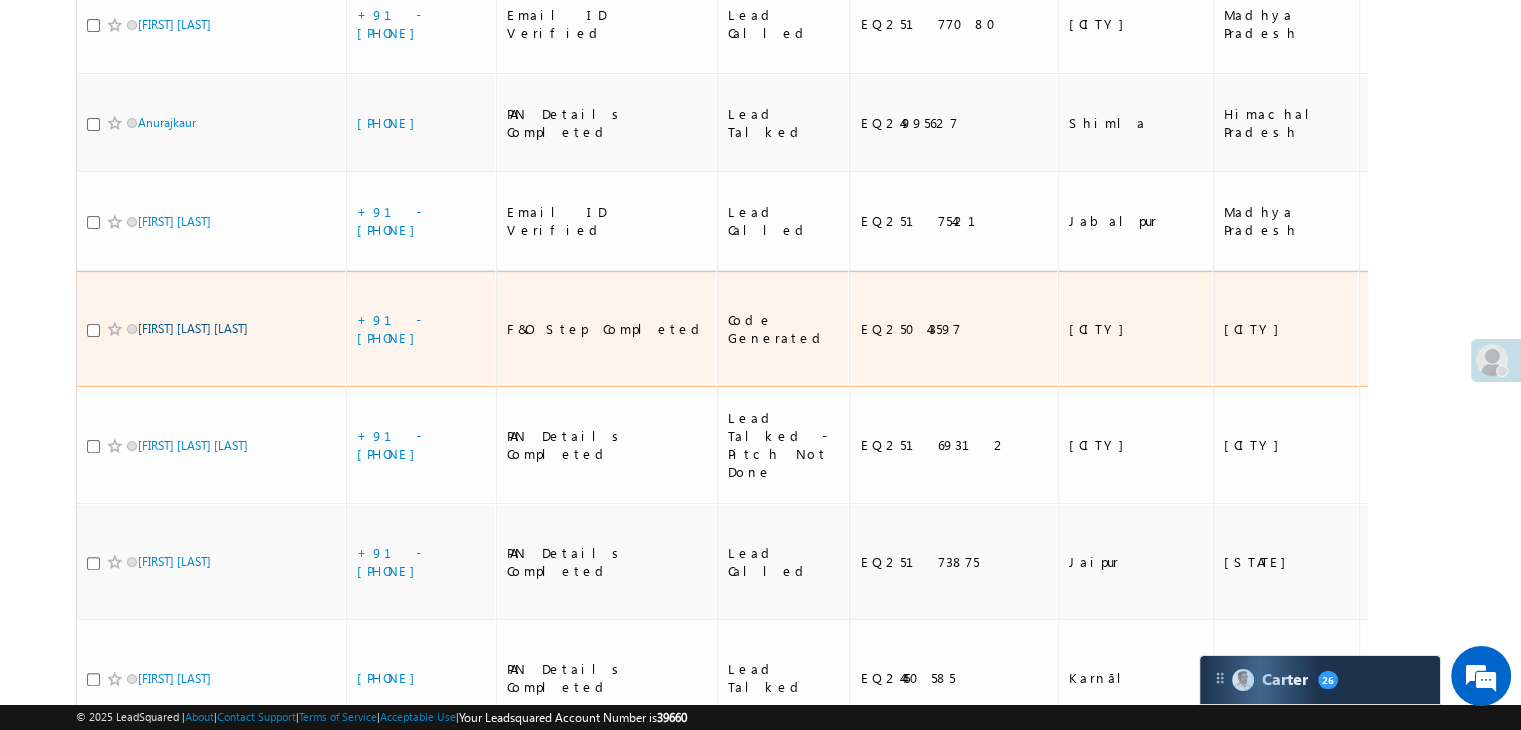 click on "[FIRST] [LAST]" at bounding box center [174, 328] 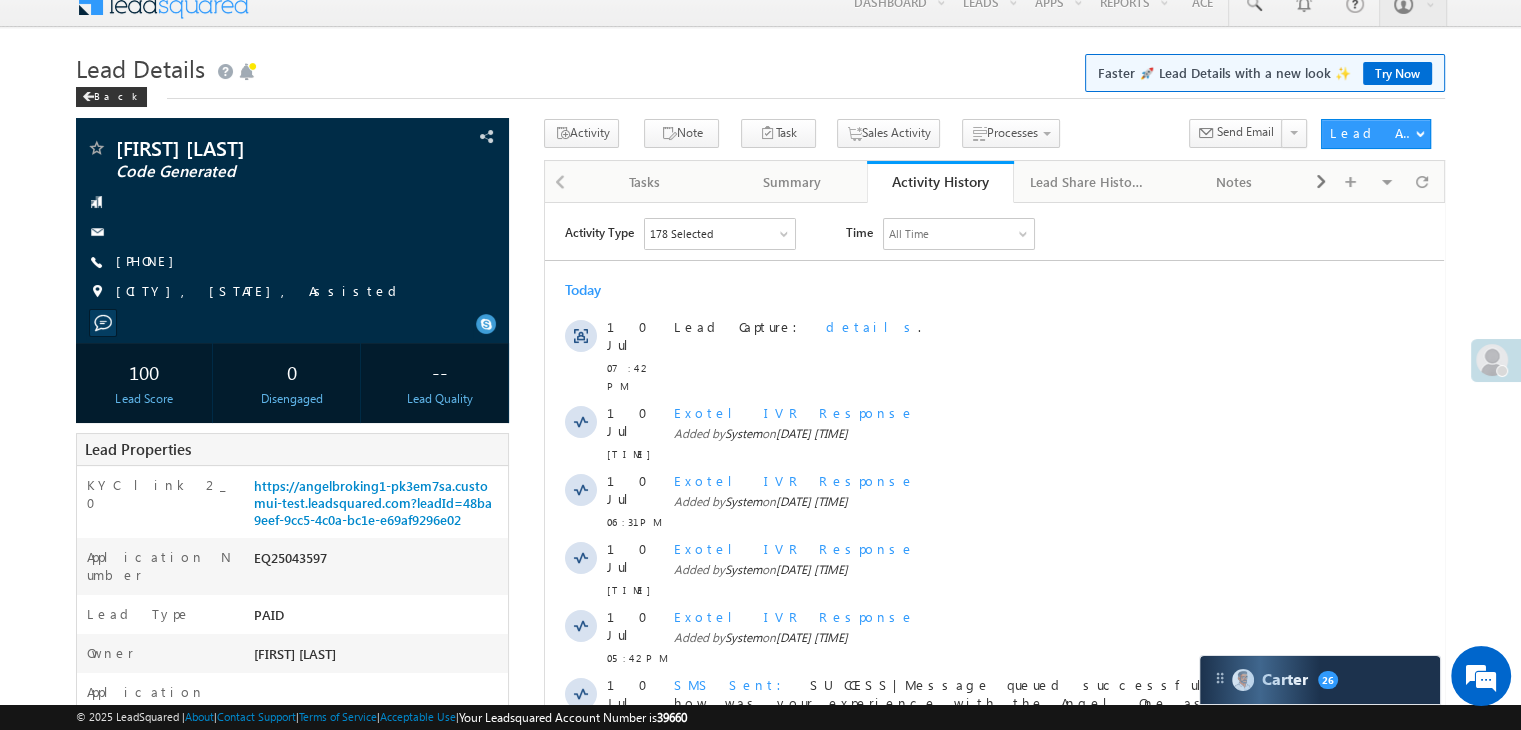 scroll, scrollTop: 0, scrollLeft: 0, axis: both 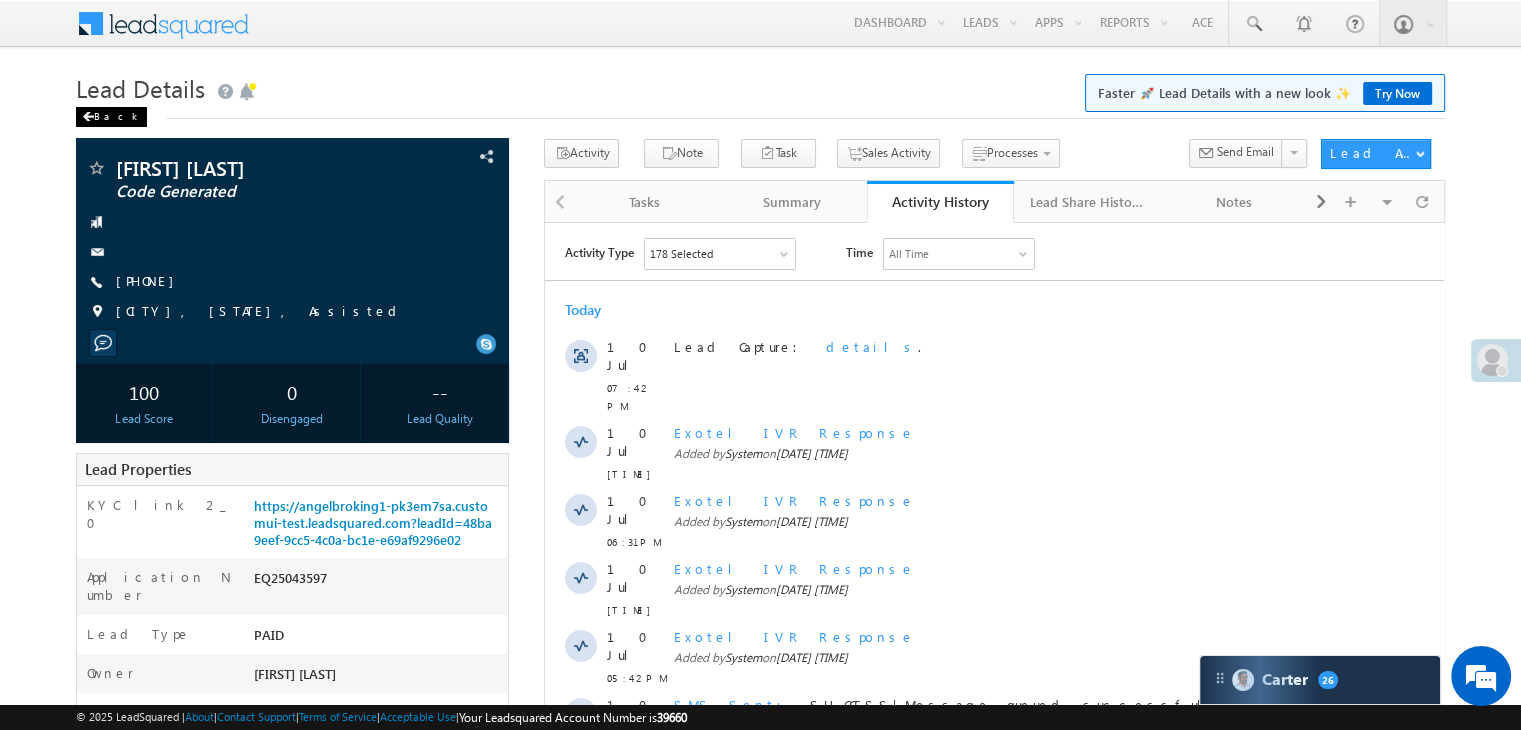 click on "Back" at bounding box center (111, 117) 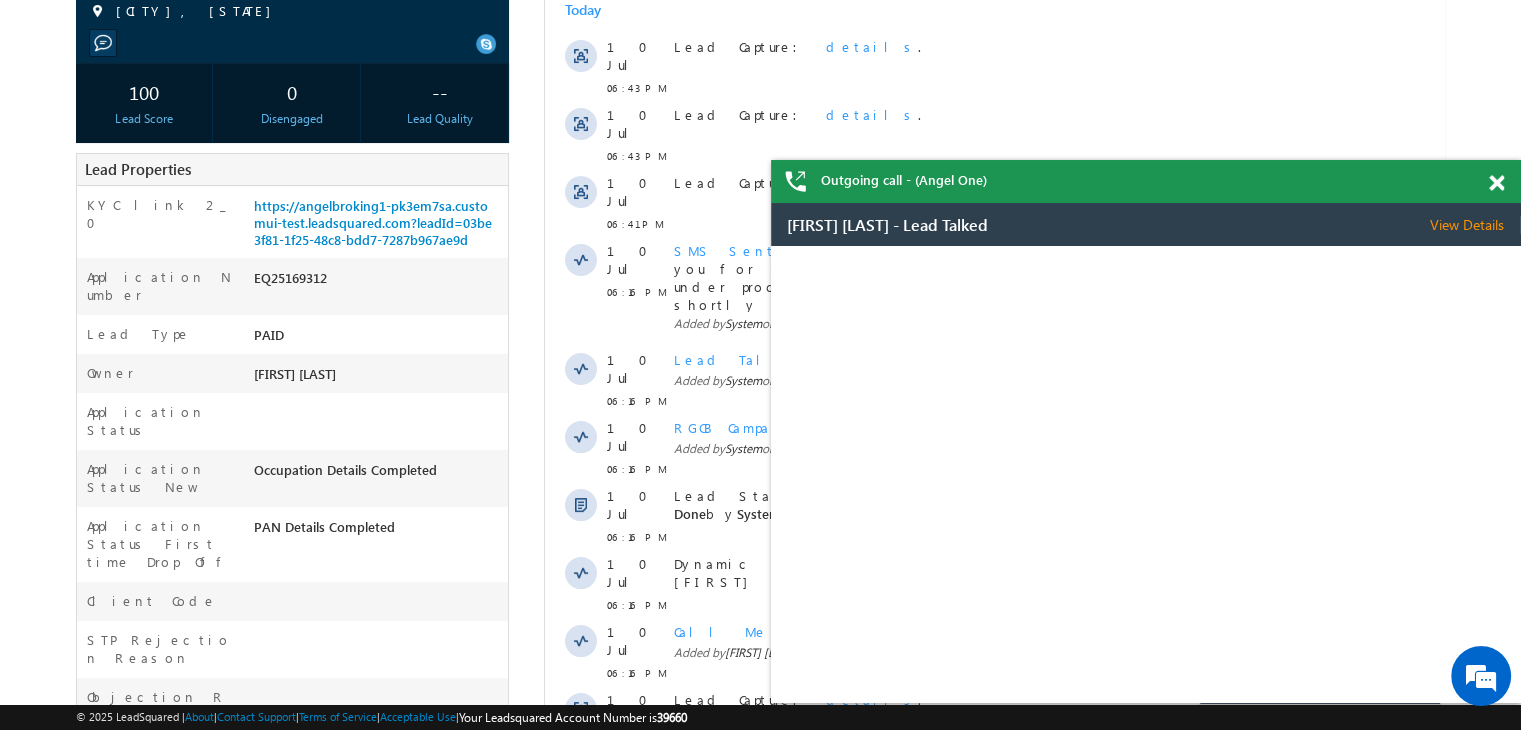 scroll, scrollTop: 0, scrollLeft: 0, axis: both 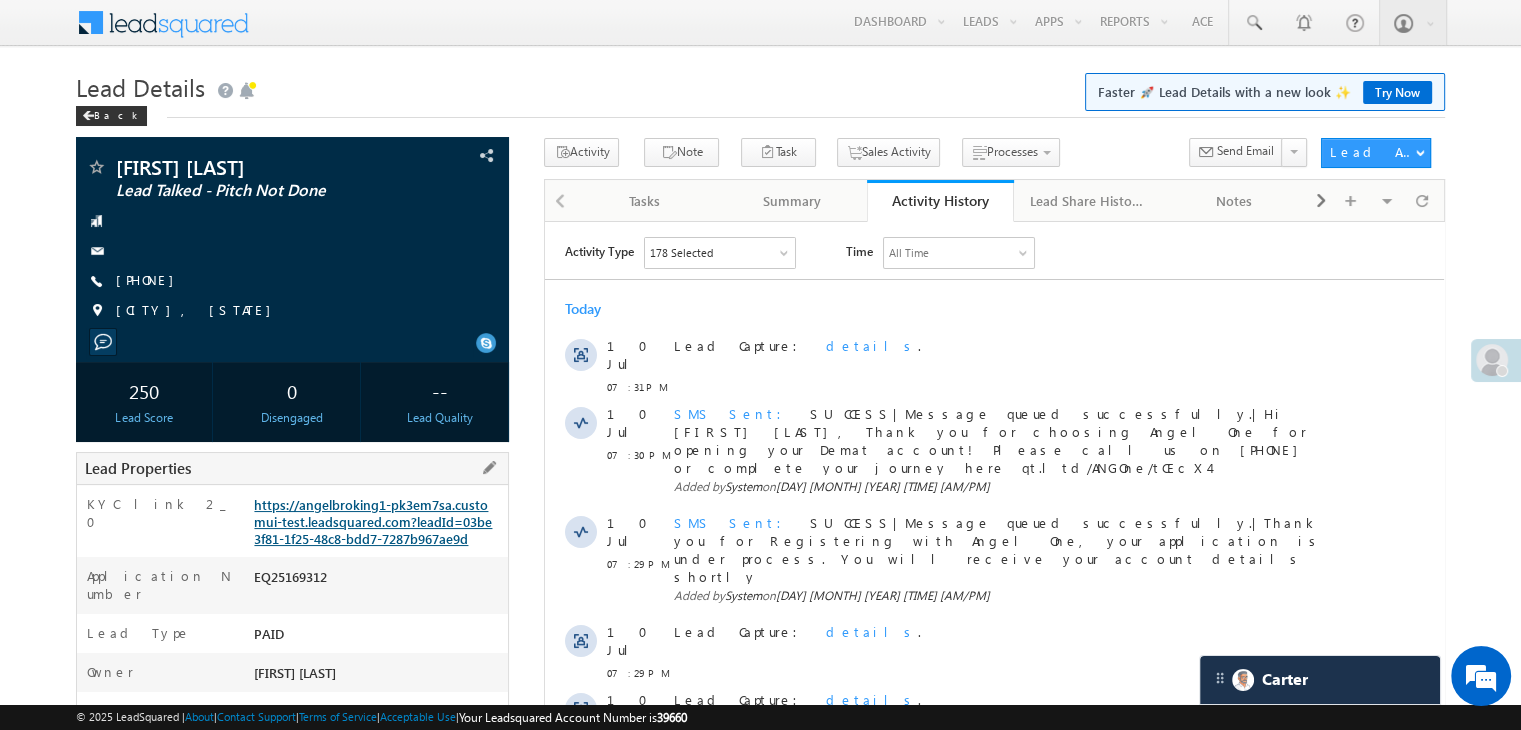click on "https://angelbroking1-pk3em7sa.customui-test.leadsquared.com?leadId=03be3f81-1f25-48c8-bdd7-7287b967ae9d" at bounding box center (373, 521) 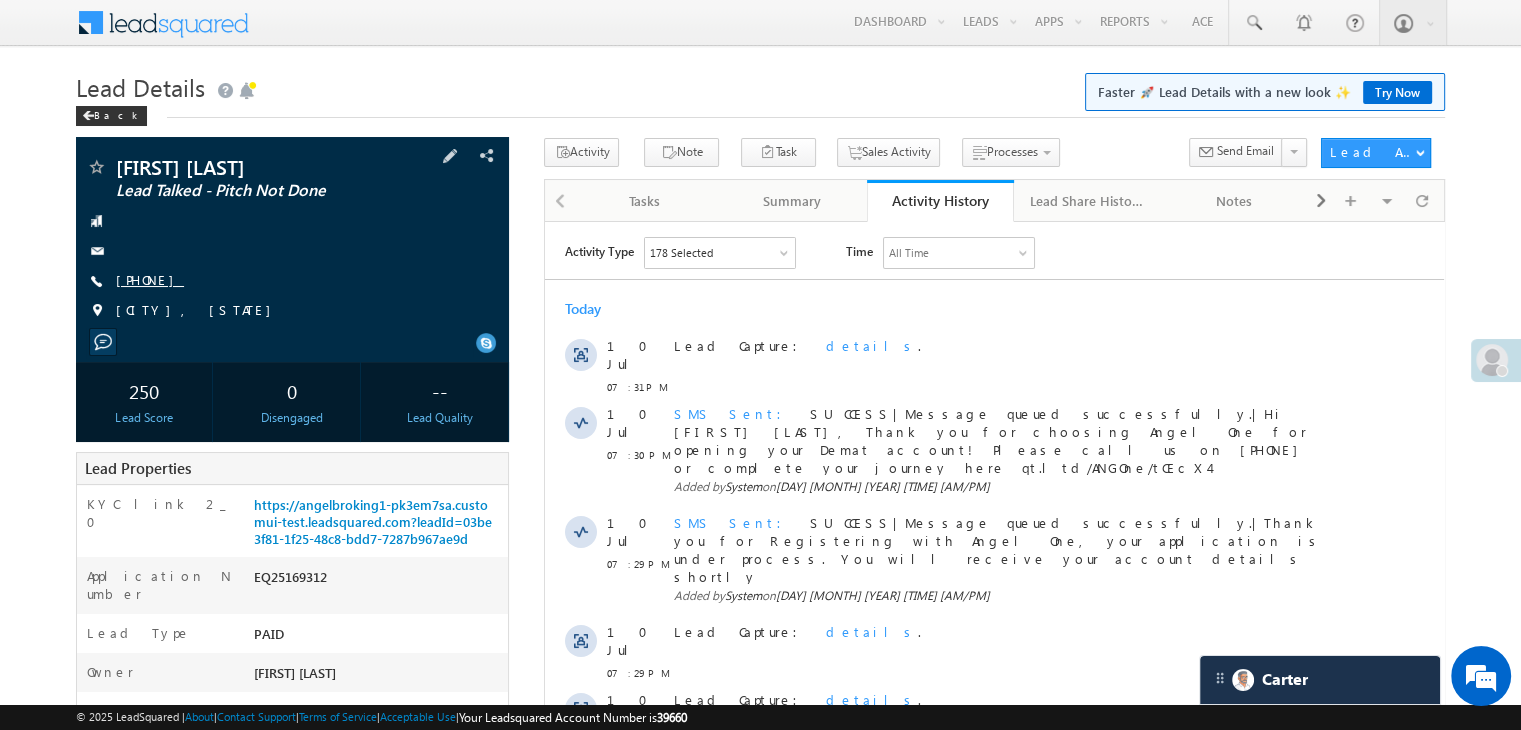 click on "+91-8178931347" at bounding box center (150, 279) 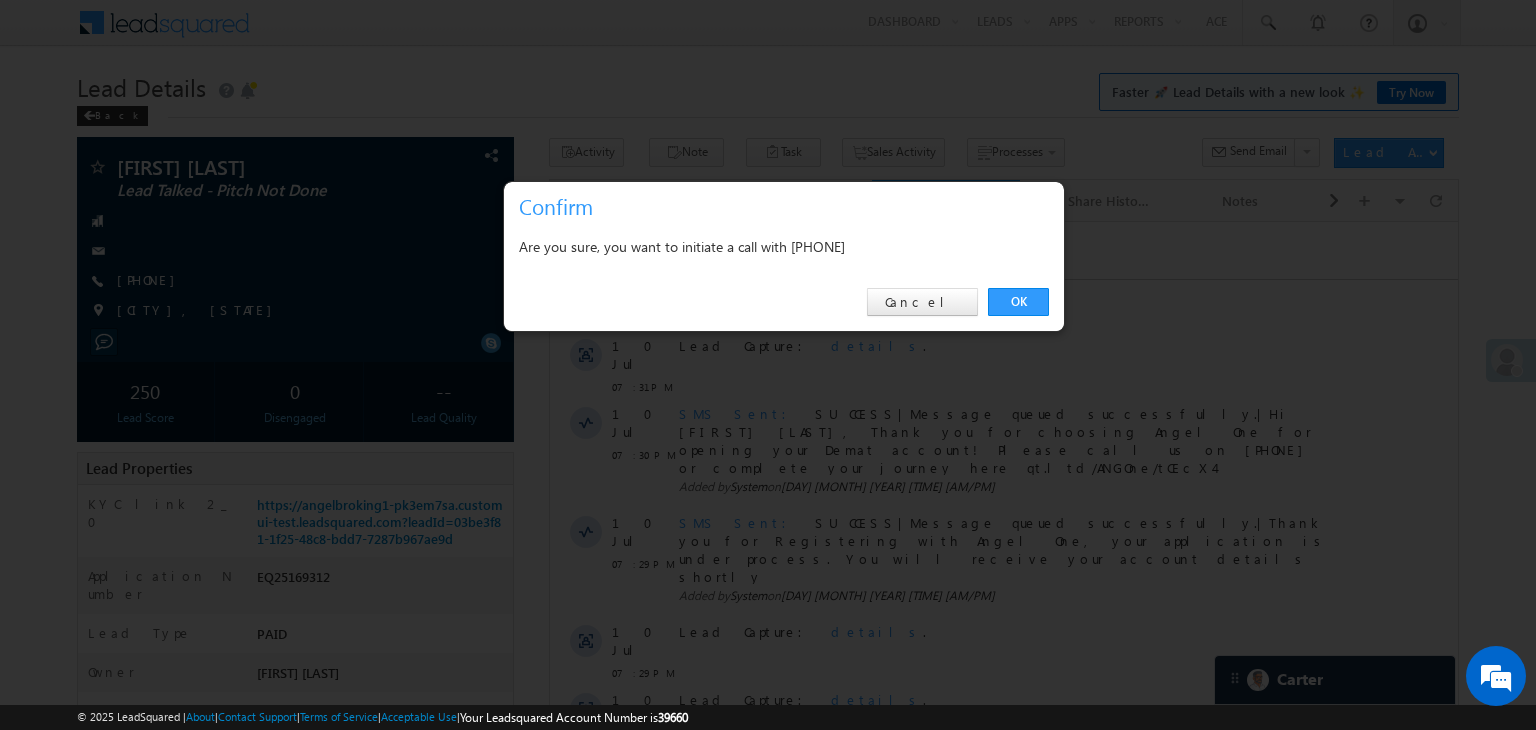 click on "Are you sure, you want to initiate a call with +91-8178931347" at bounding box center [784, 246] 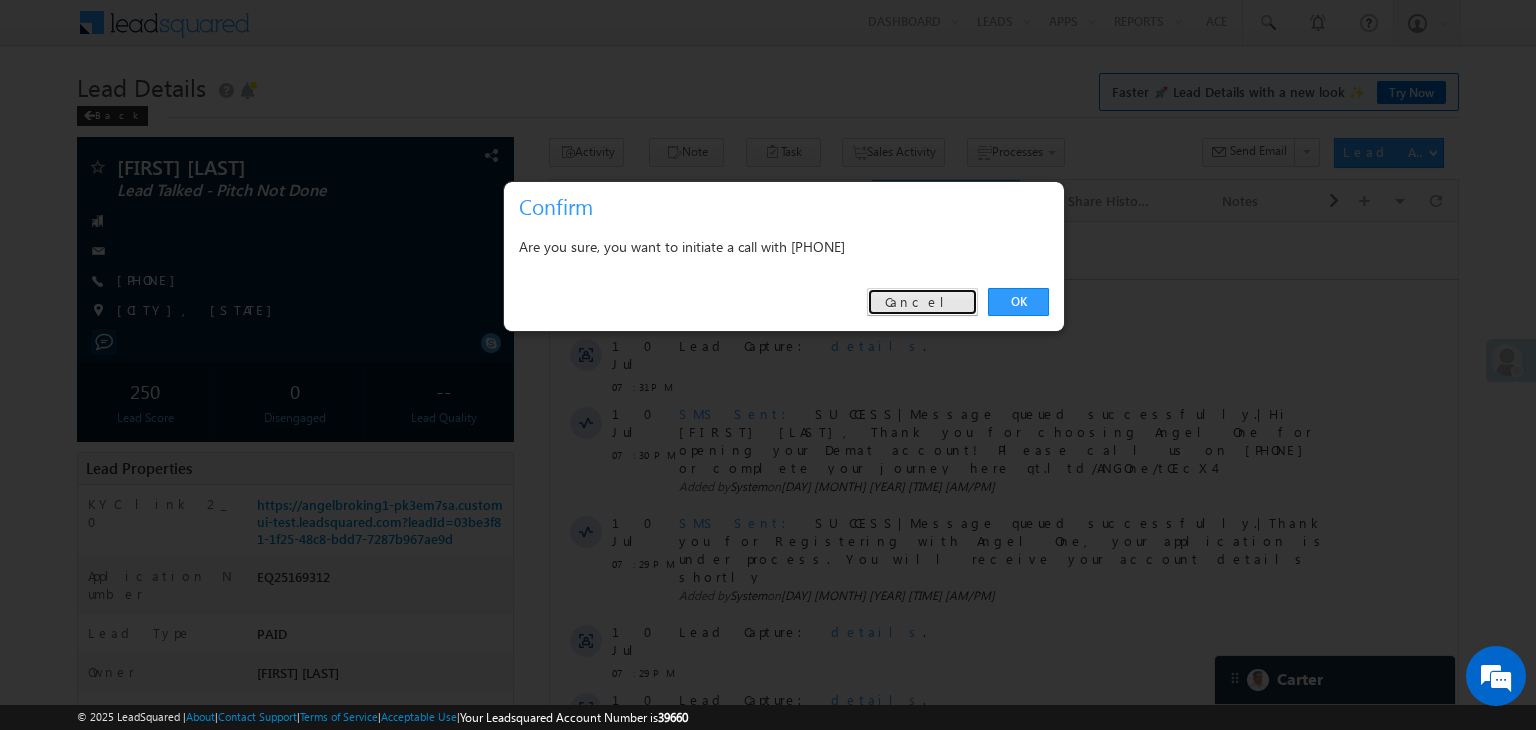 click on "Cancel" at bounding box center [922, 302] 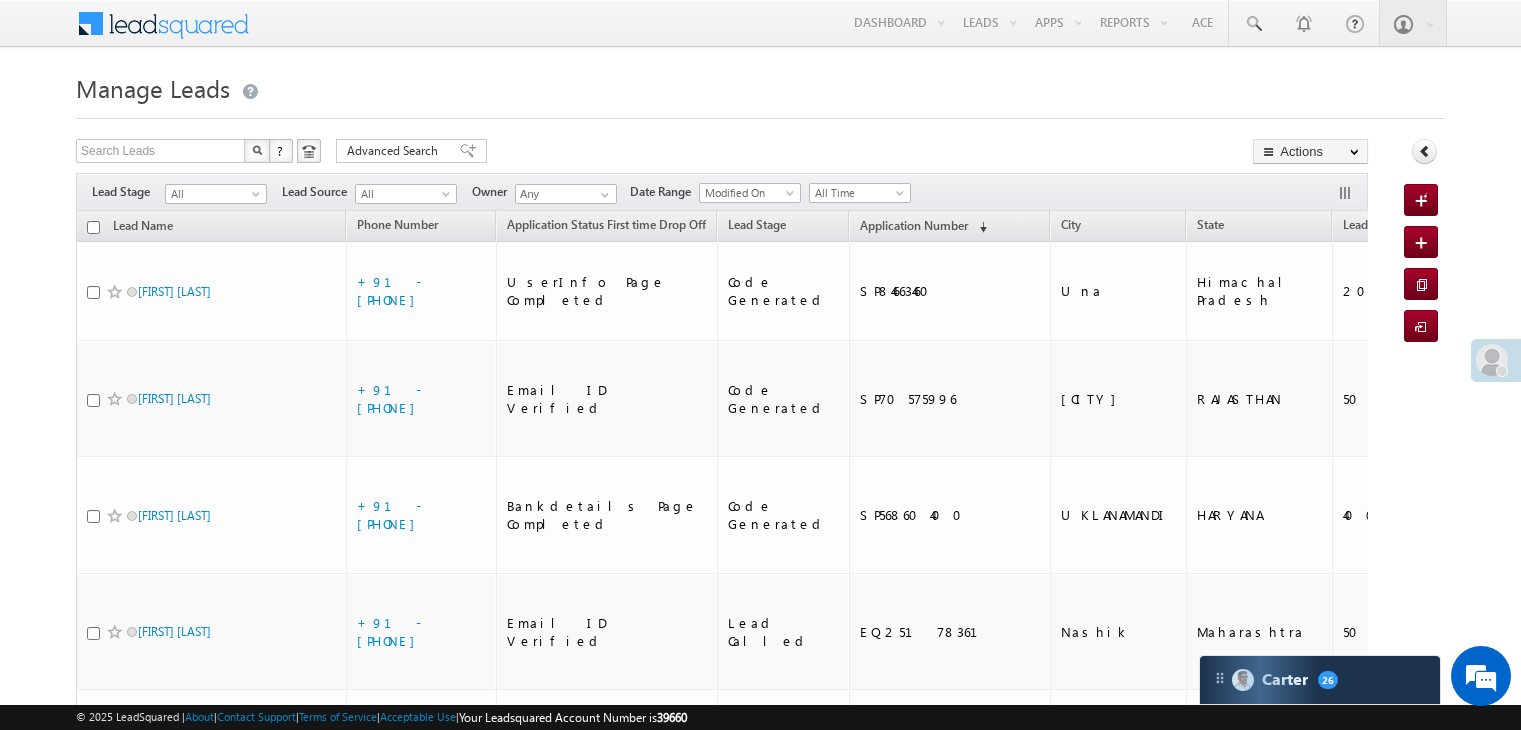 scroll, scrollTop: 0, scrollLeft: 0, axis: both 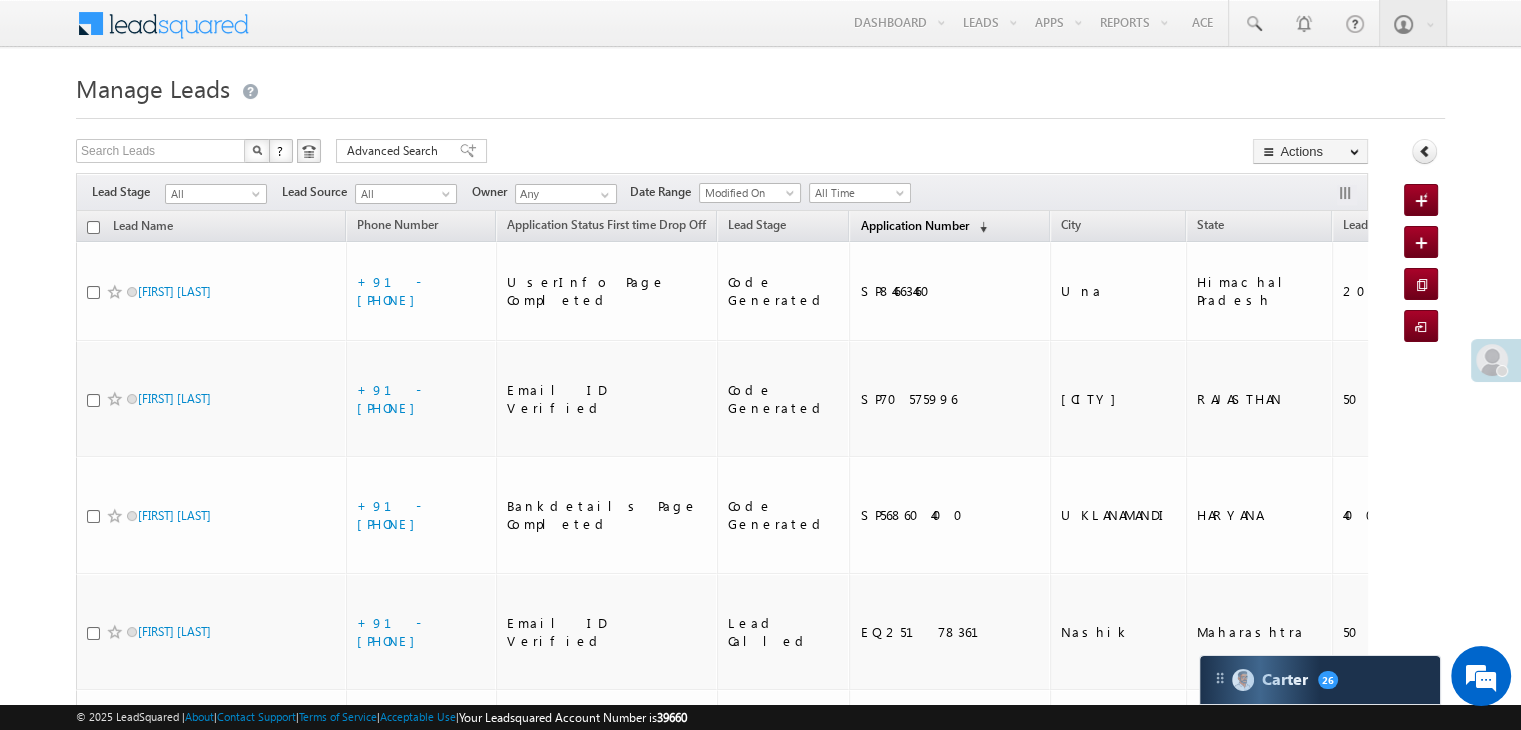 click on "Application Number" at bounding box center [914, 225] 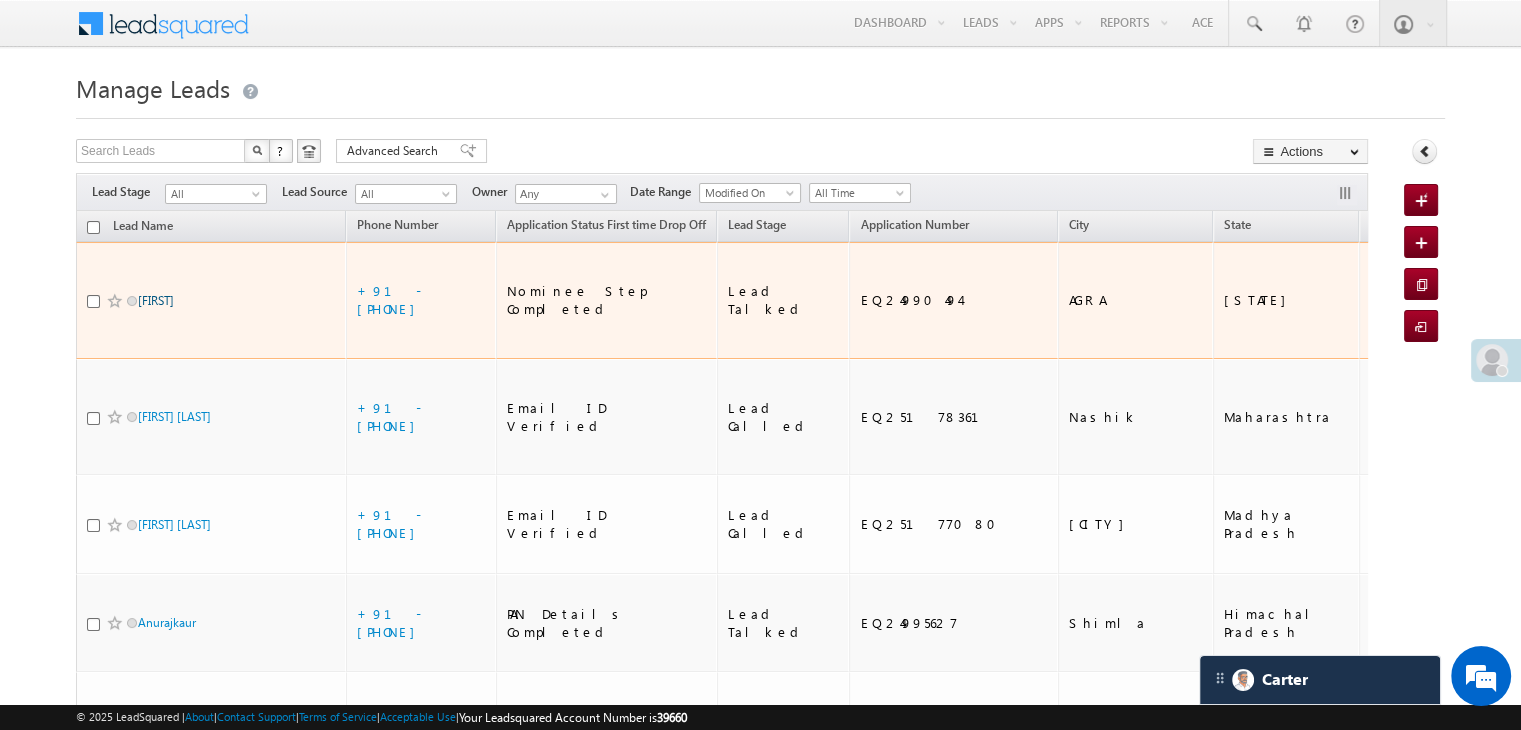 click on "[LAST]" at bounding box center [156, 300] 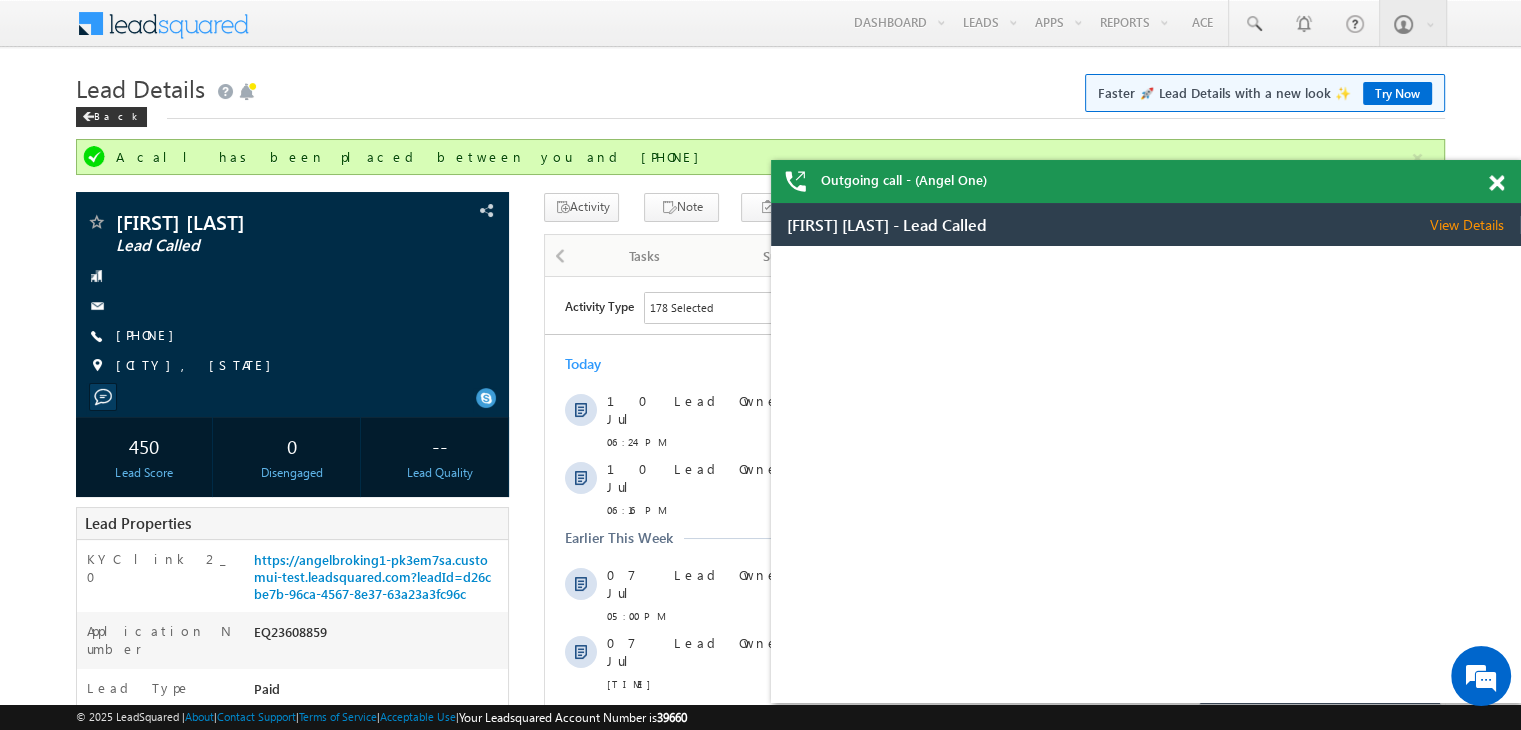 scroll, scrollTop: 0, scrollLeft: 0, axis: both 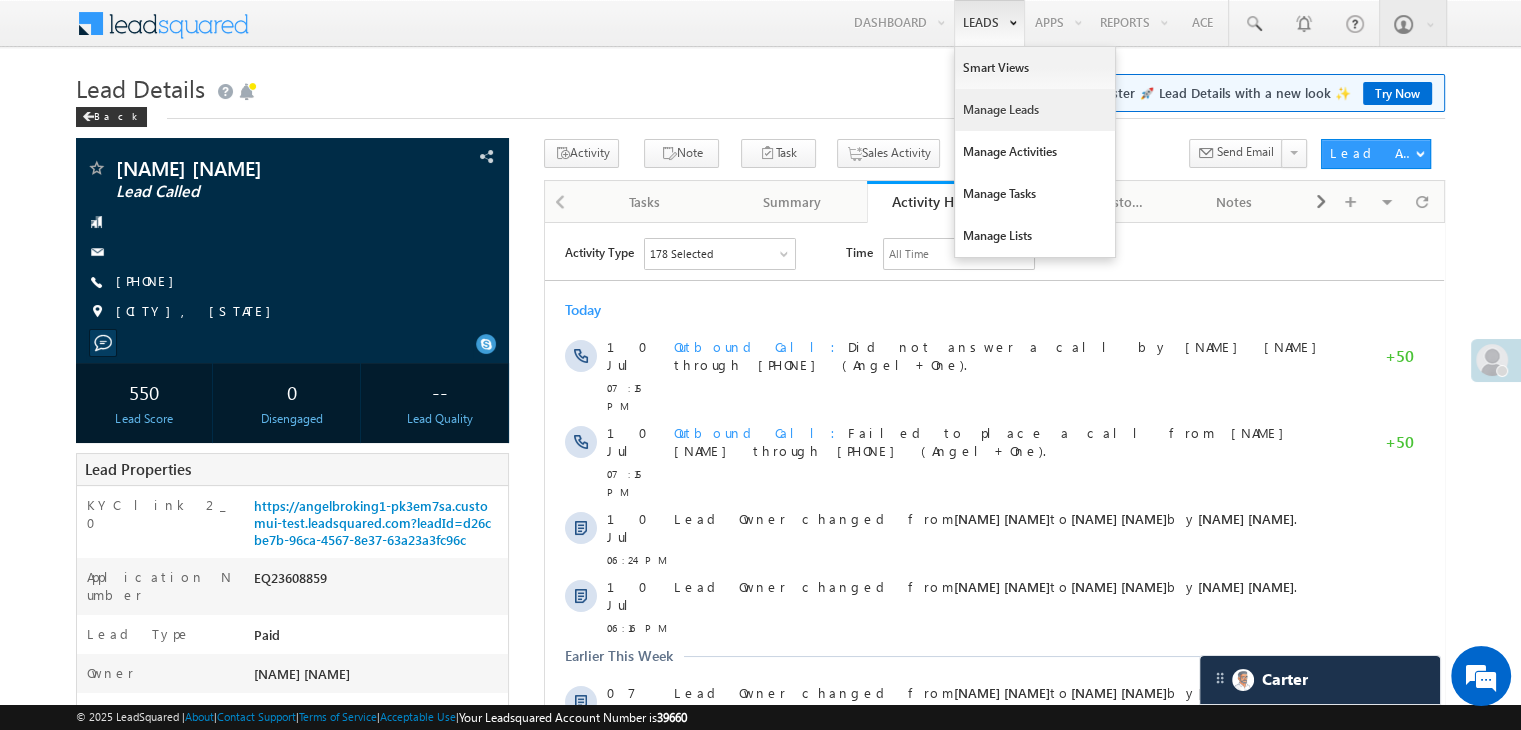 click on "Manage Leads" at bounding box center (1035, 110) 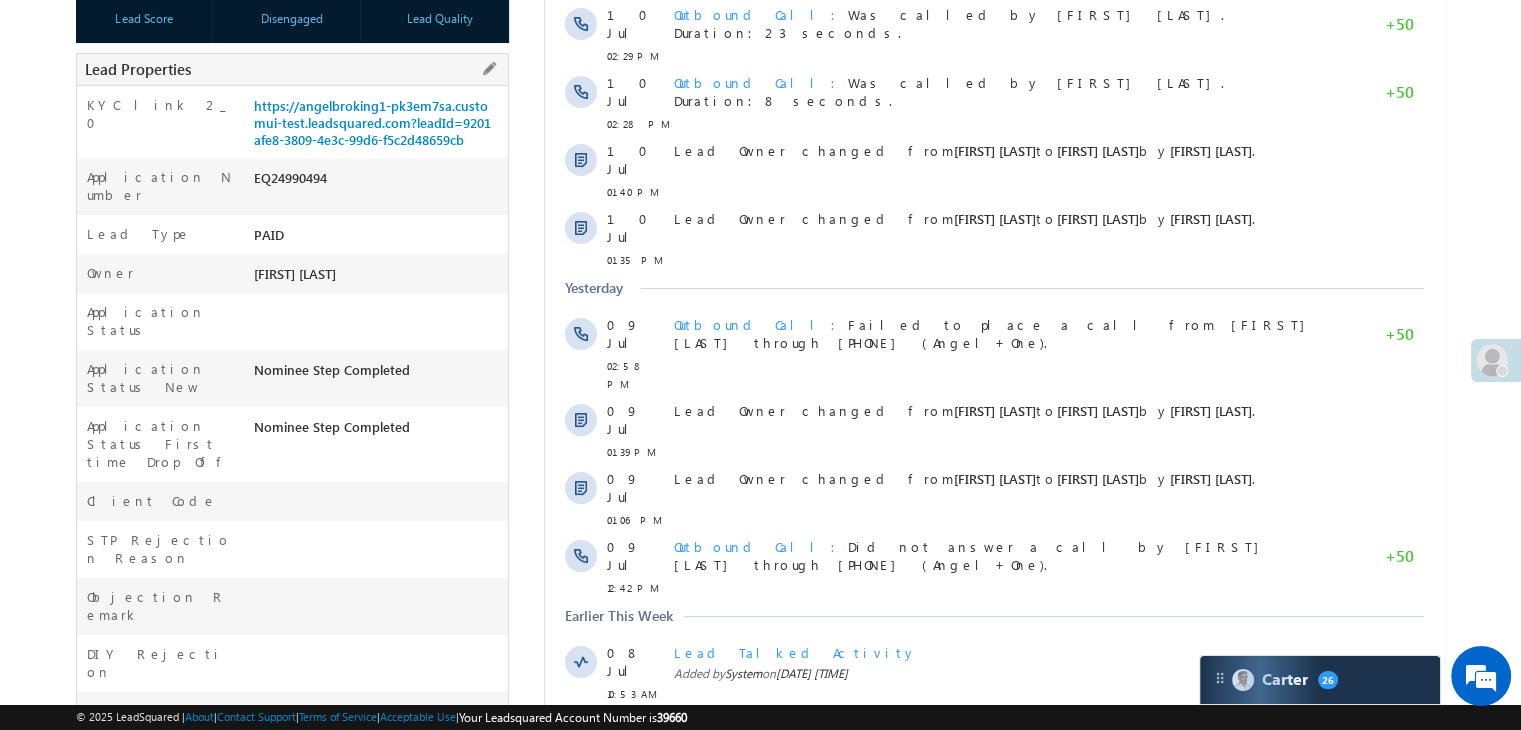 scroll, scrollTop: 0, scrollLeft: 0, axis: both 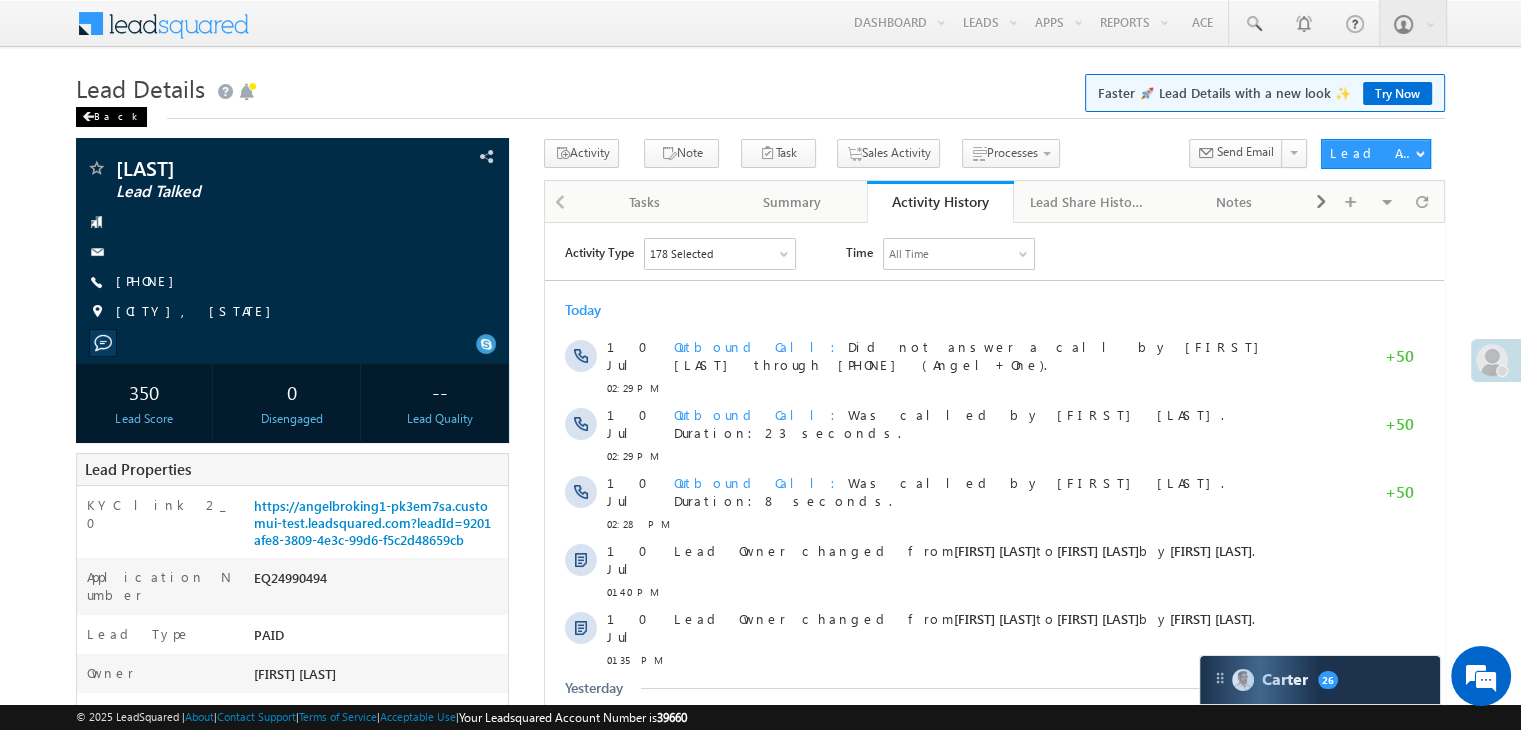 click on "Back" at bounding box center (111, 117) 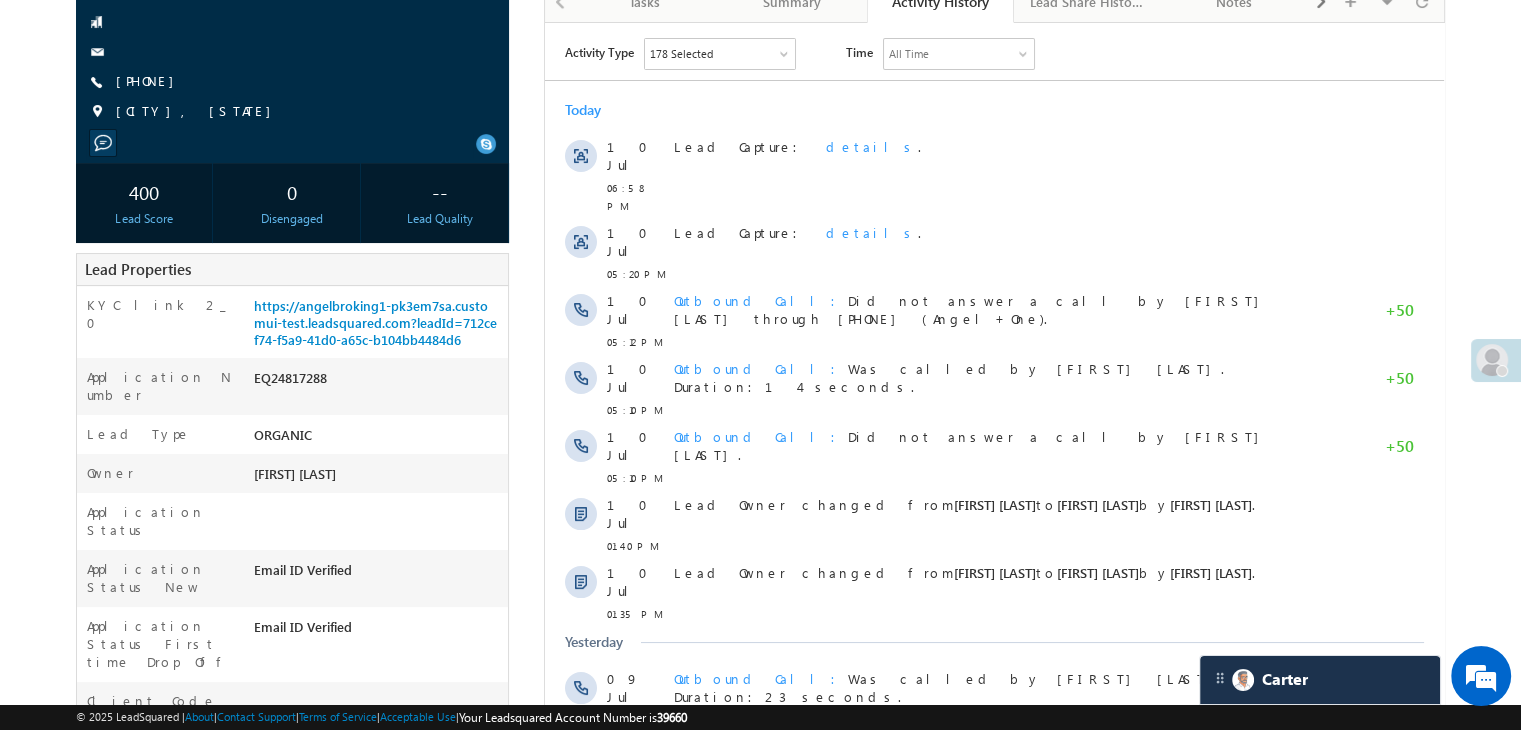 scroll, scrollTop: 0, scrollLeft: 0, axis: both 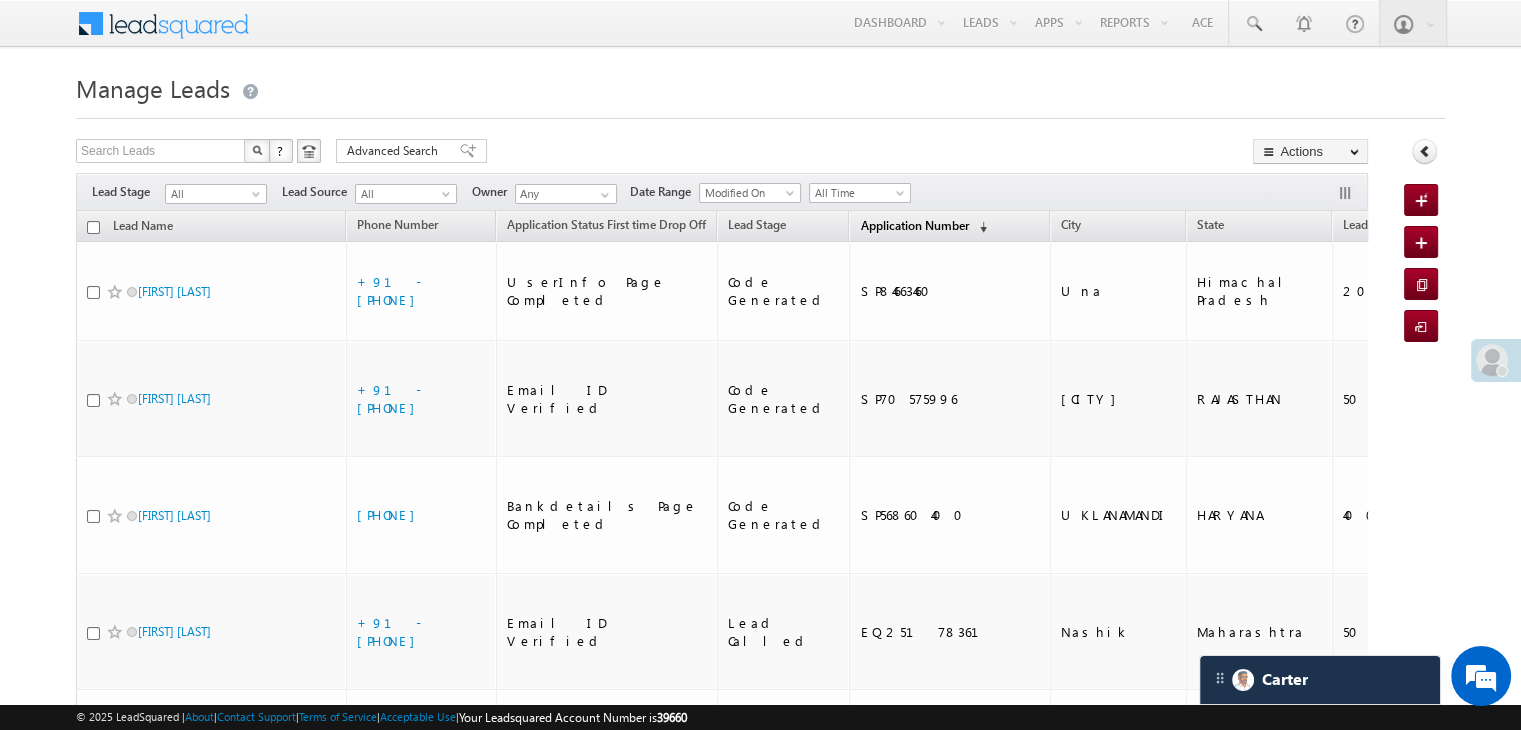 click on "Application Number" at bounding box center (914, 225) 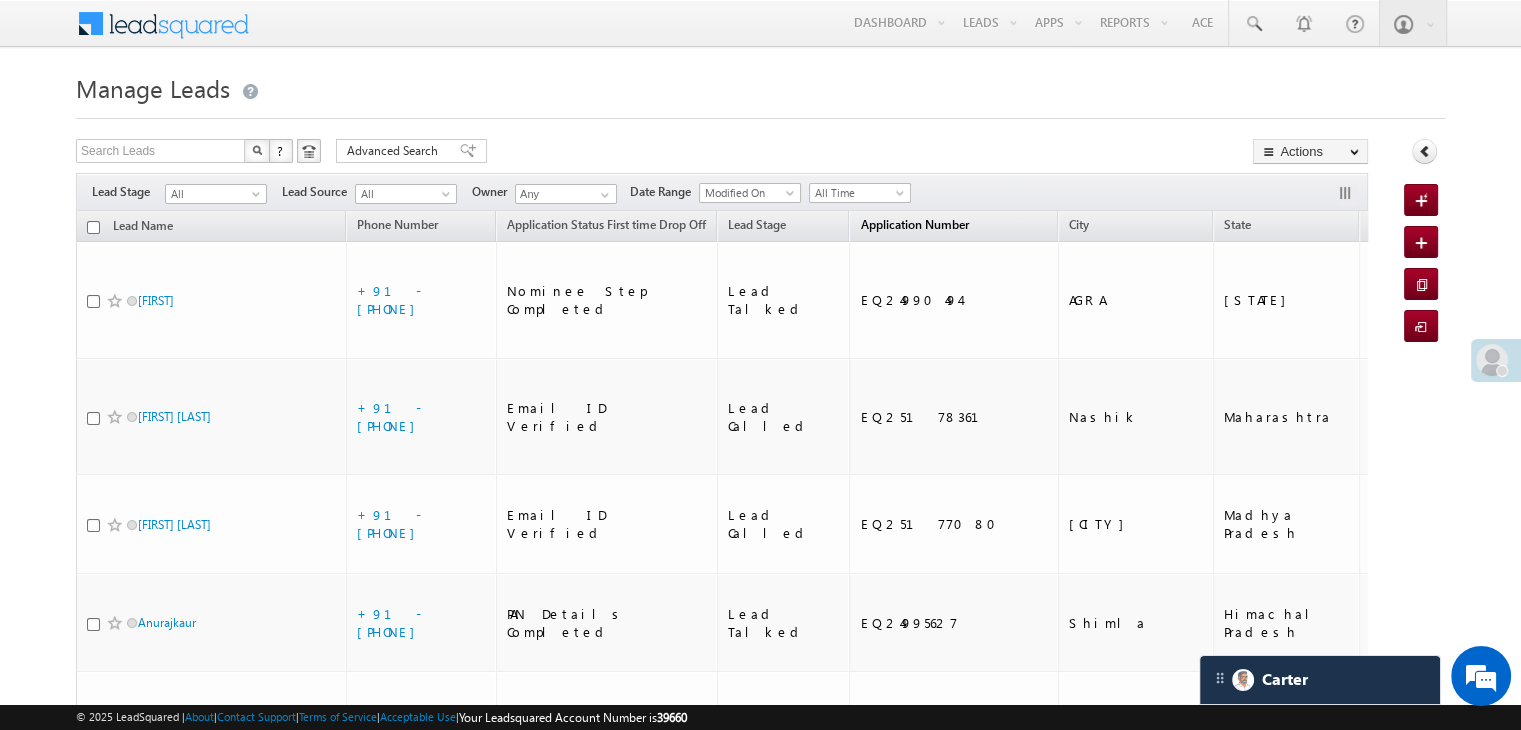 scroll, scrollTop: 0, scrollLeft: 0, axis: both 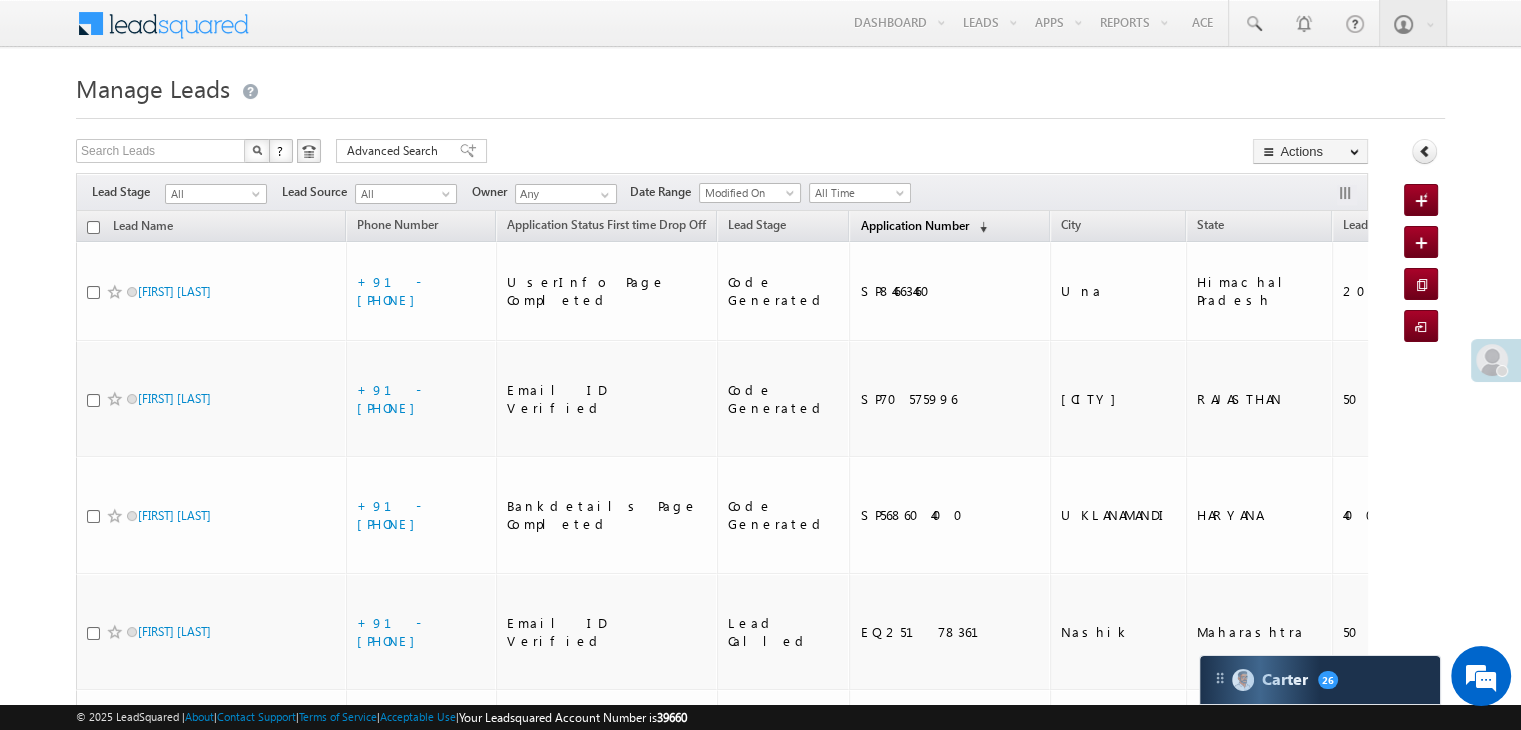 click on "Application Number
(sorted descending)" at bounding box center (923, 227) 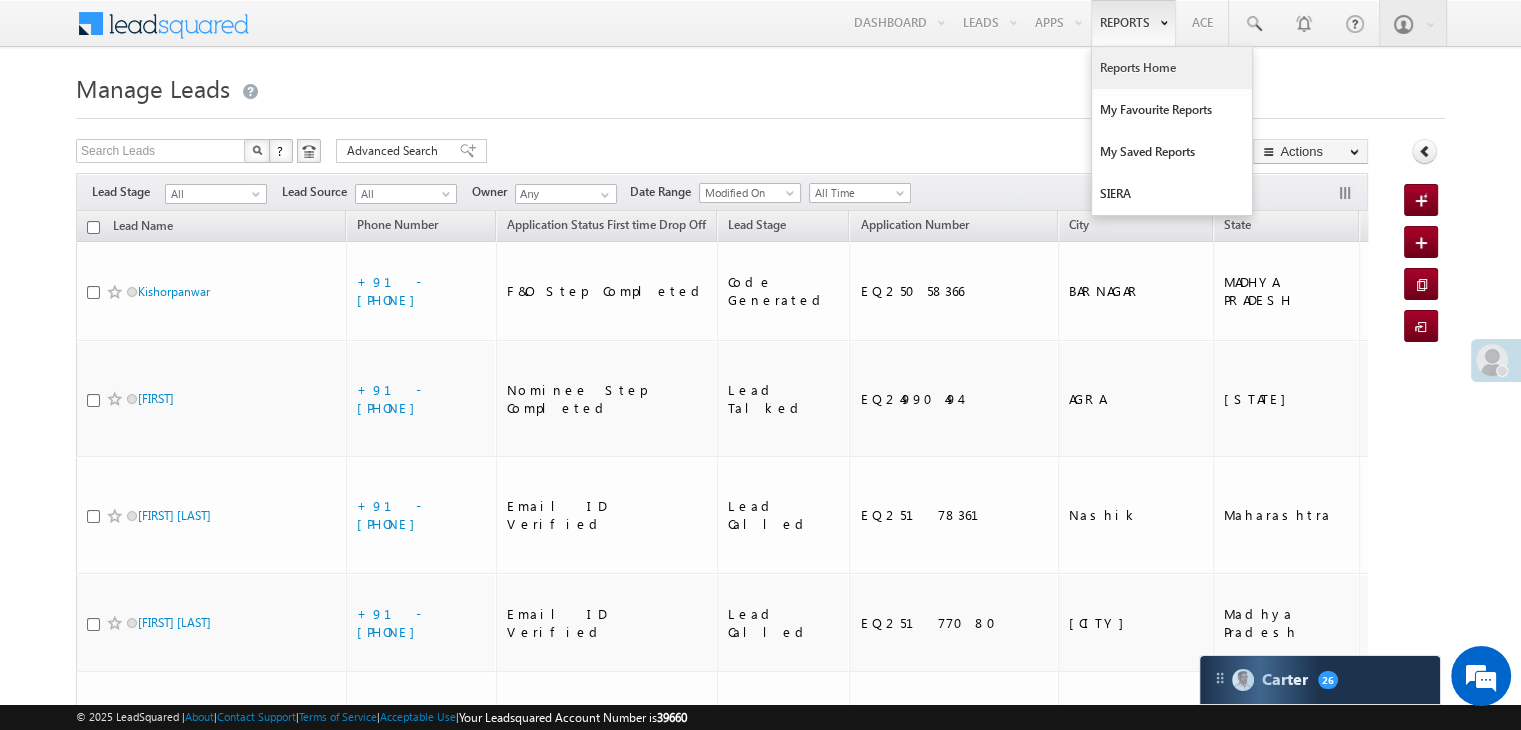 scroll, scrollTop: 0, scrollLeft: 0, axis: both 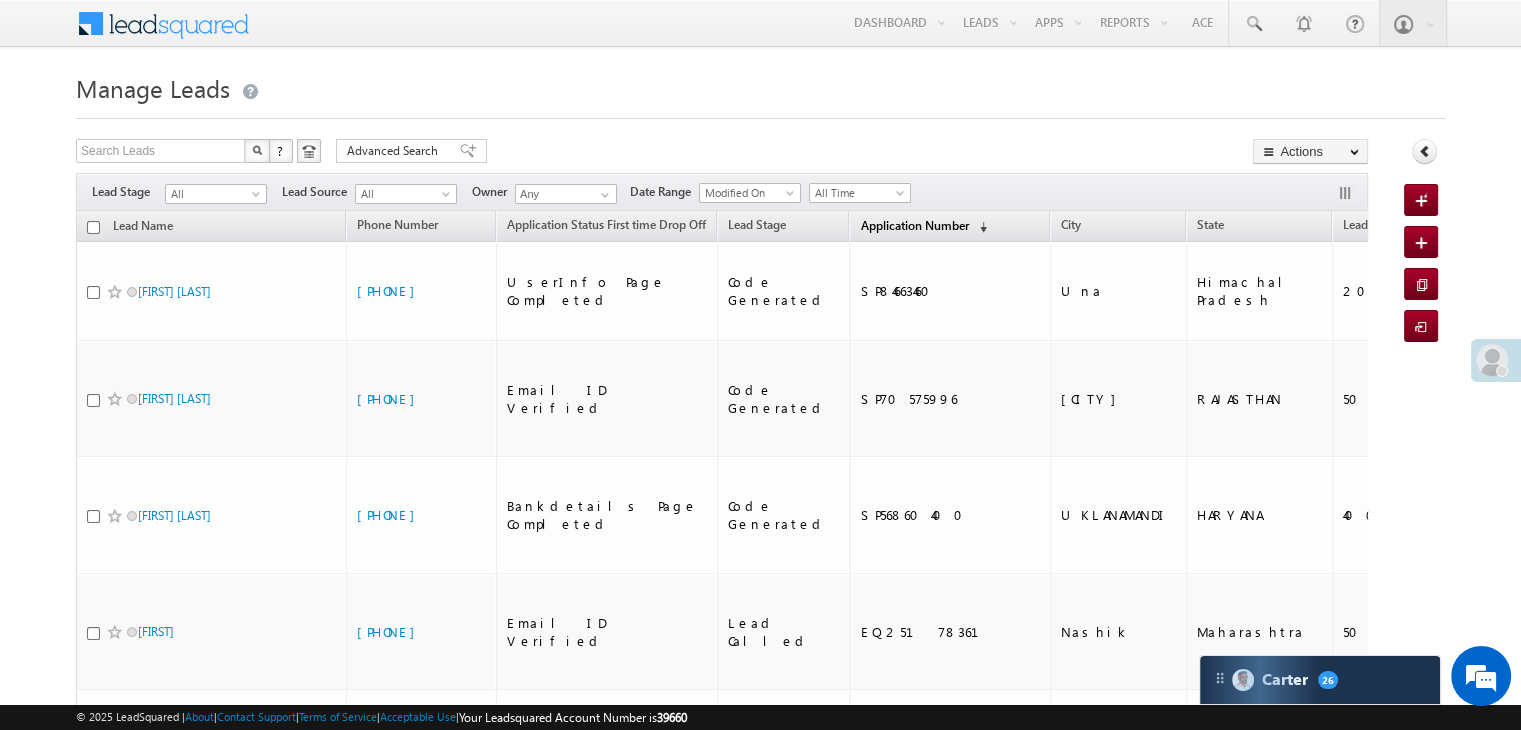 click on "Application Number" at bounding box center (914, 225) 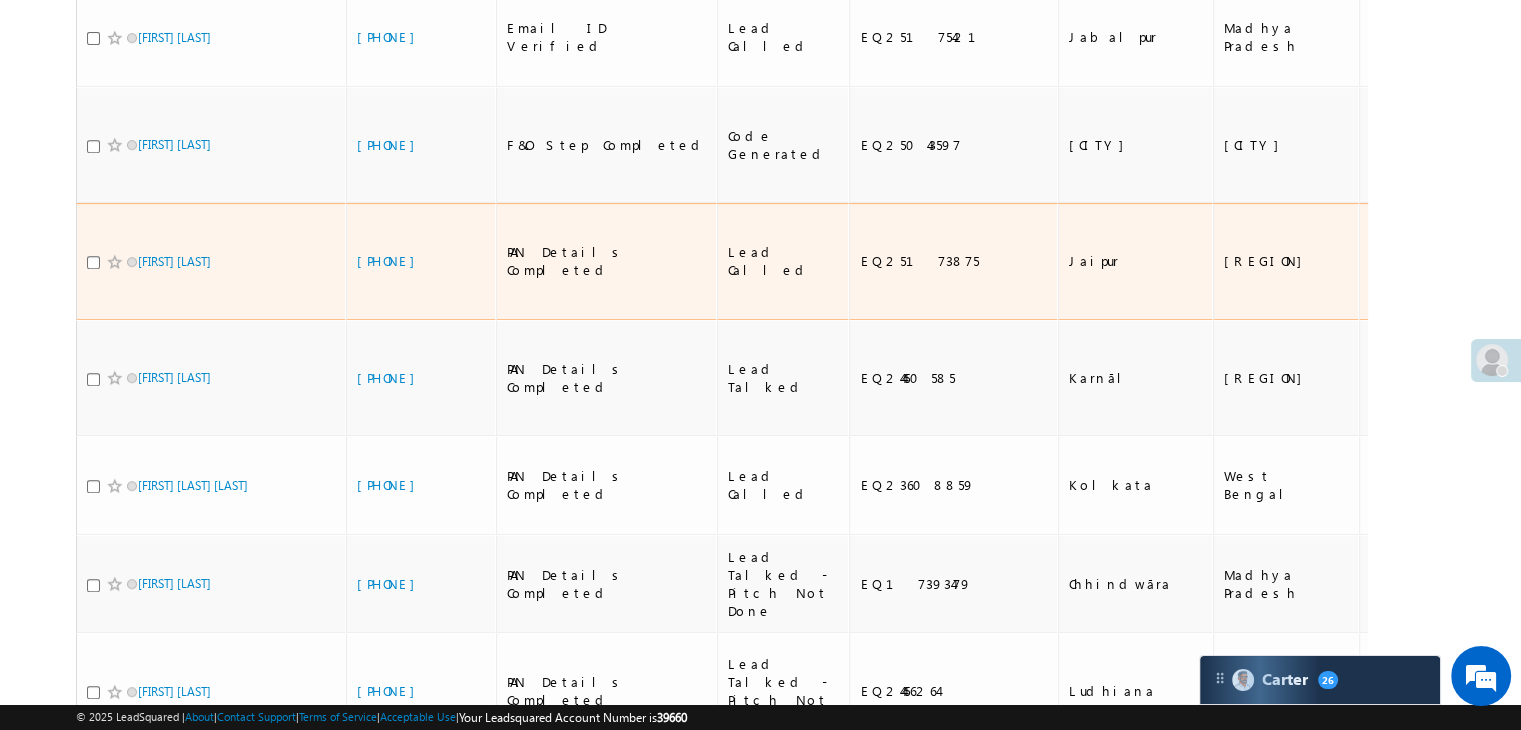 scroll, scrollTop: 900, scrollLeft: 0, axis: vertical 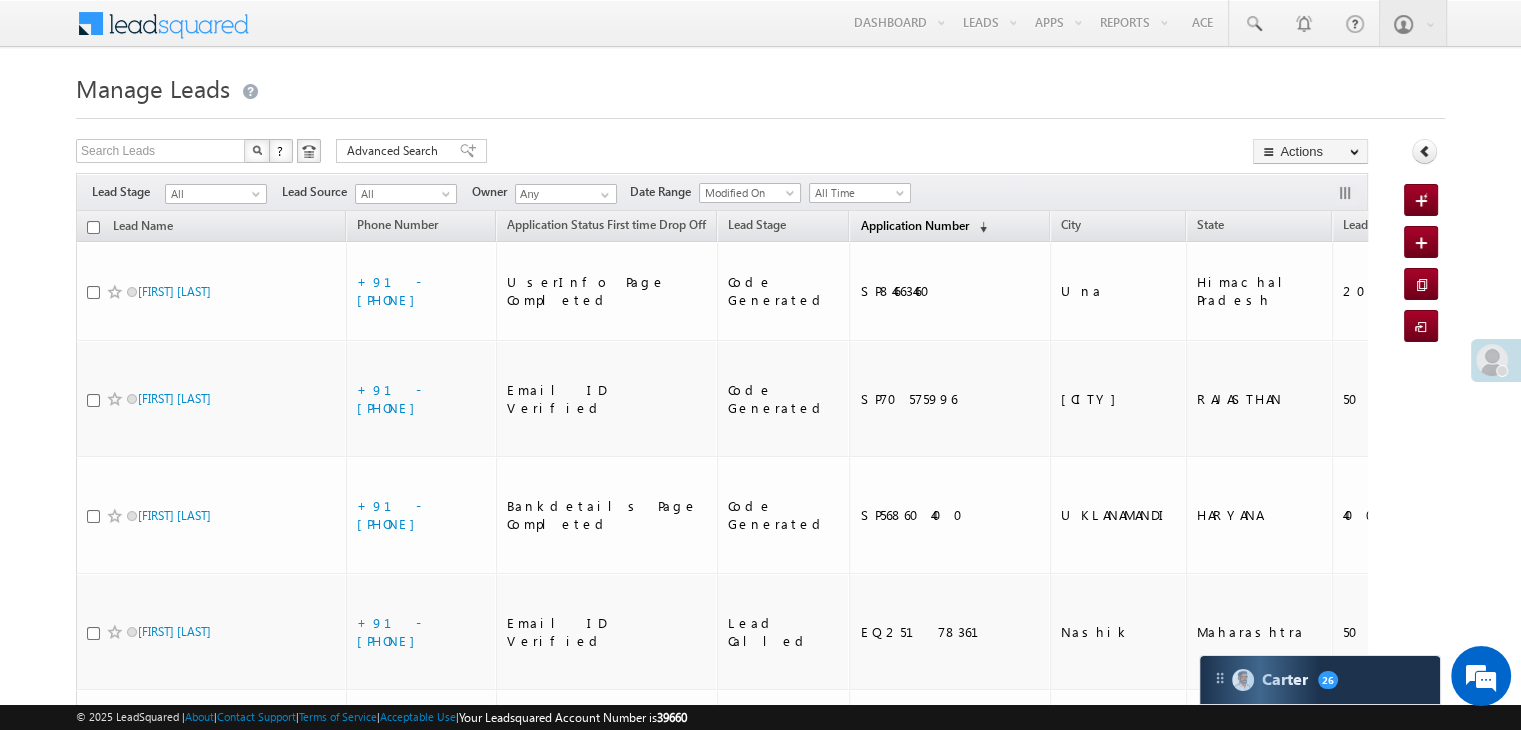 click on "Application Number" at bounding box center [914, 225] 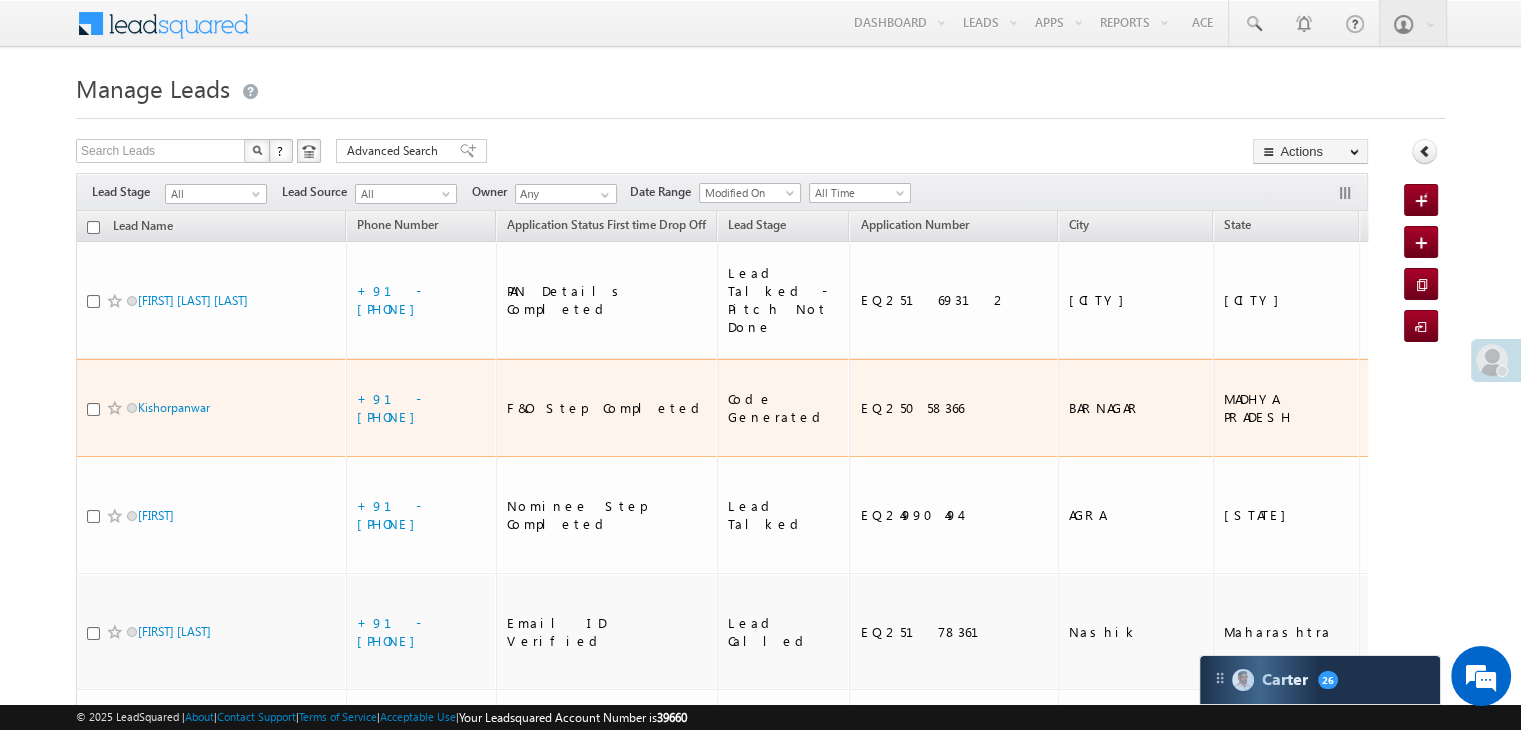 scroll, scrollTop: 0, scrollLeft: 0, axis: both 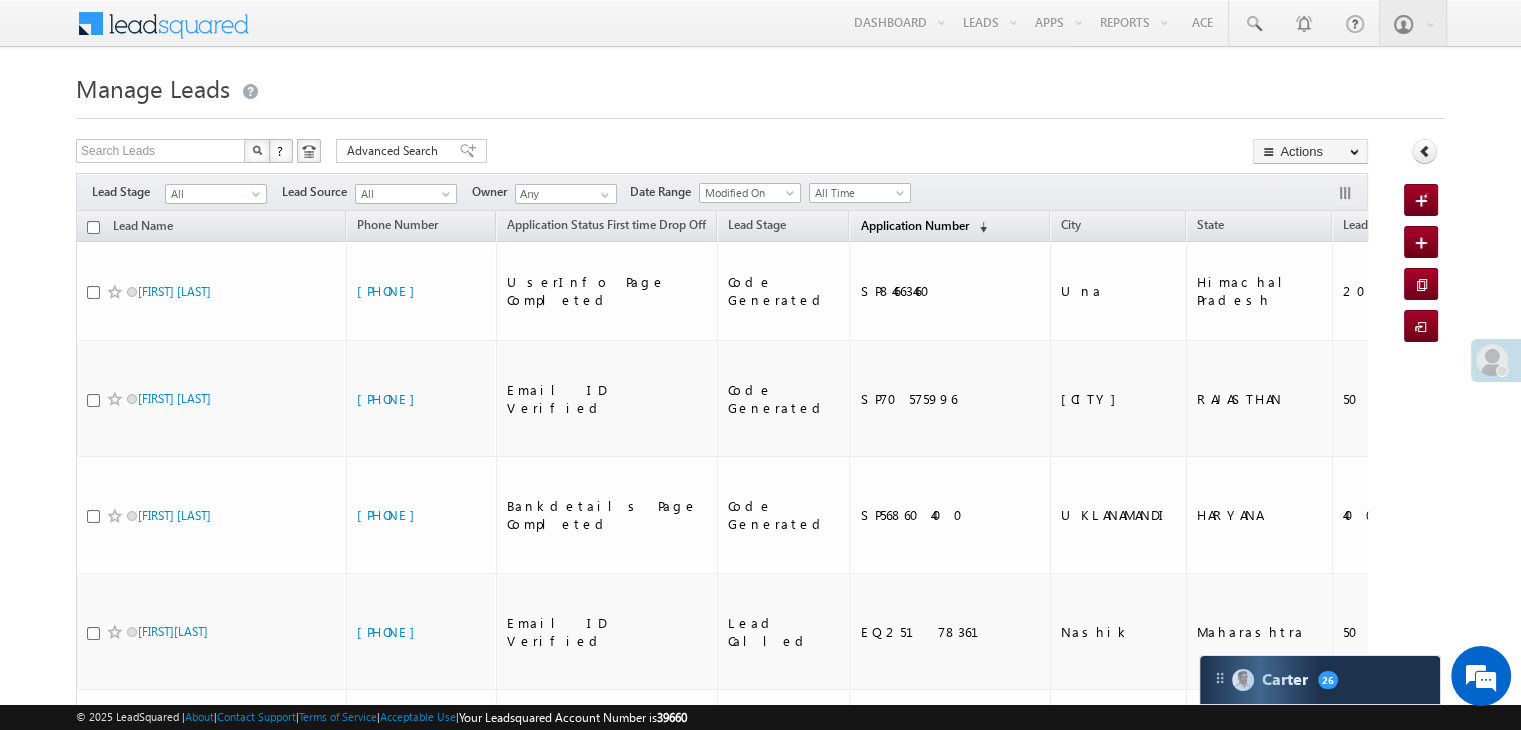 click on "Application Number" at bounding box center [914, 225] 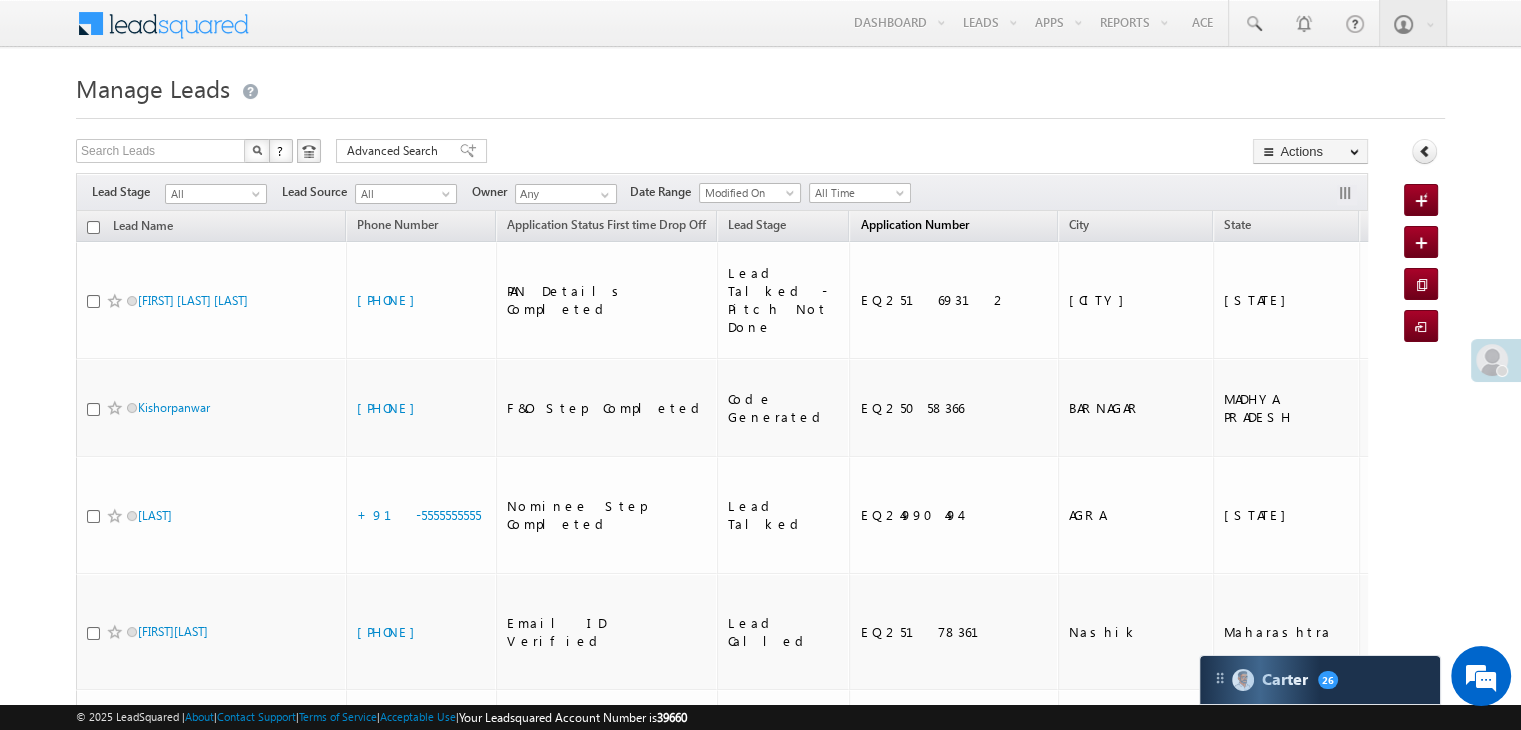 scroll, scrollTop: 0, scrollLeft: 0, axis: both 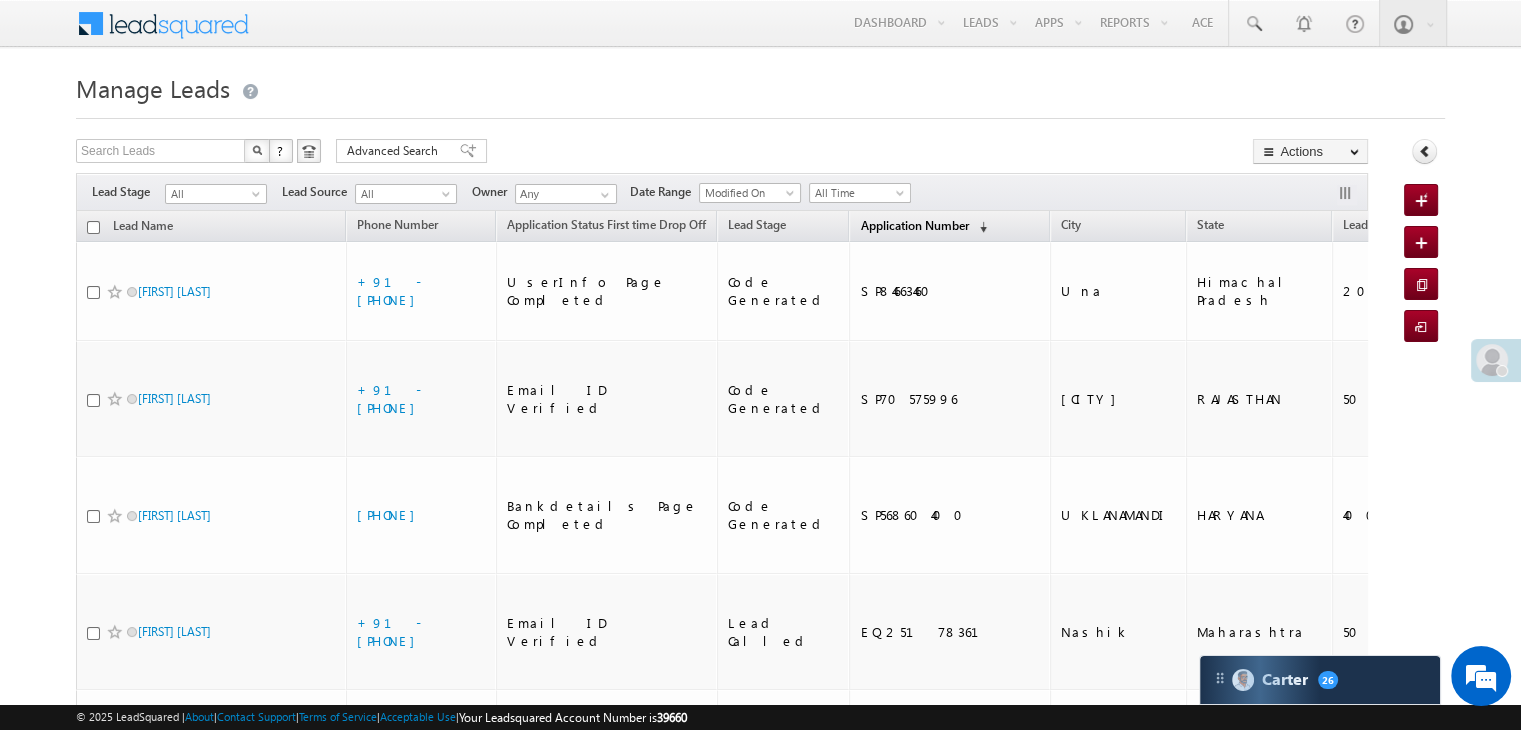 click on "Application Number" at bounding box center [914, 225] 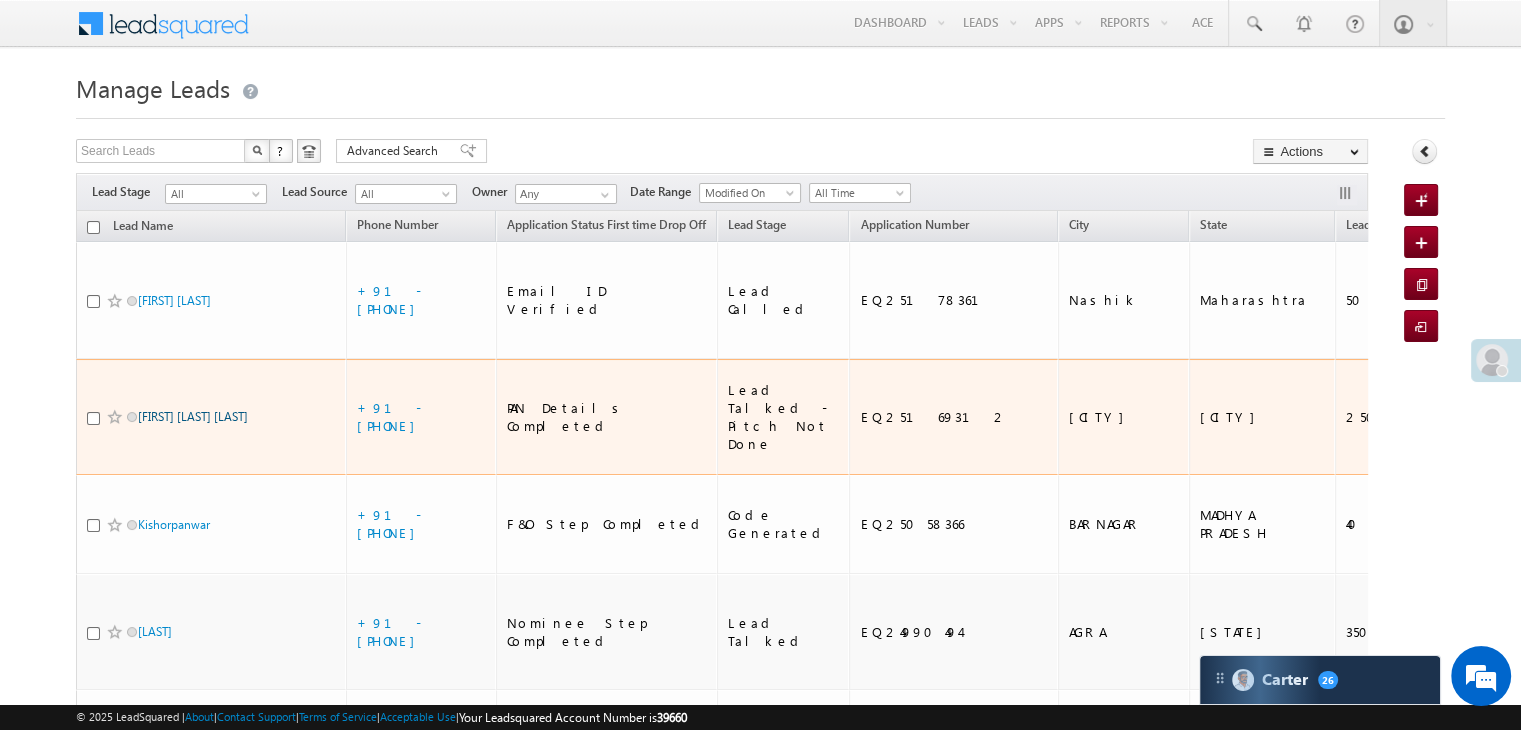 scroll, scrollTop: 0, scrollLeft: 0, axis: both 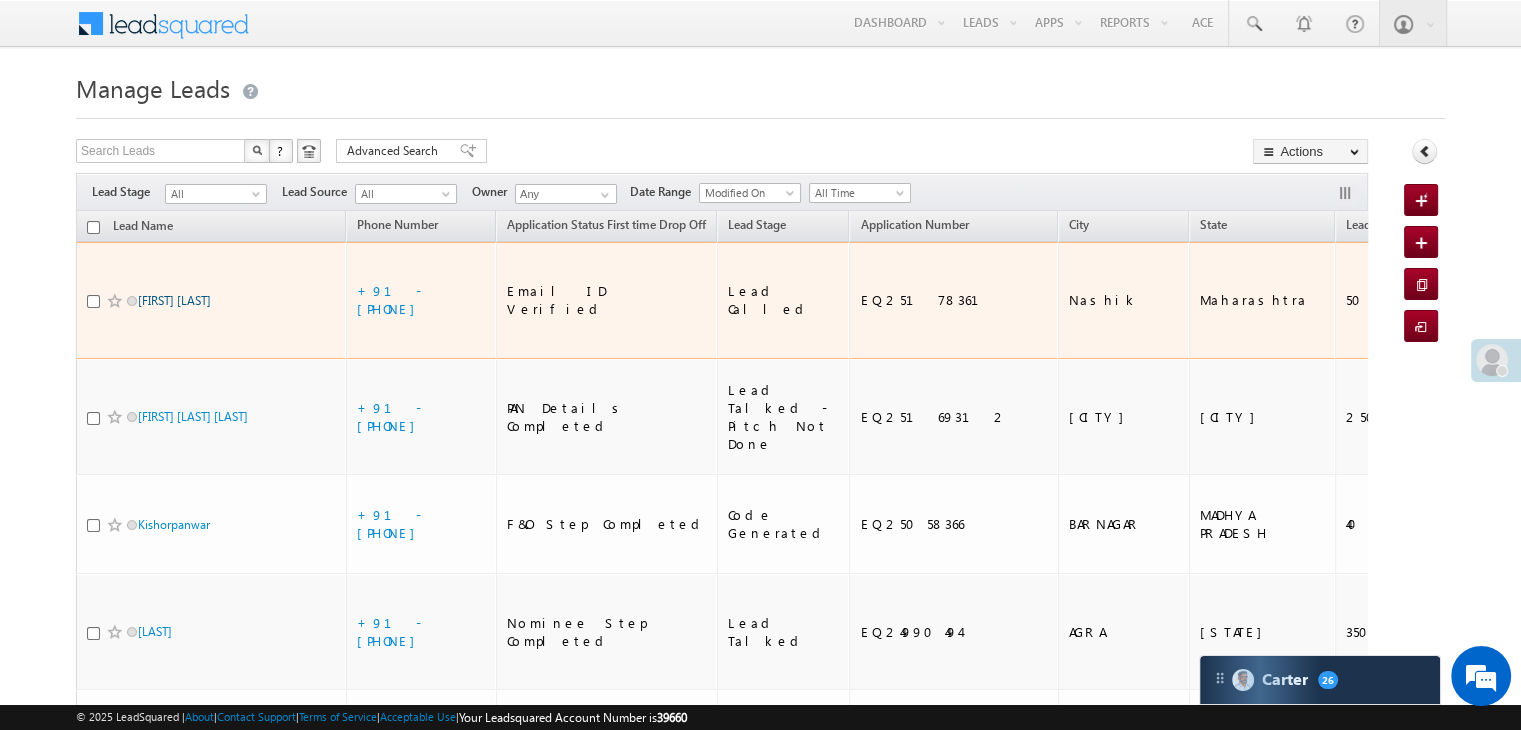 click on "[FIRST] [LAST]" at bounding box center (174, 300) 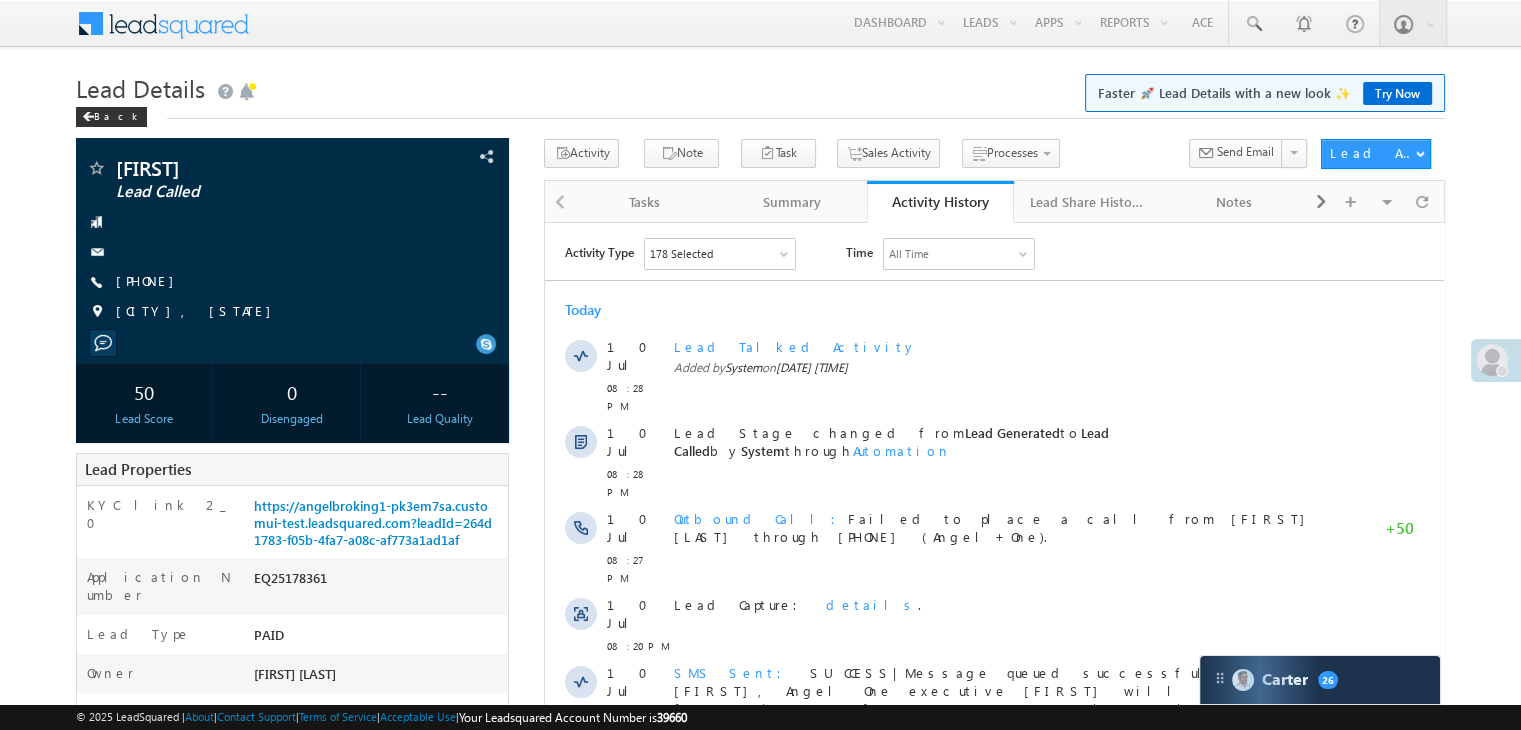 scroll, scrollTop: 0, scrollLeft: 0, axis: both 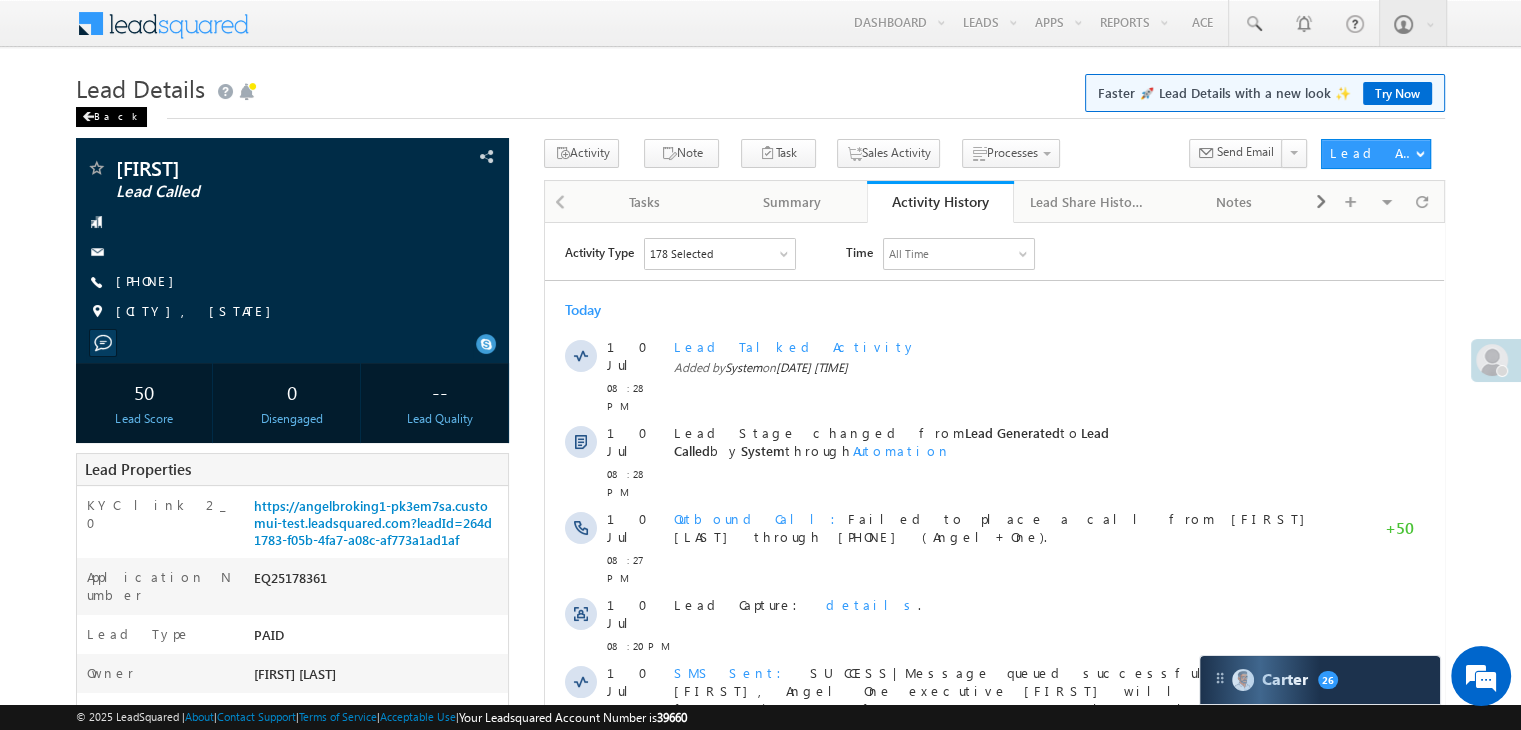 click on "Back" at bounding box center [111, 117] 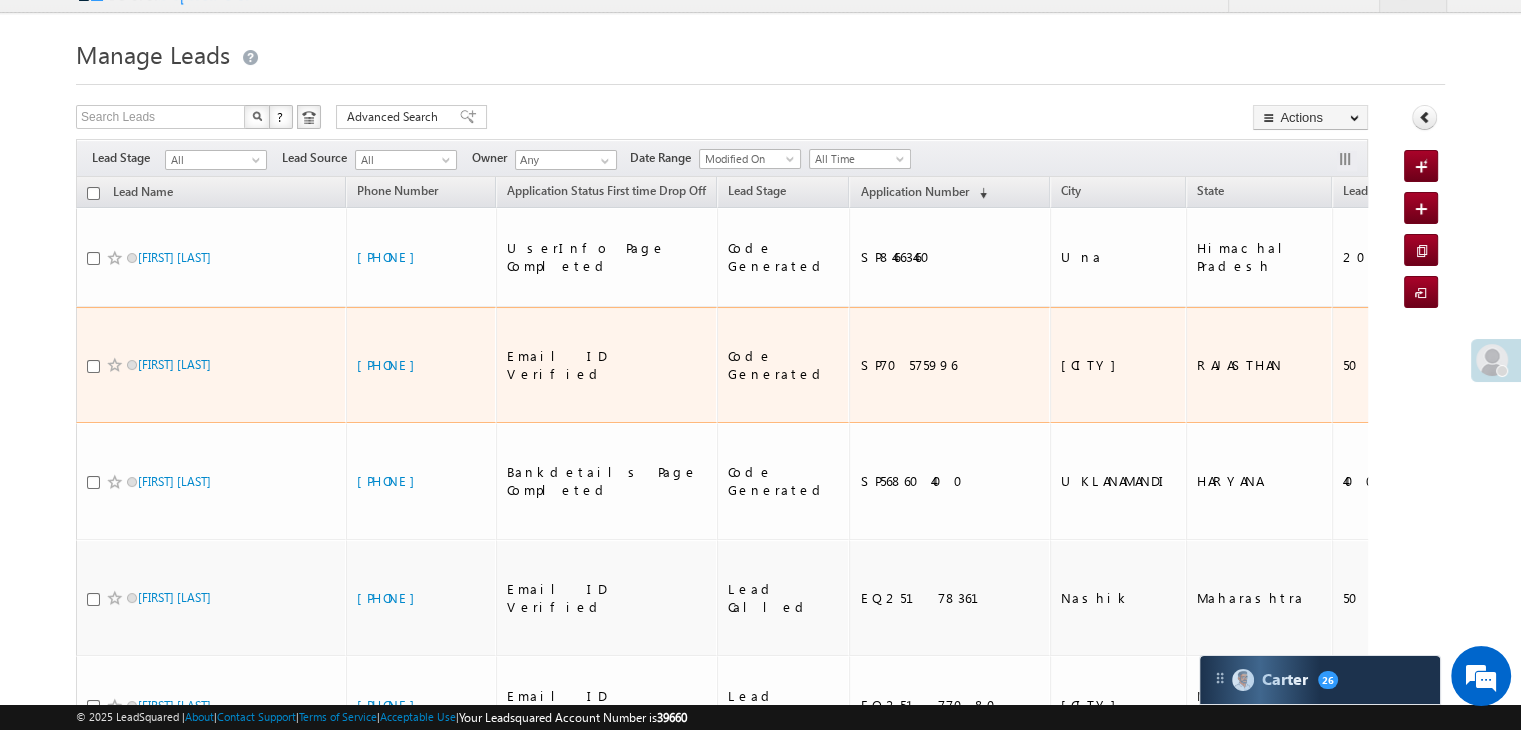 scroll, scrollTop: 0, scrollLeft: 0, axis: both 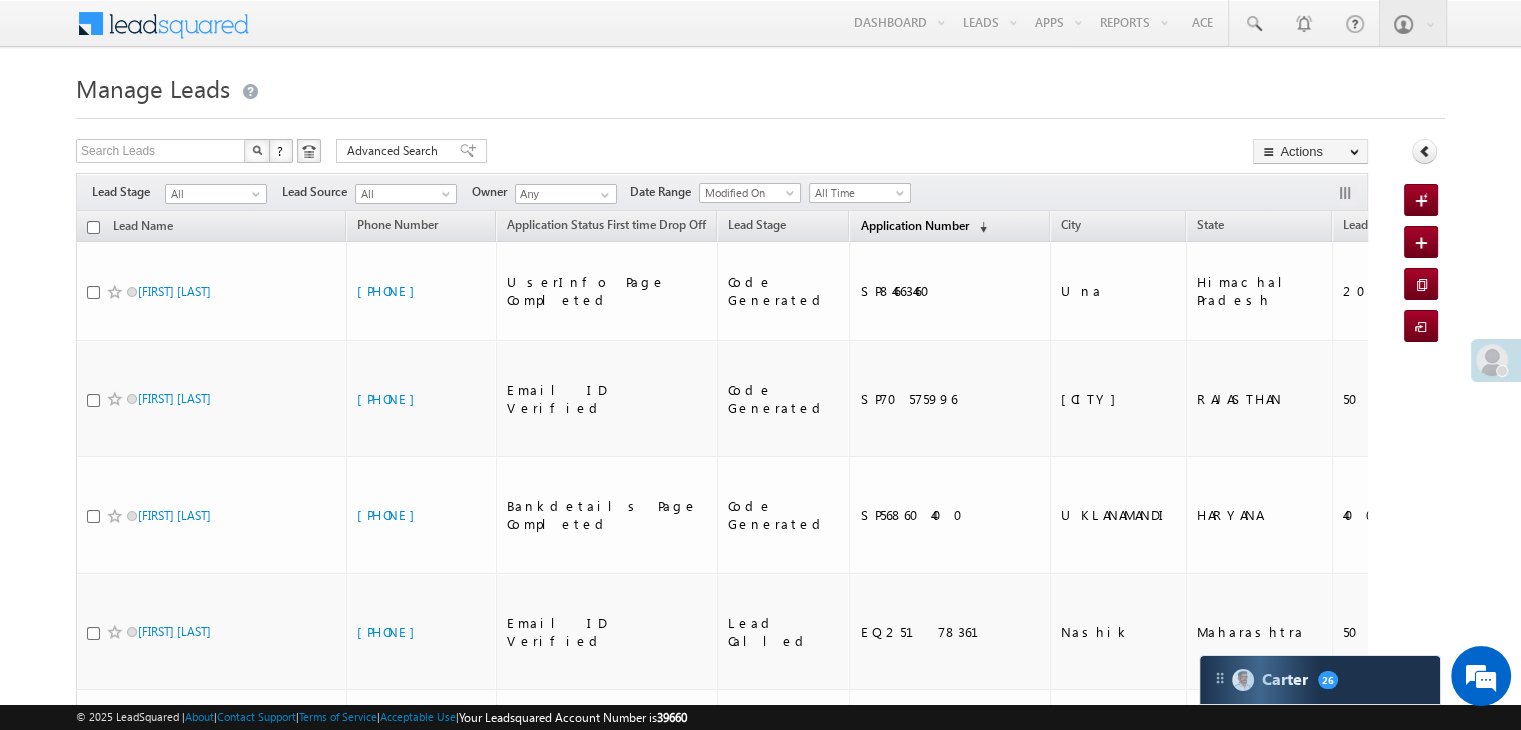 click on "Application Number" at bounding box center (914, 225) 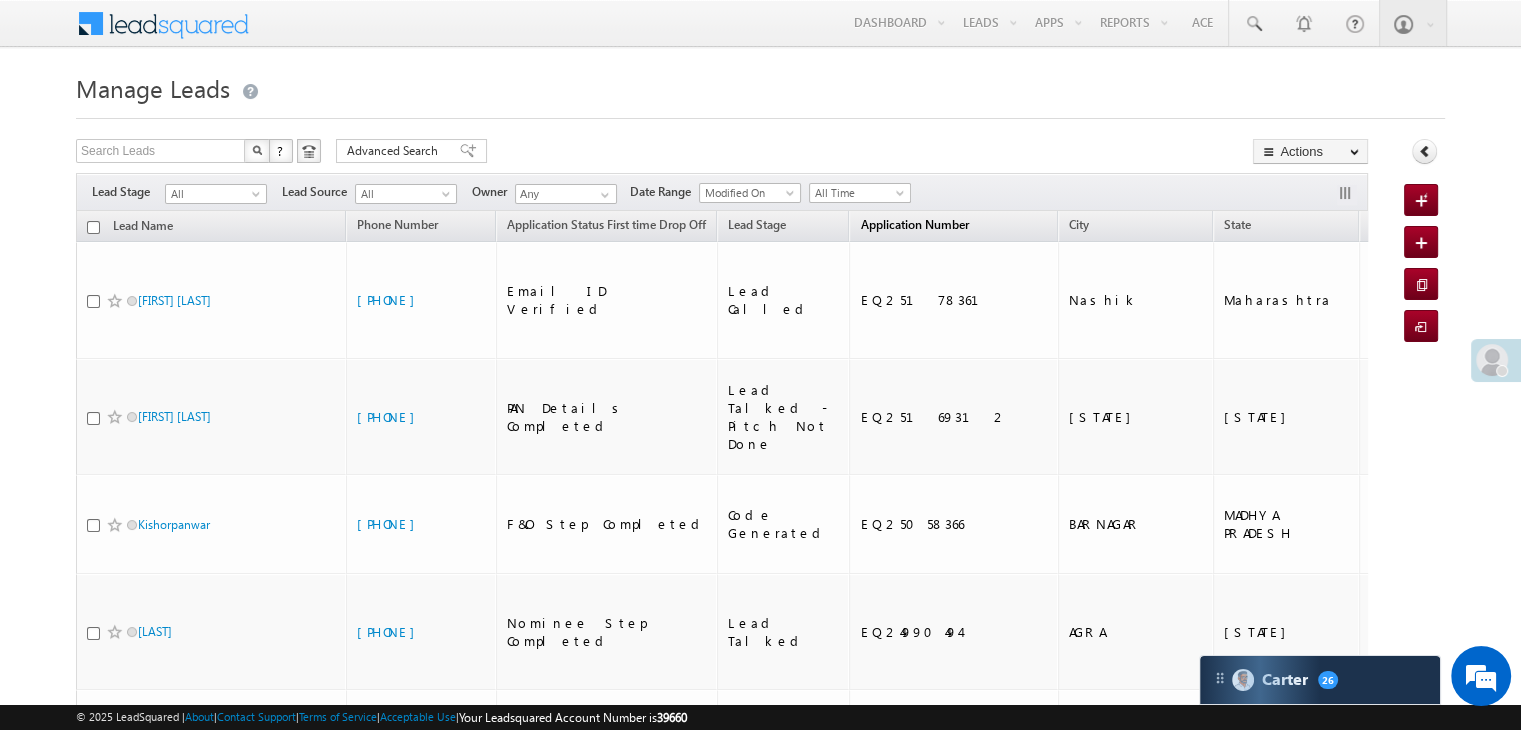 scroll, scrollTop: 0, scrollLeft: 0, axis: both 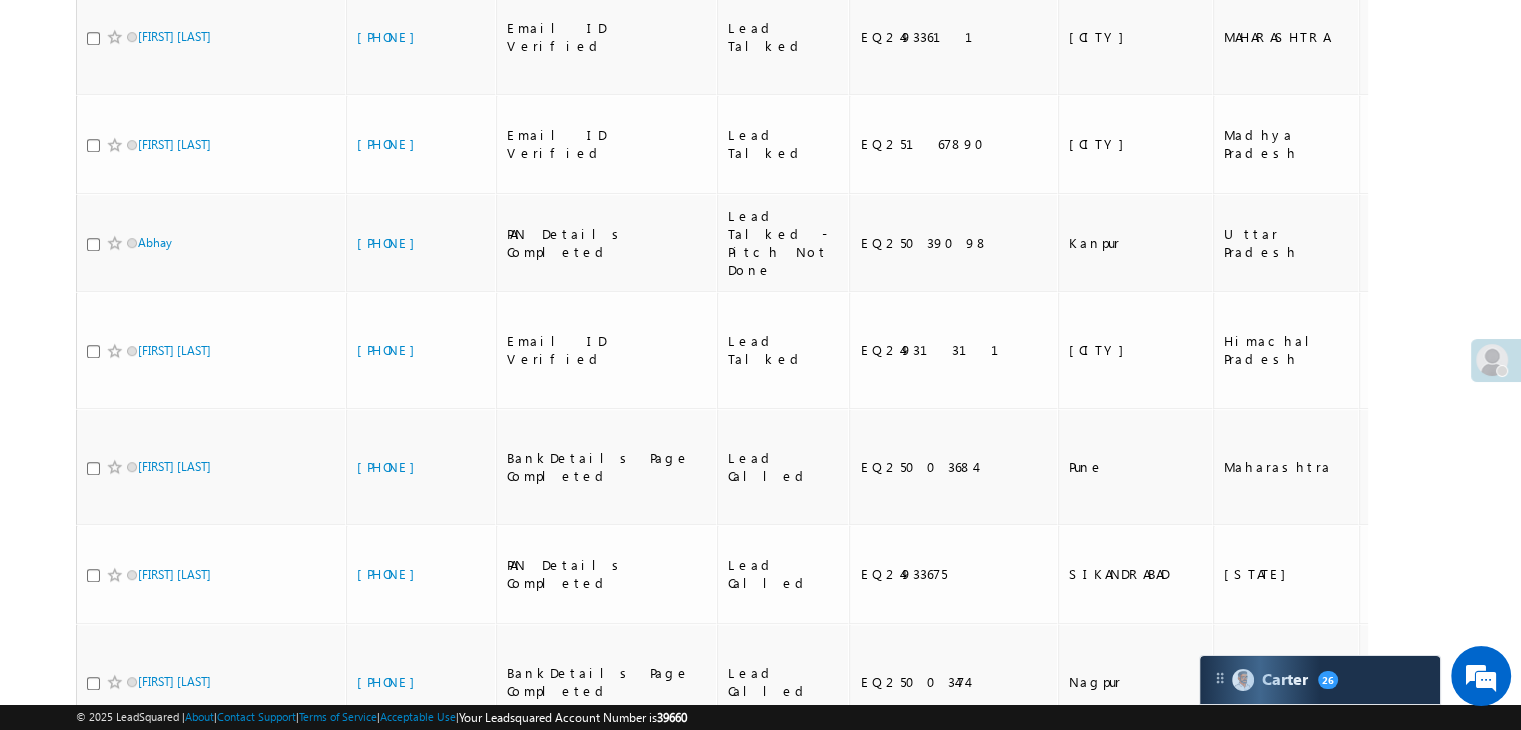 click on "[FIRST] [LAST]" at bounding box center (174, -483) 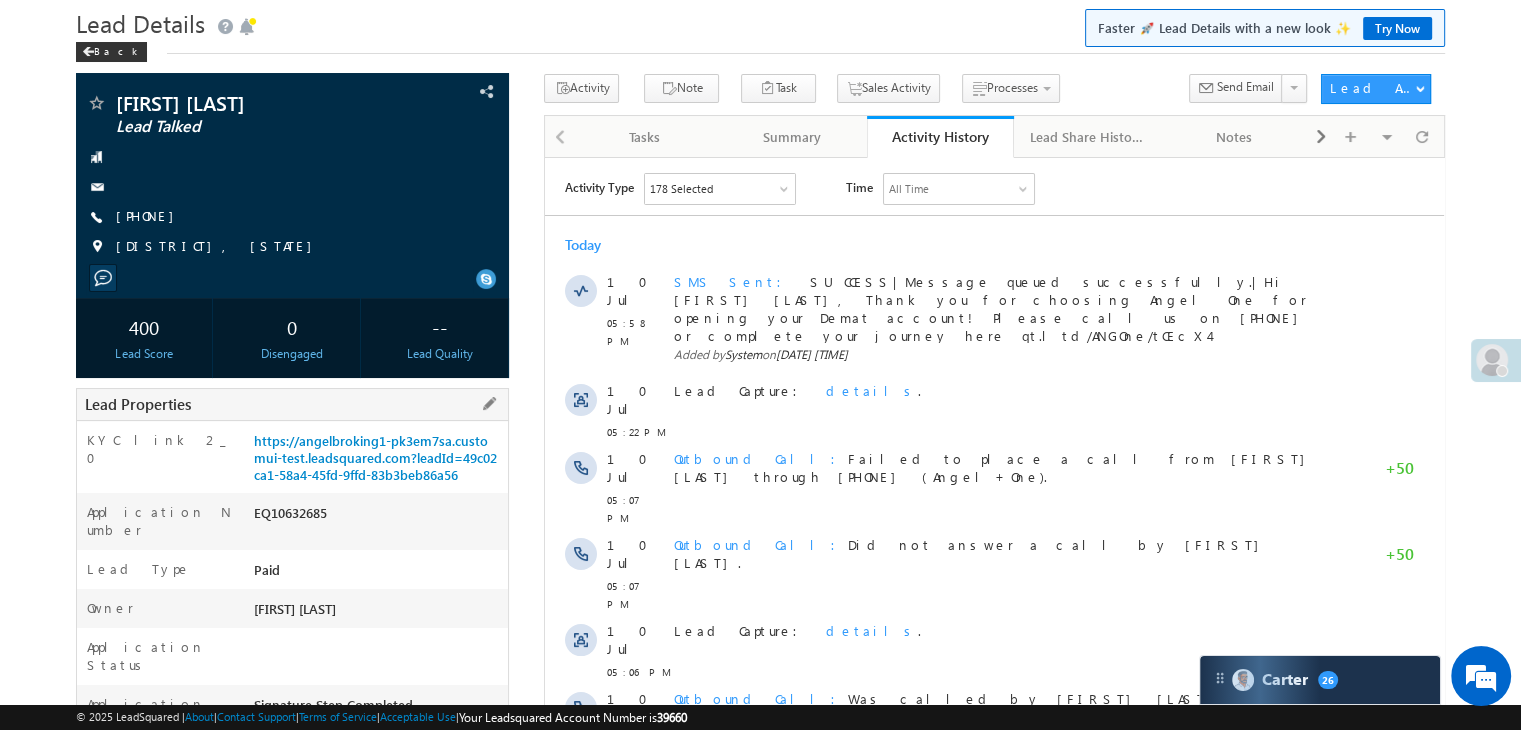 scroll, scrollTop: 100, scrollLeft: 0, axis: vertical 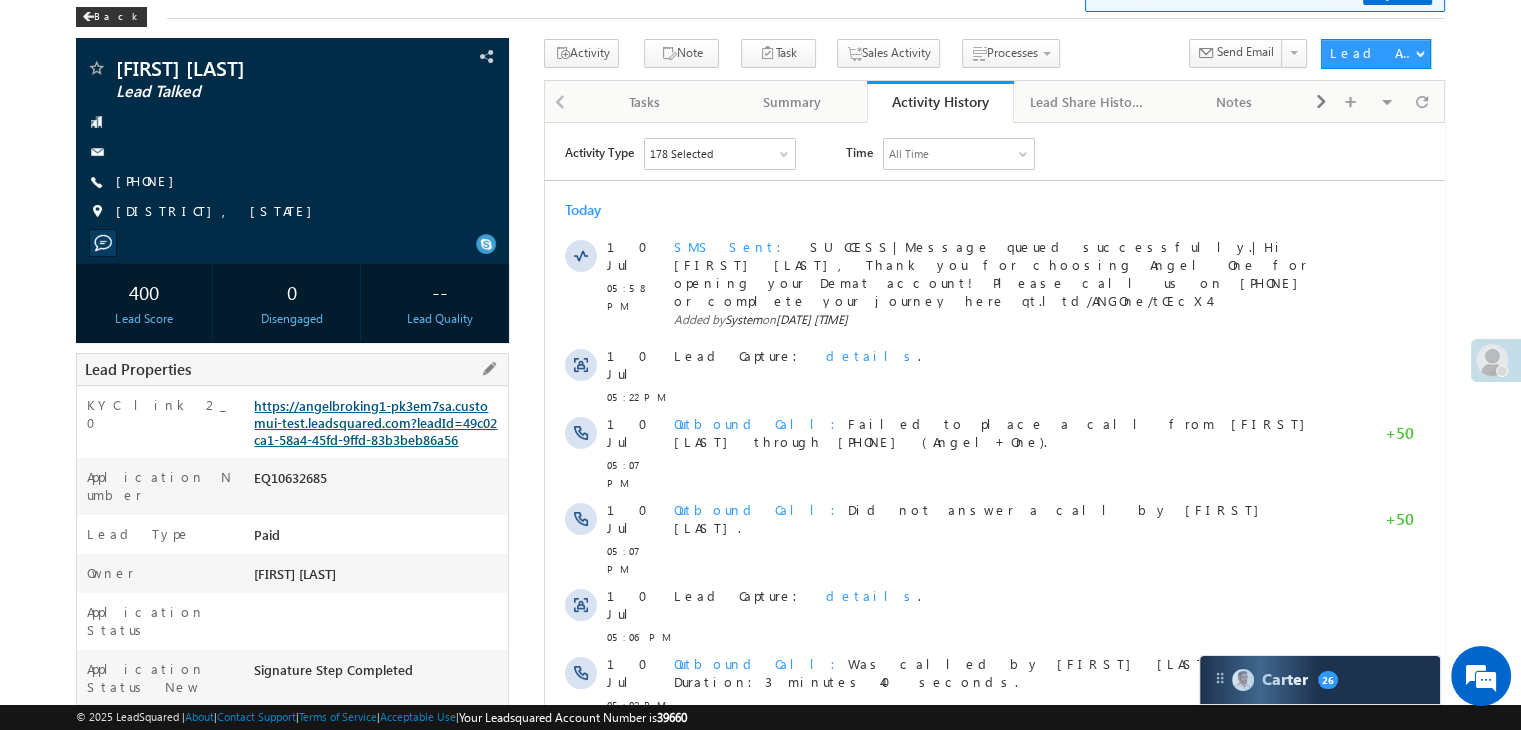 click on "https://angelbroking1-pk3em7sa.customui-test.leadsquared.com?leadId=49c02ca1-58a4-45fd-9ffd-83b3beb86a56" at bounding box center (375, 422) 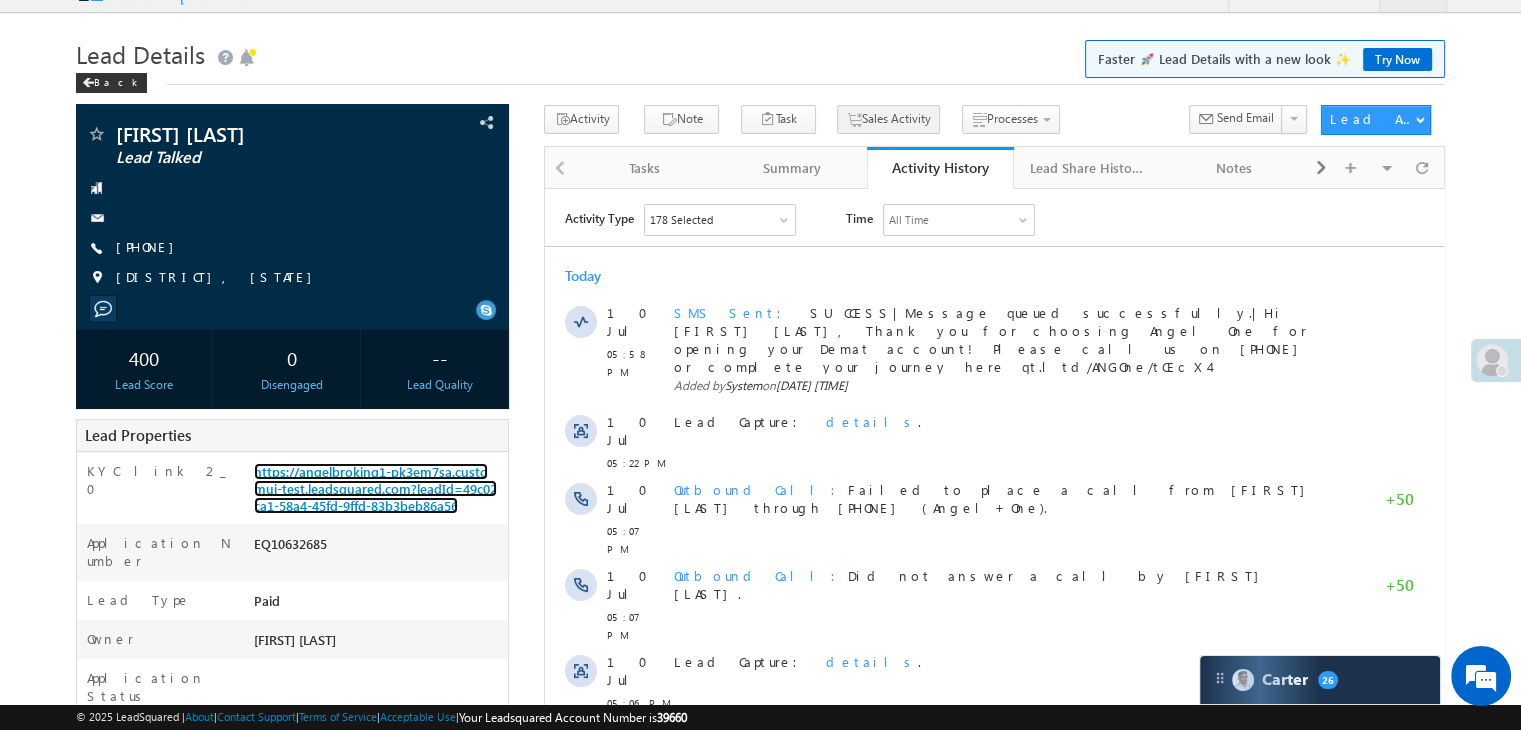 scroll, scrollTop: 0, scrollLeft: 0, axis: both 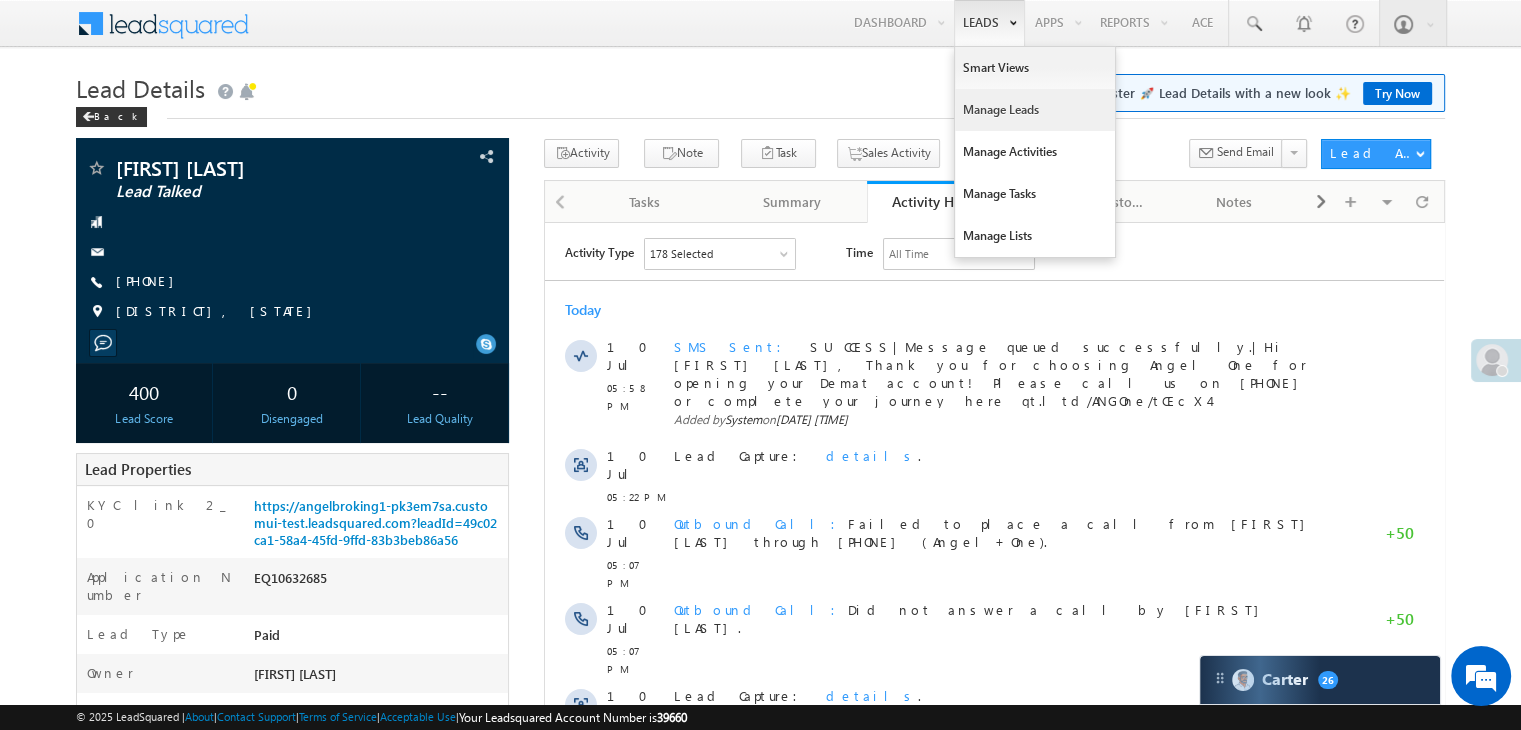 click on "Manage Leads" at bounding box center [1035, 110] 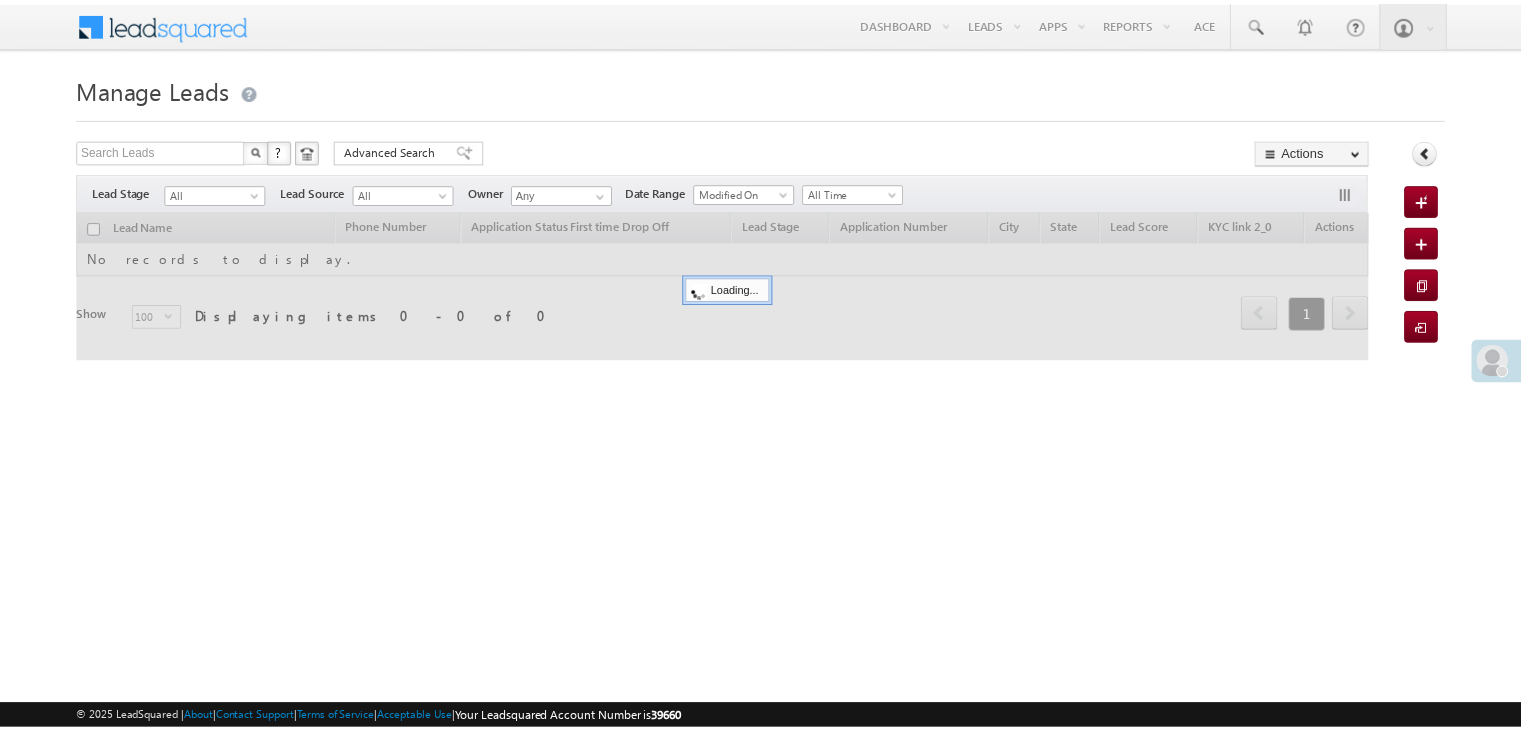 scroll, scrollTop: 0, scrollLeft: 0, axis: both 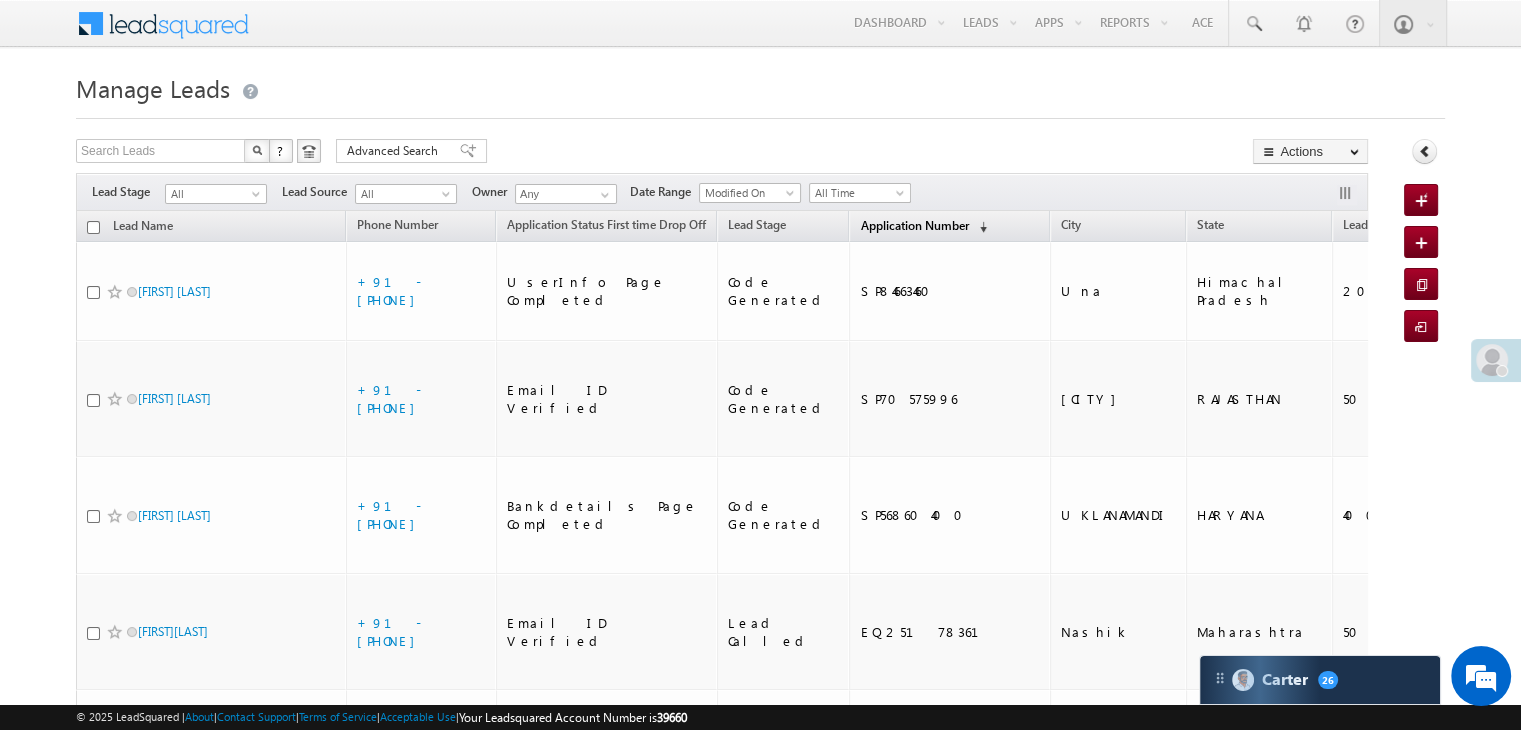 click on "Application Number" at bounding box center (914, 225) 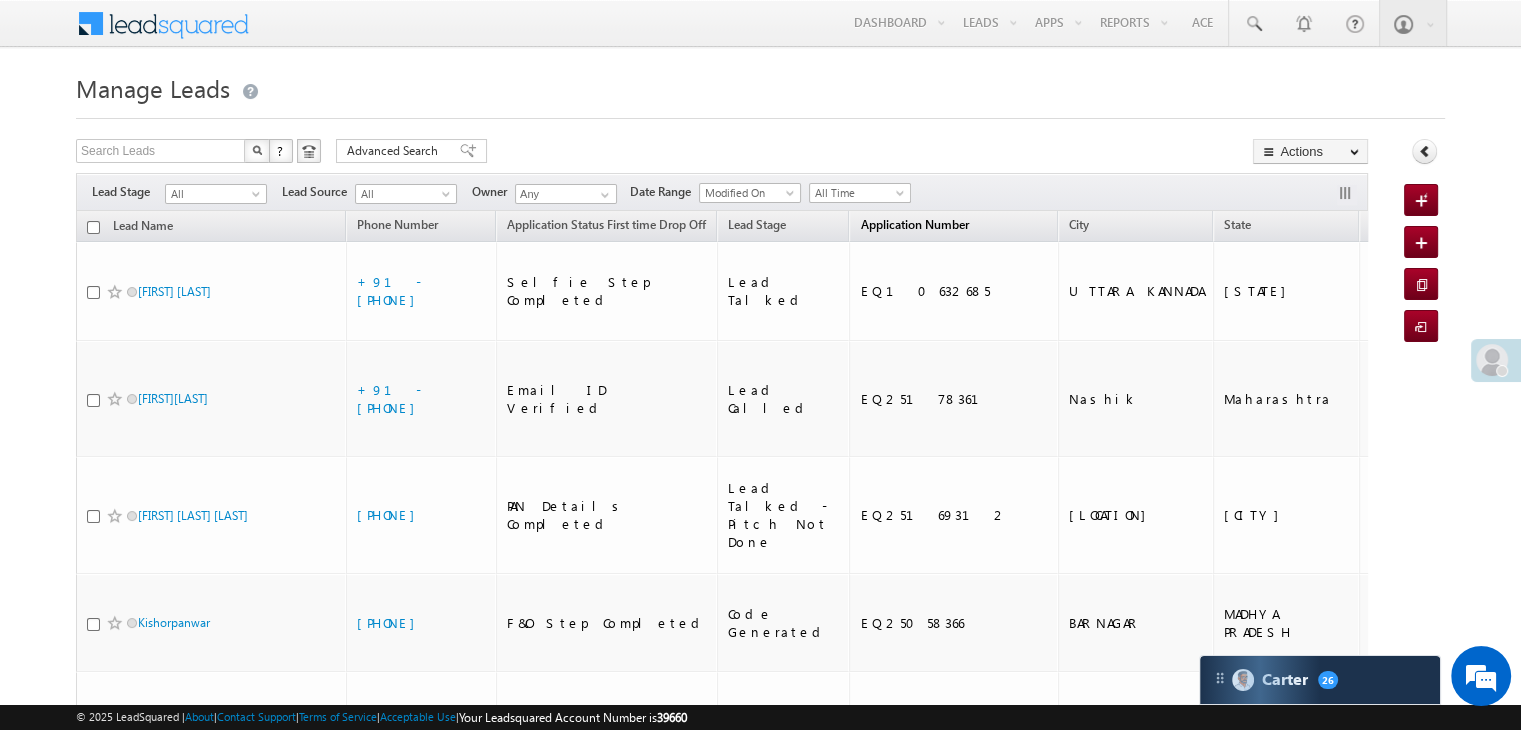 scroll, scrollTop: 0, scrollLeft: 0, axis: both 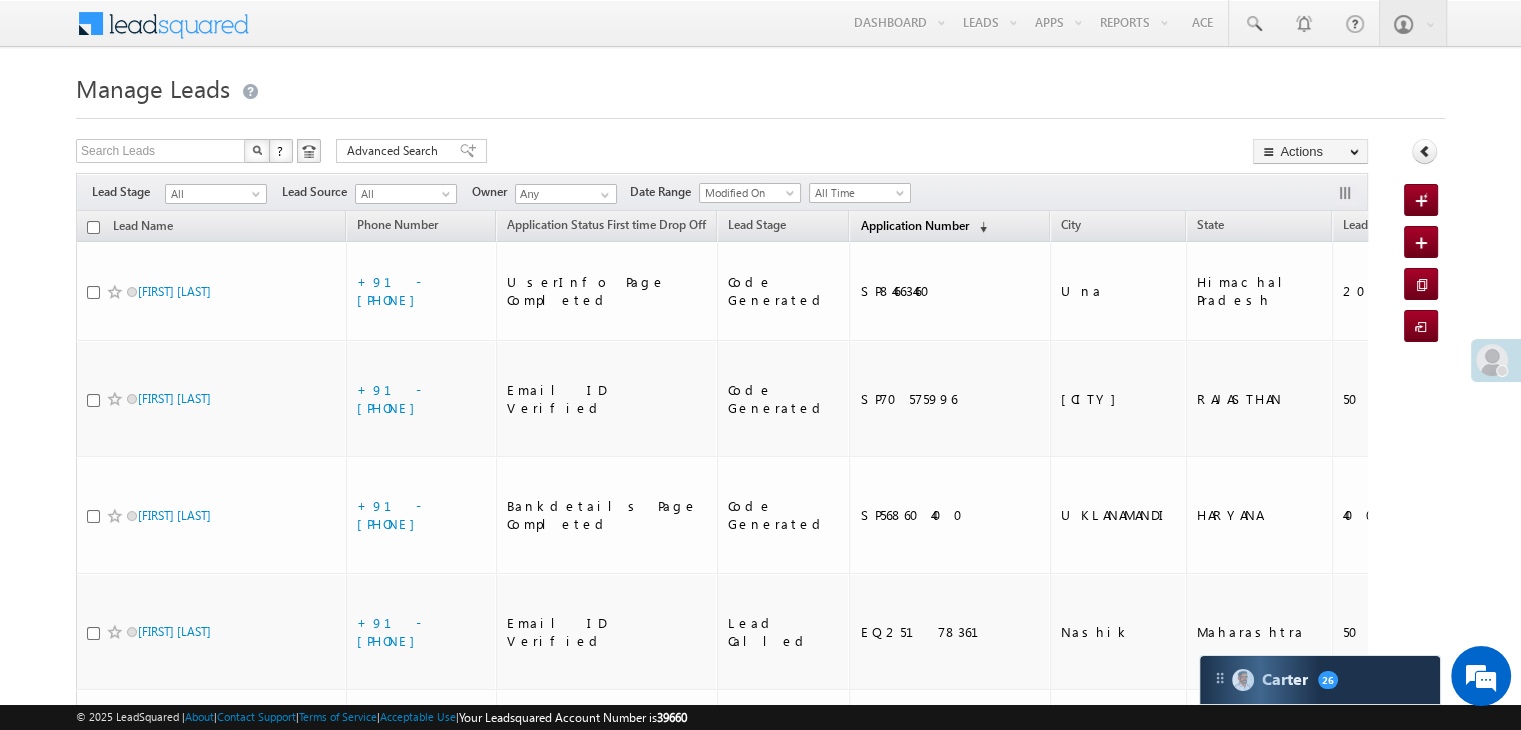 click on "Application Number" at bounding box center (914, 225) 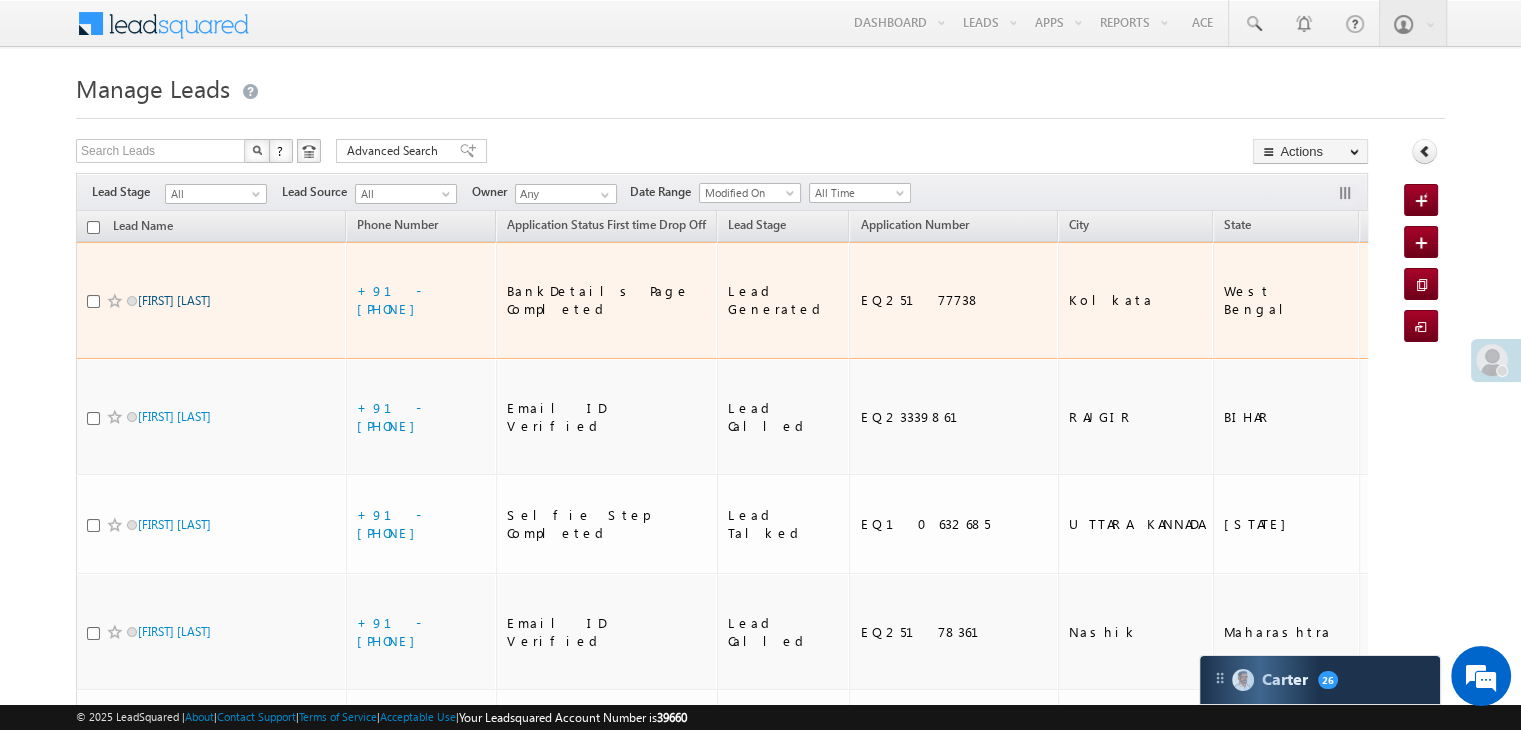 click on "[FIRST]" at bounding box center [156, 300] 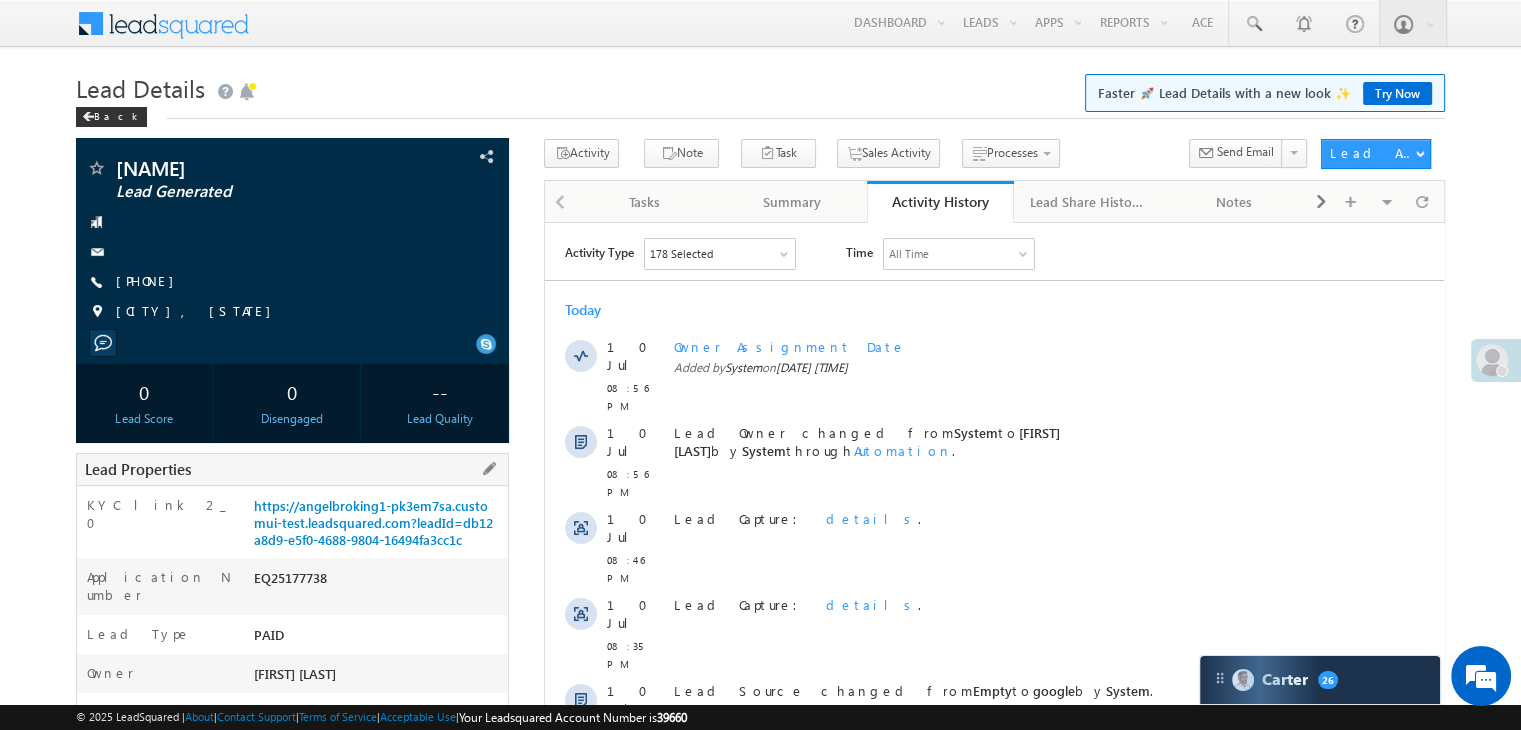 scroll, scrollTop: 200, scrollLeft: 0, axis: vertical 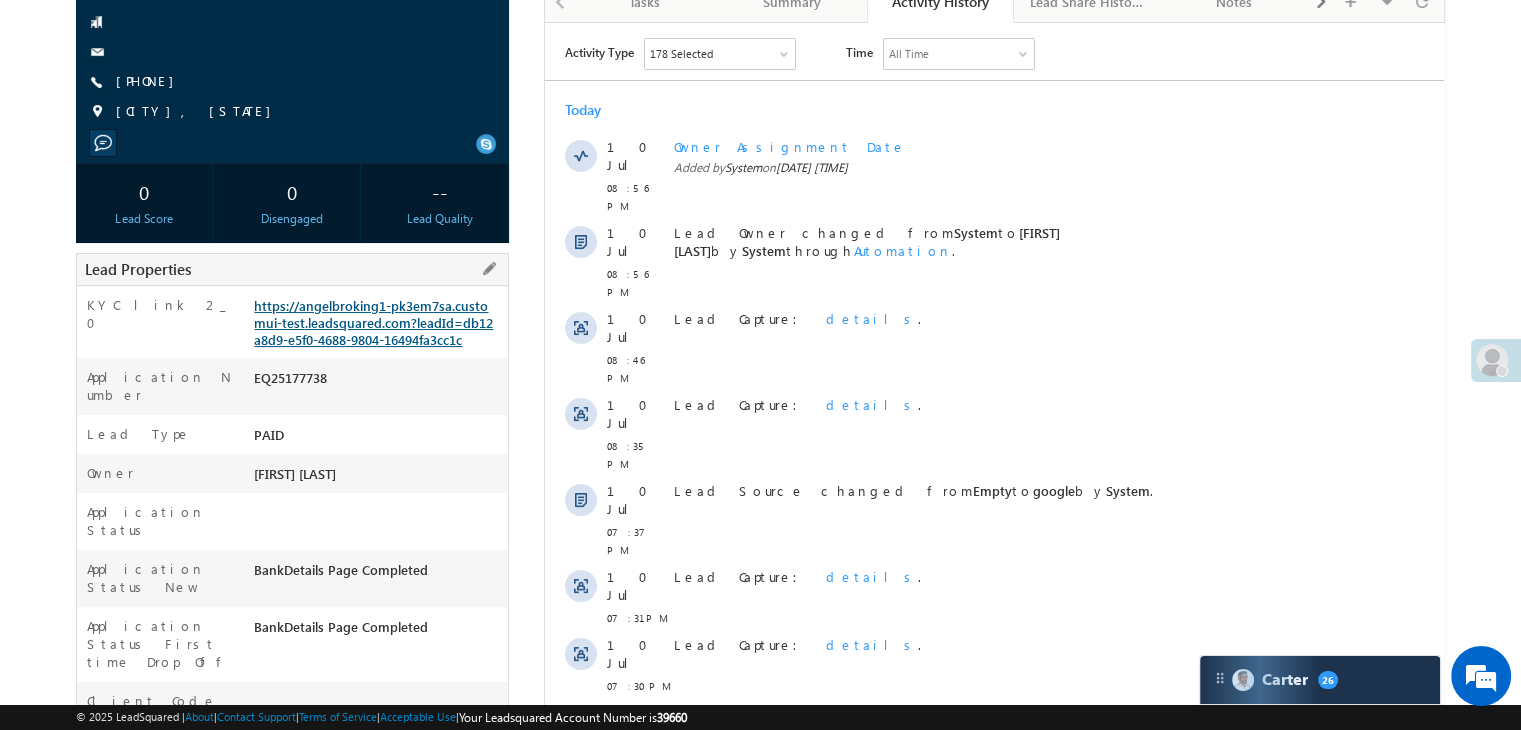 click on "https://angelbroking1-pk3em7sa.customui-test.leadsquared.com?leadId=db12a8d9-e5f0-4688-9804-16494fa3cc1c" at bounding box center [373, 322] 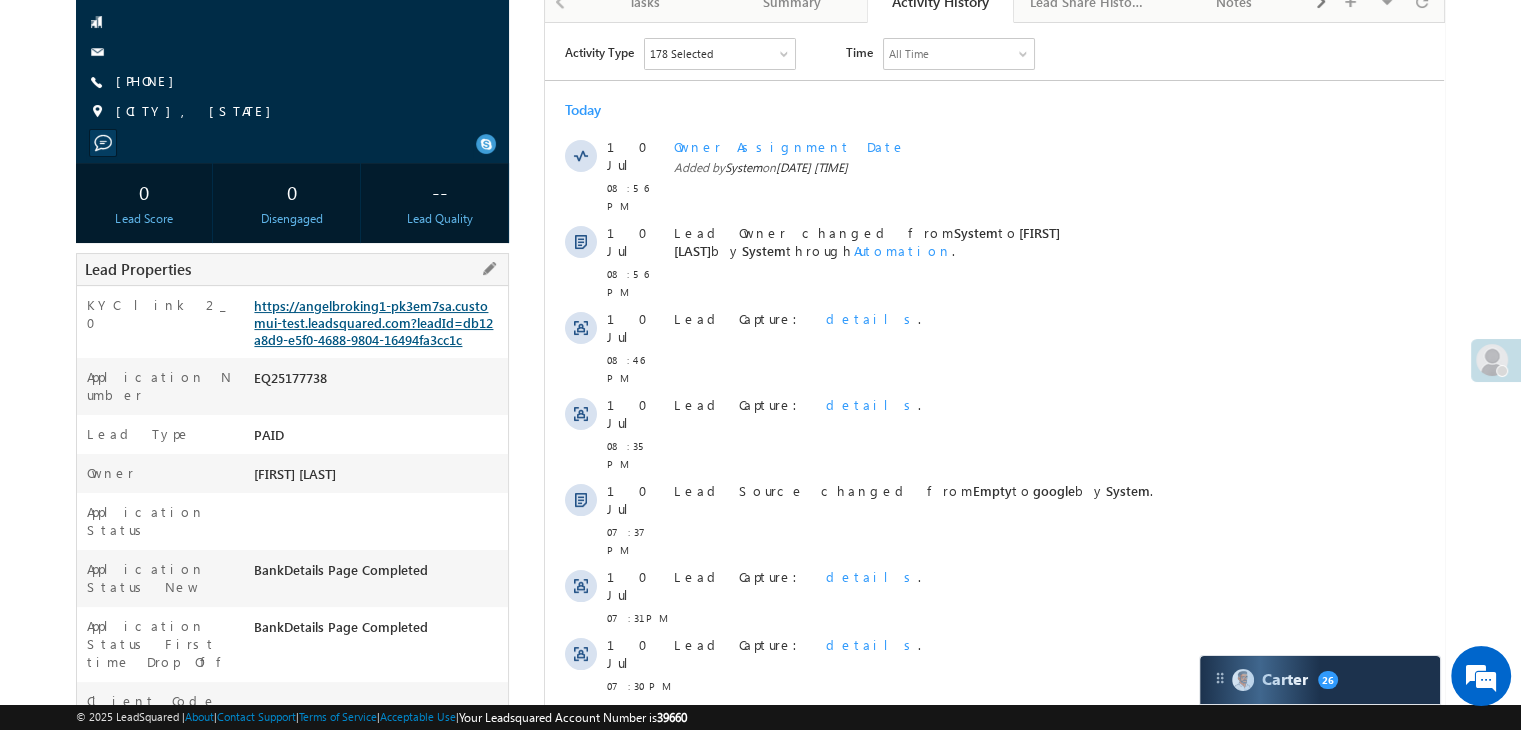 scroll, scrollTop: 0, scrollLeft: 0, axis: both 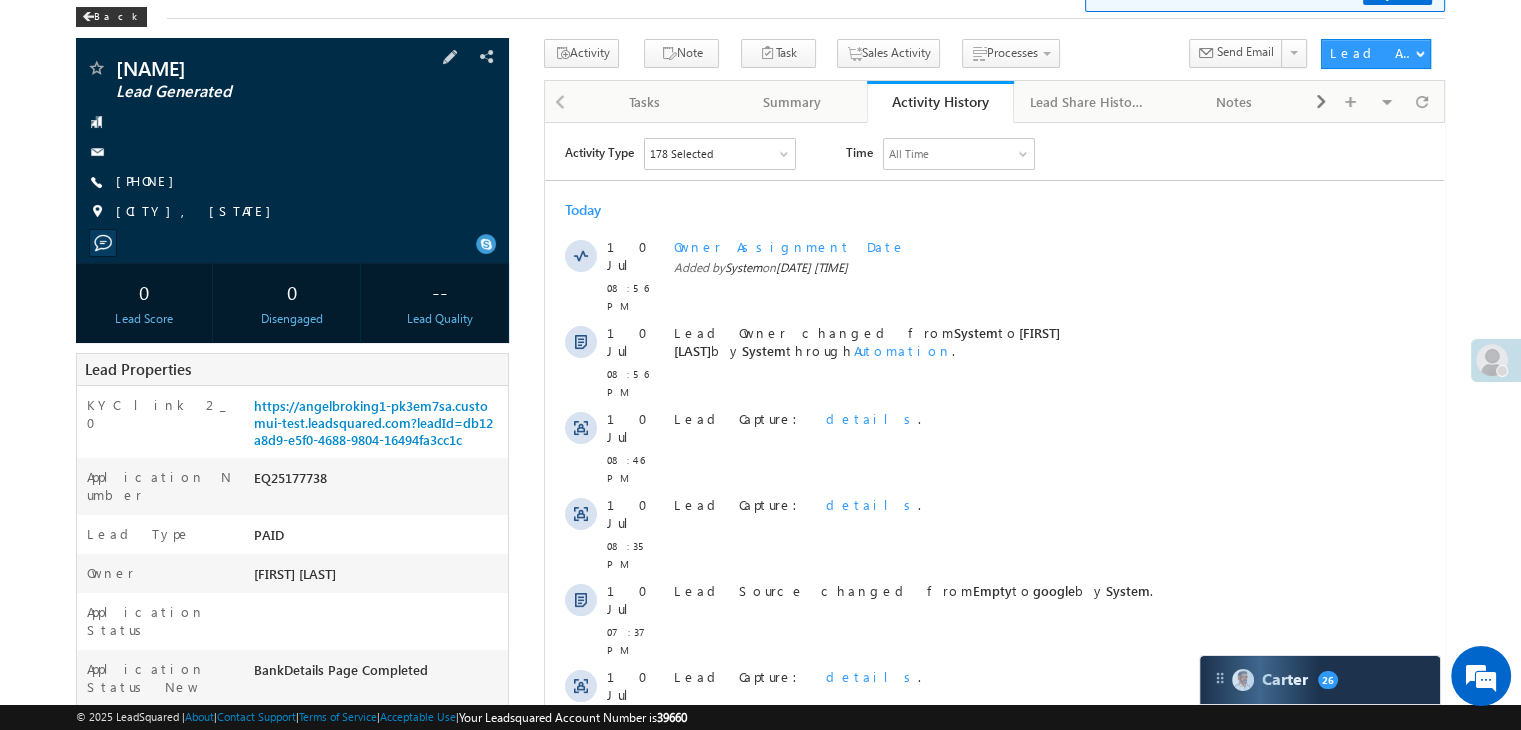 click on "+91-8918408779" at bounding box center (150, 182) 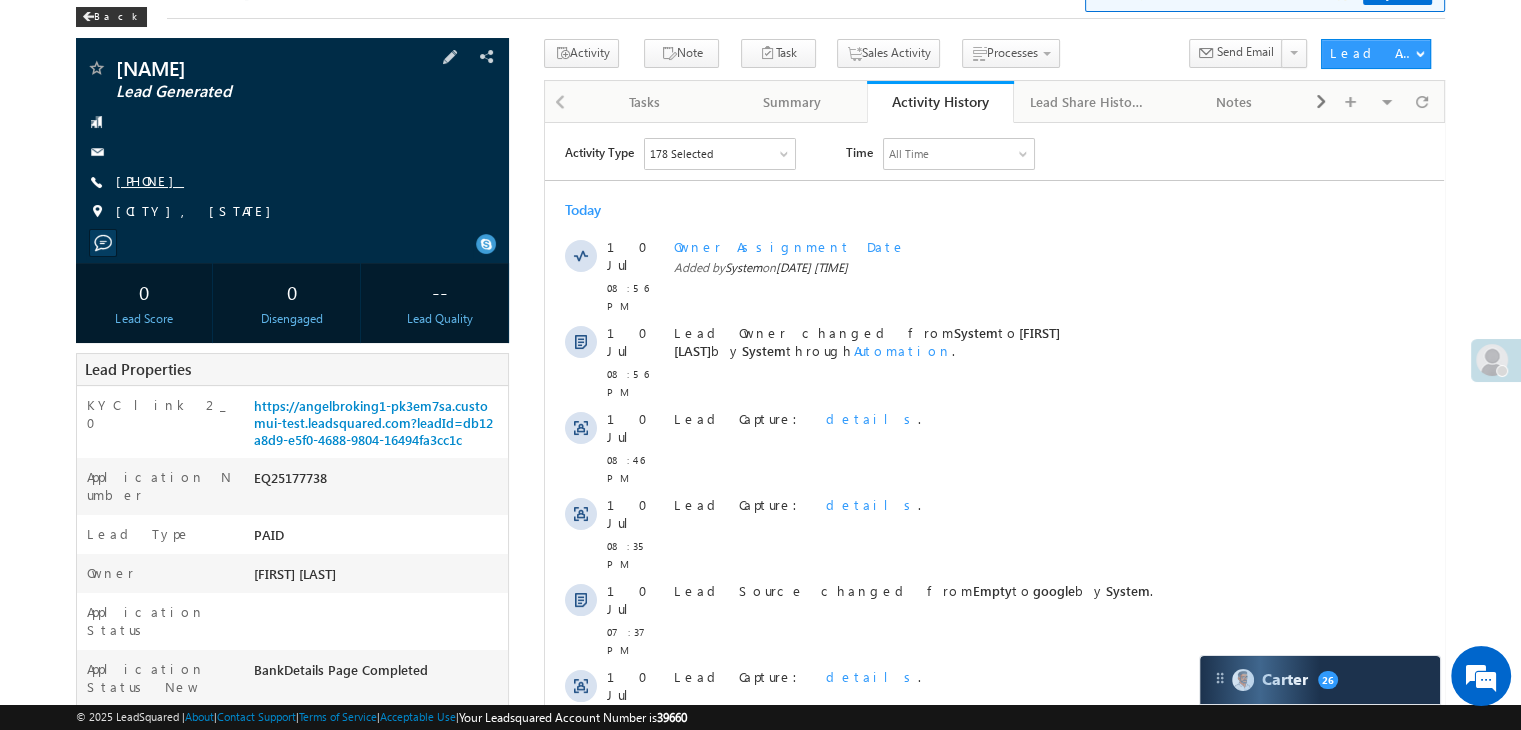 click on "+91-8918408779" at bounding box center (150, 180) 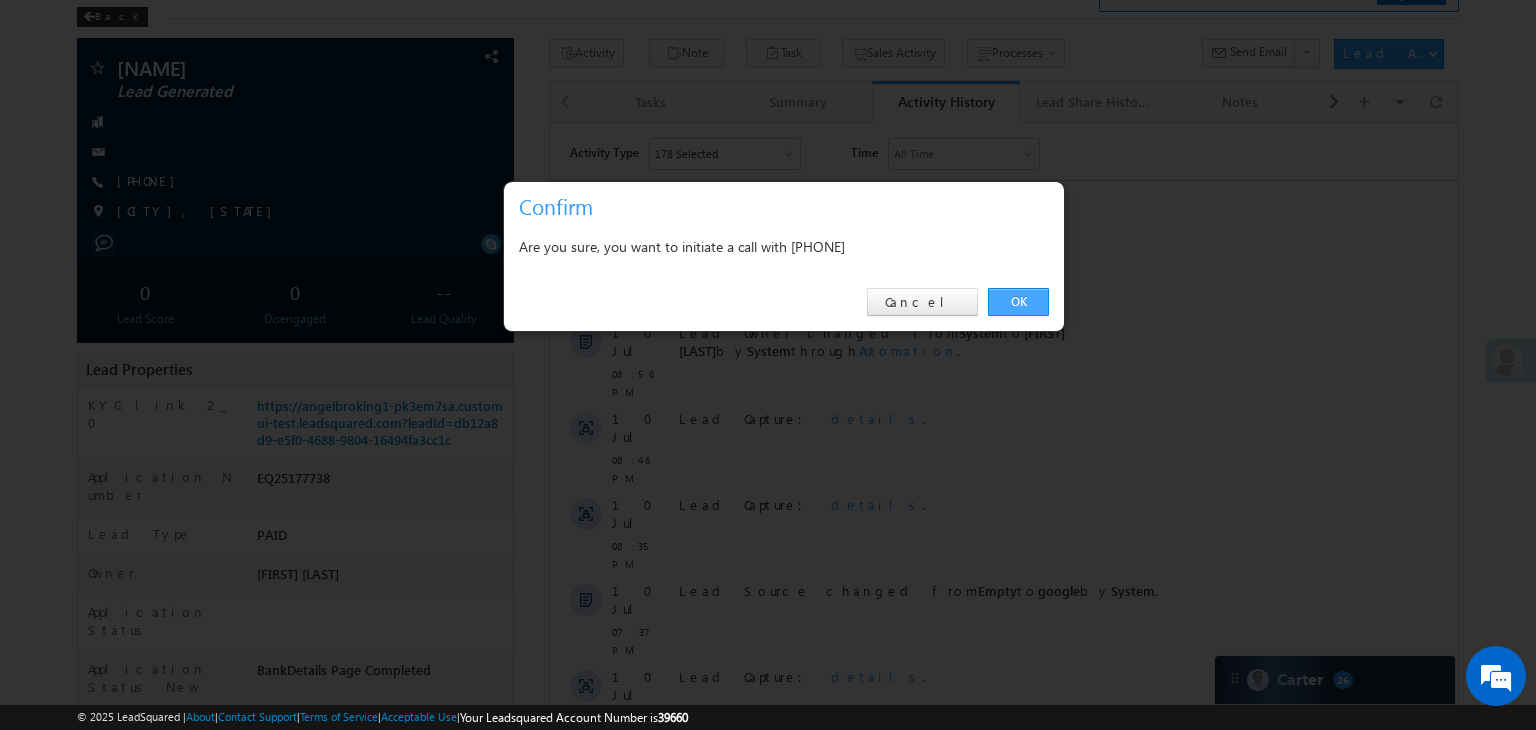 drag, startPoint x: 1027, startPoint y: 308, endPoint x: 471, endPoint y: 173, distance: 572.1547 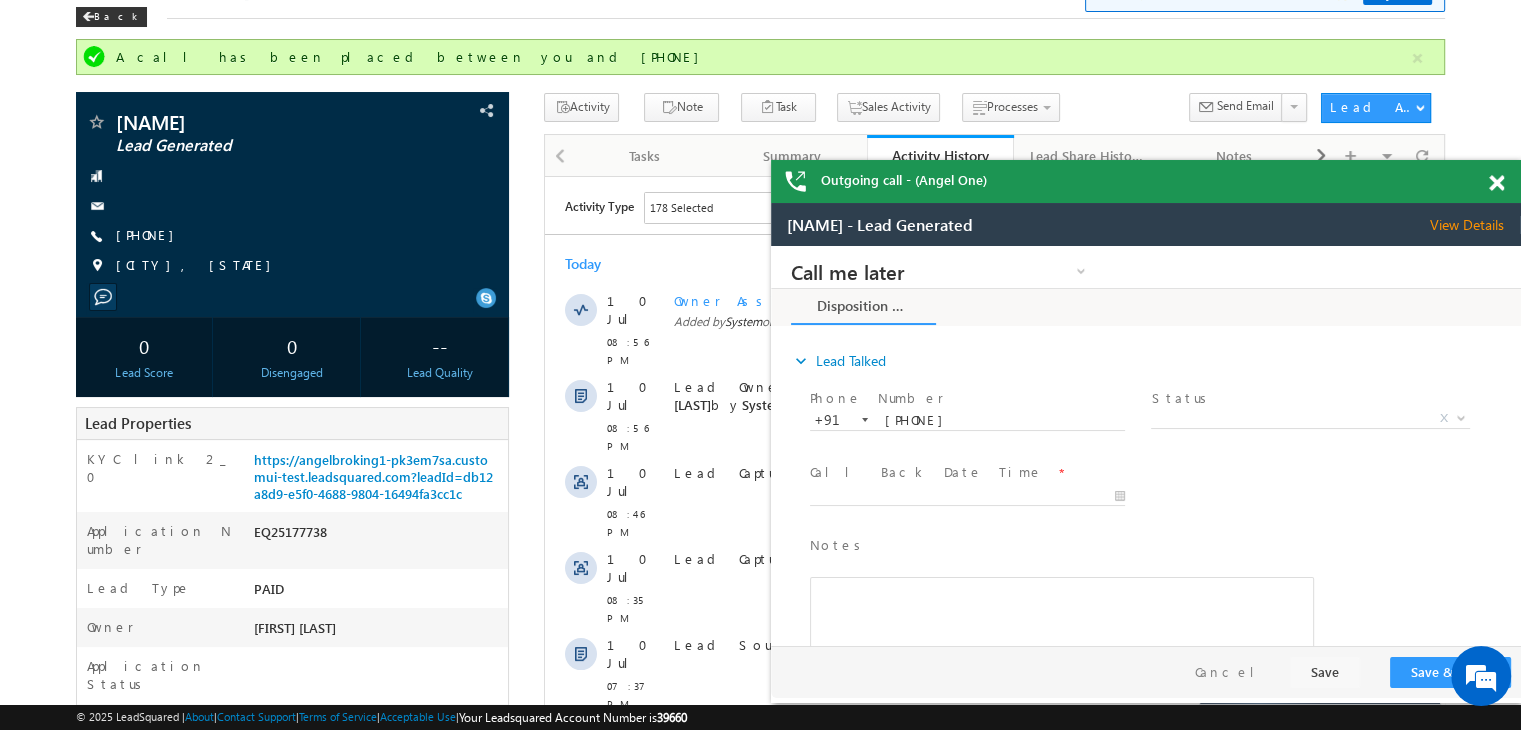 scroll, scrollTop: 0, scrollLeft: 0, axis: both 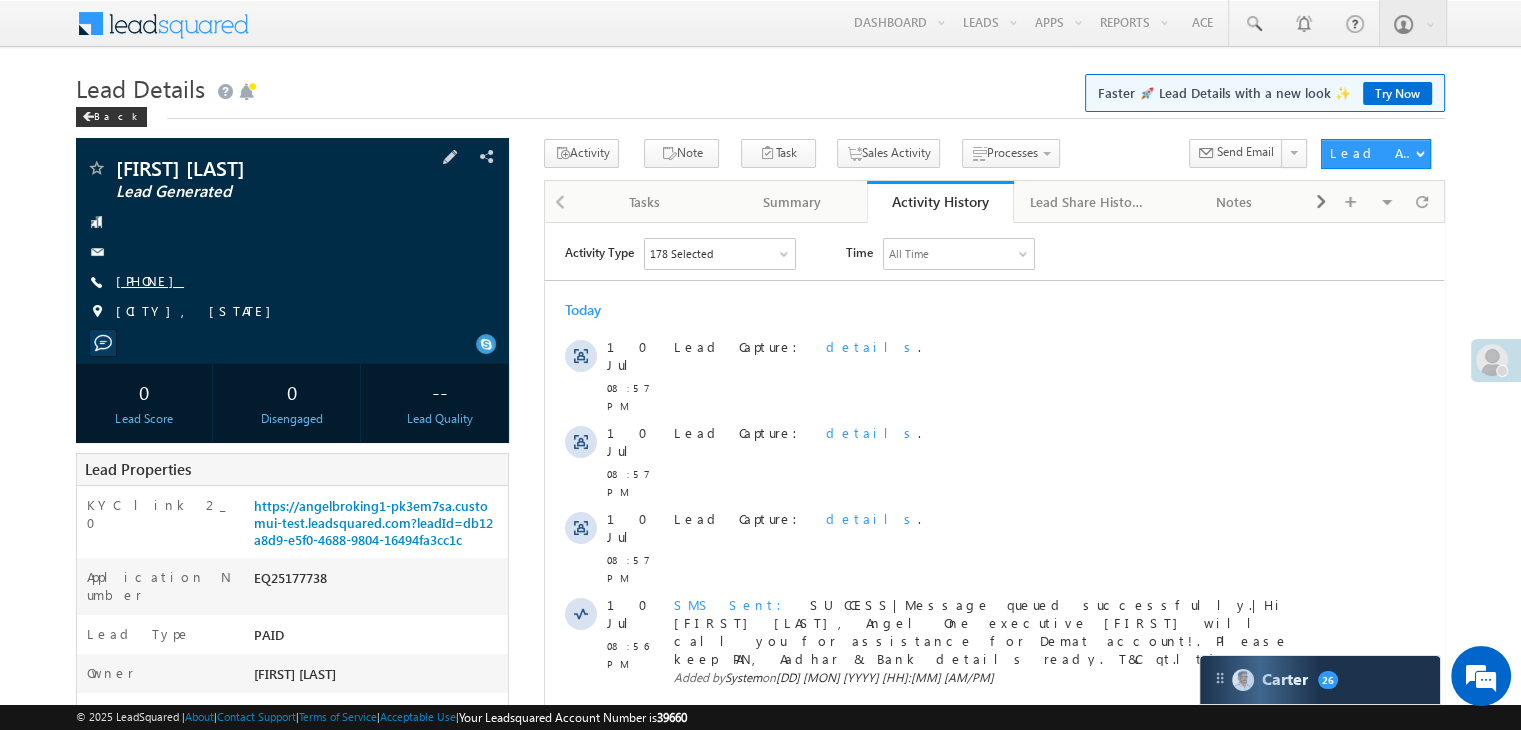 click on "[PHONE]" at bounding box center (150, 280) 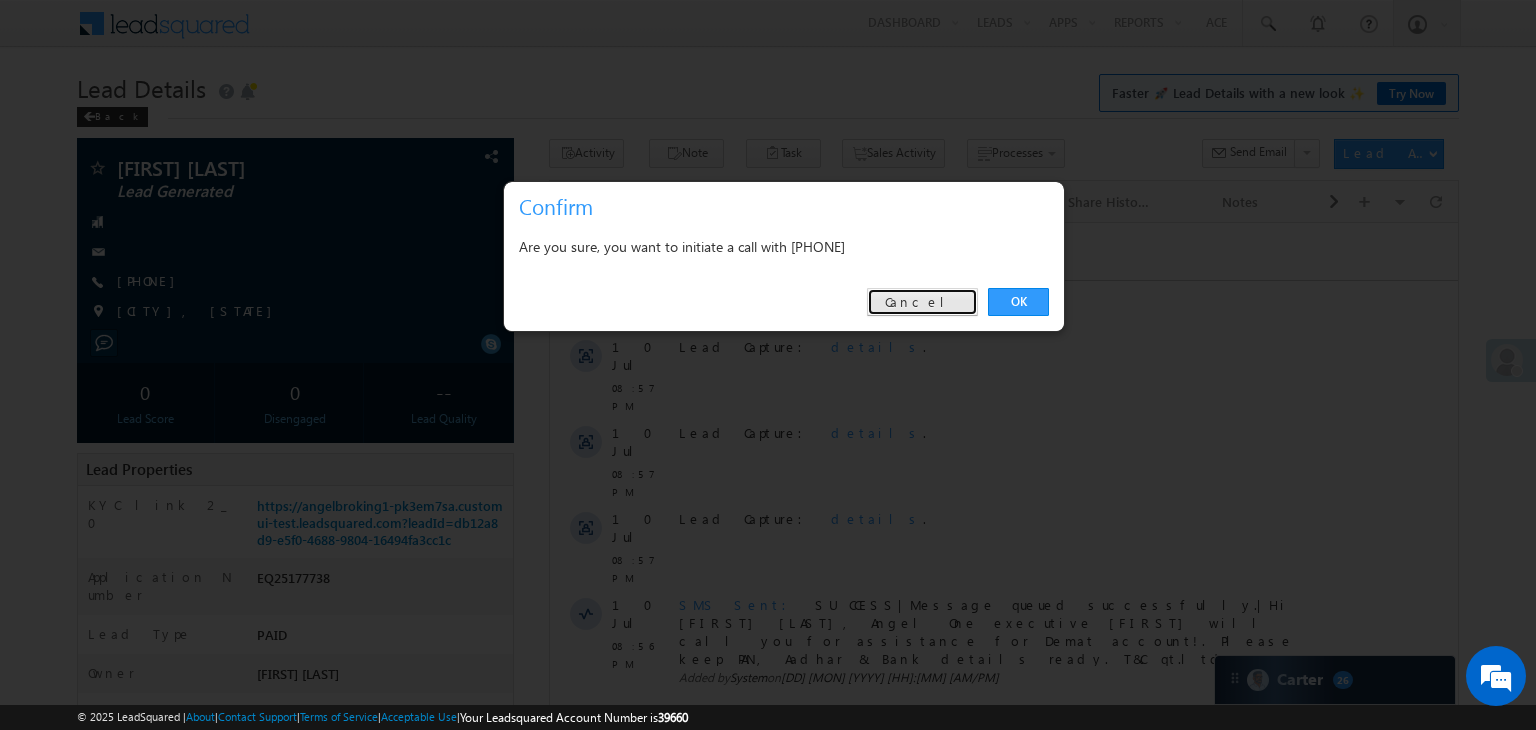 click on "Cancel" at bounding box center [922, 302] 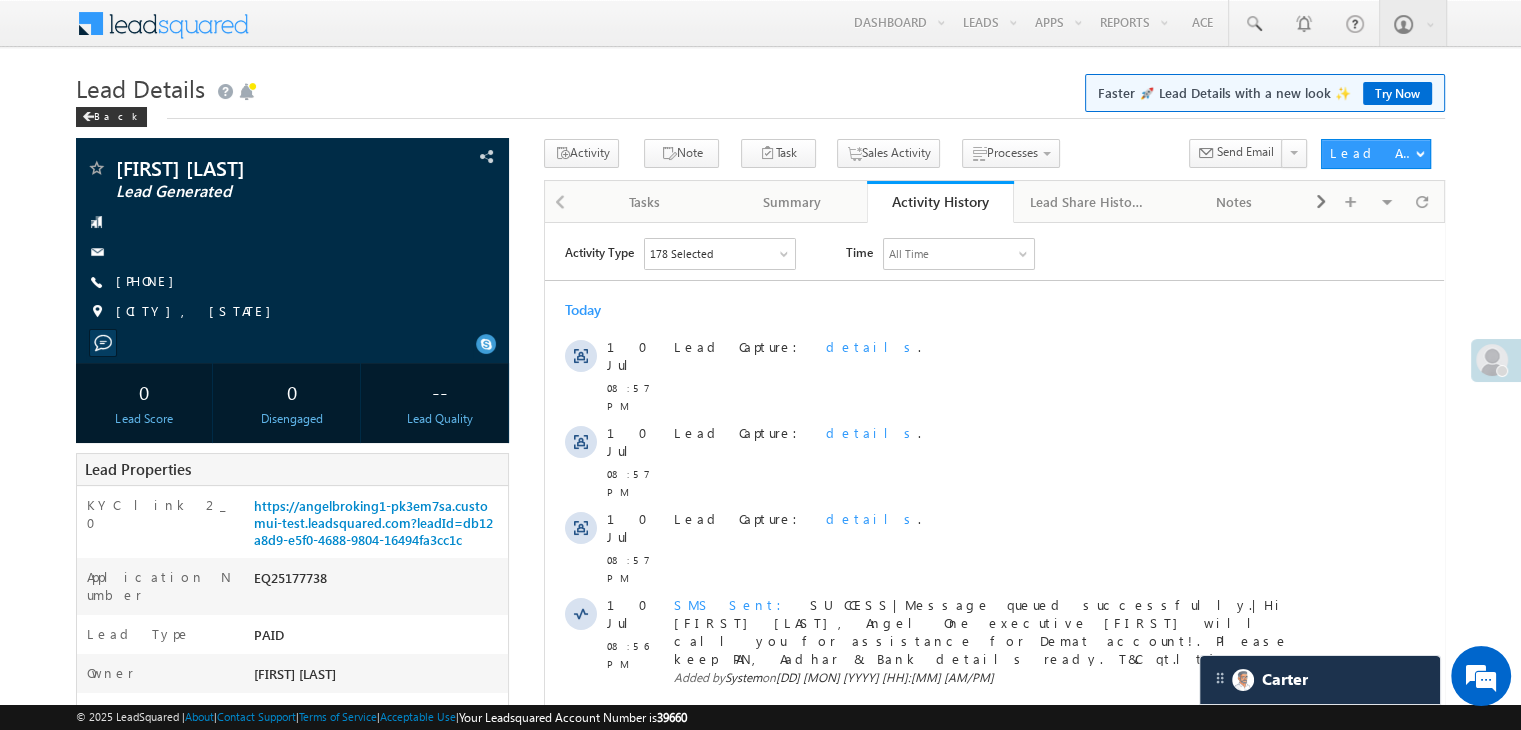 scroll, scrollTop: 0, scrollLeft: 0, axis: both 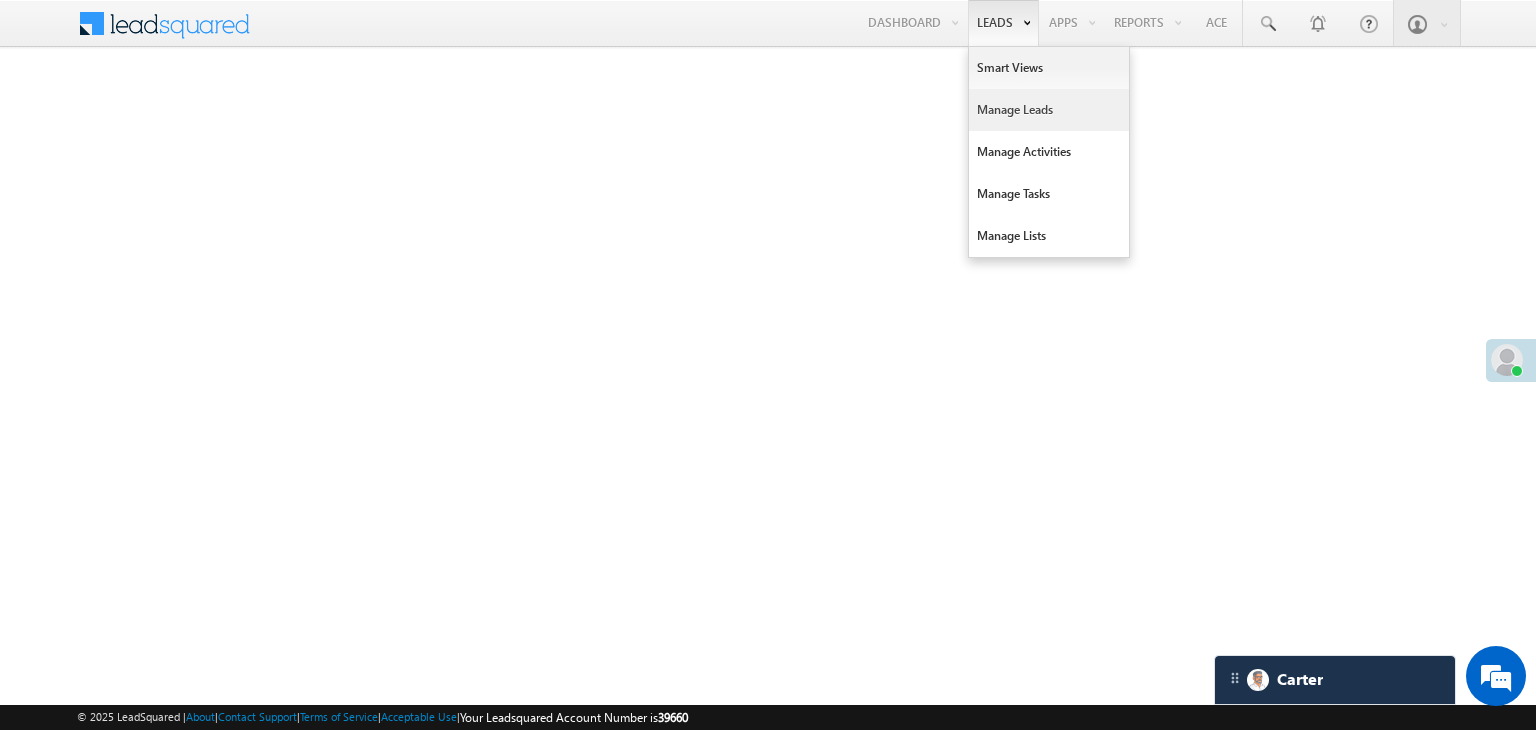 click on "Manage Leads" at bounding box center [1049, 110] 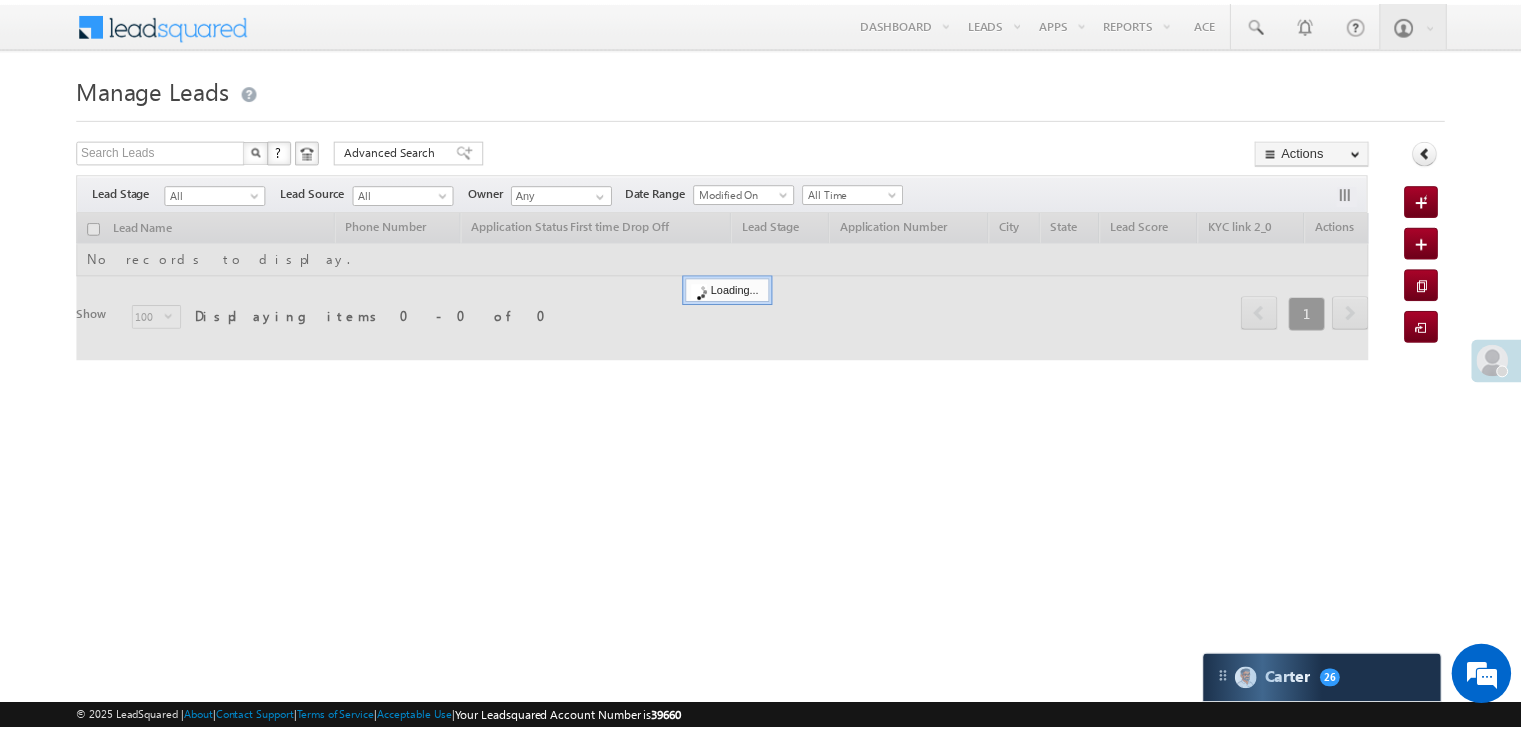 scroll, scrollTop: 0, scrollLeft: 0, axis: both 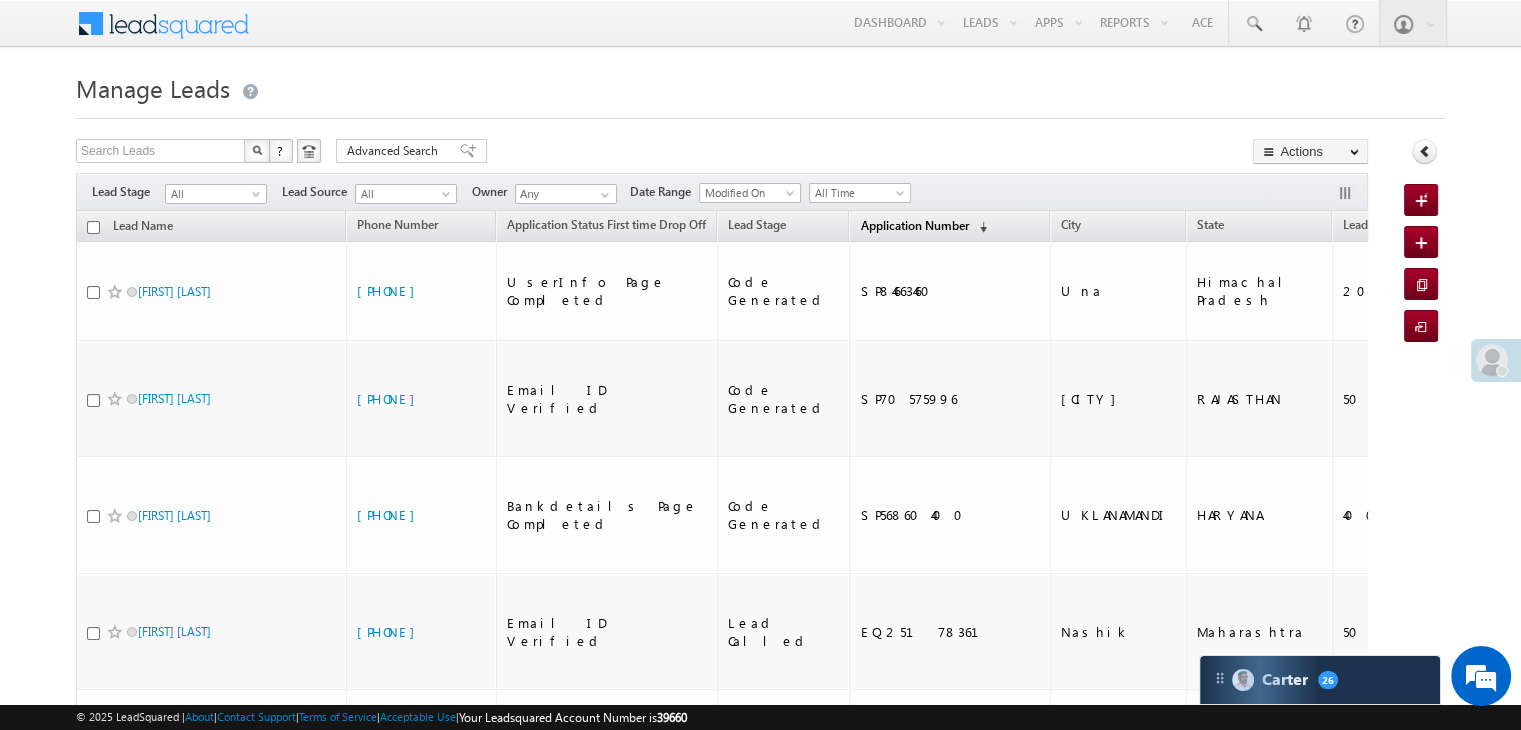 click on "Application Number" at bounding box center [914, 225] 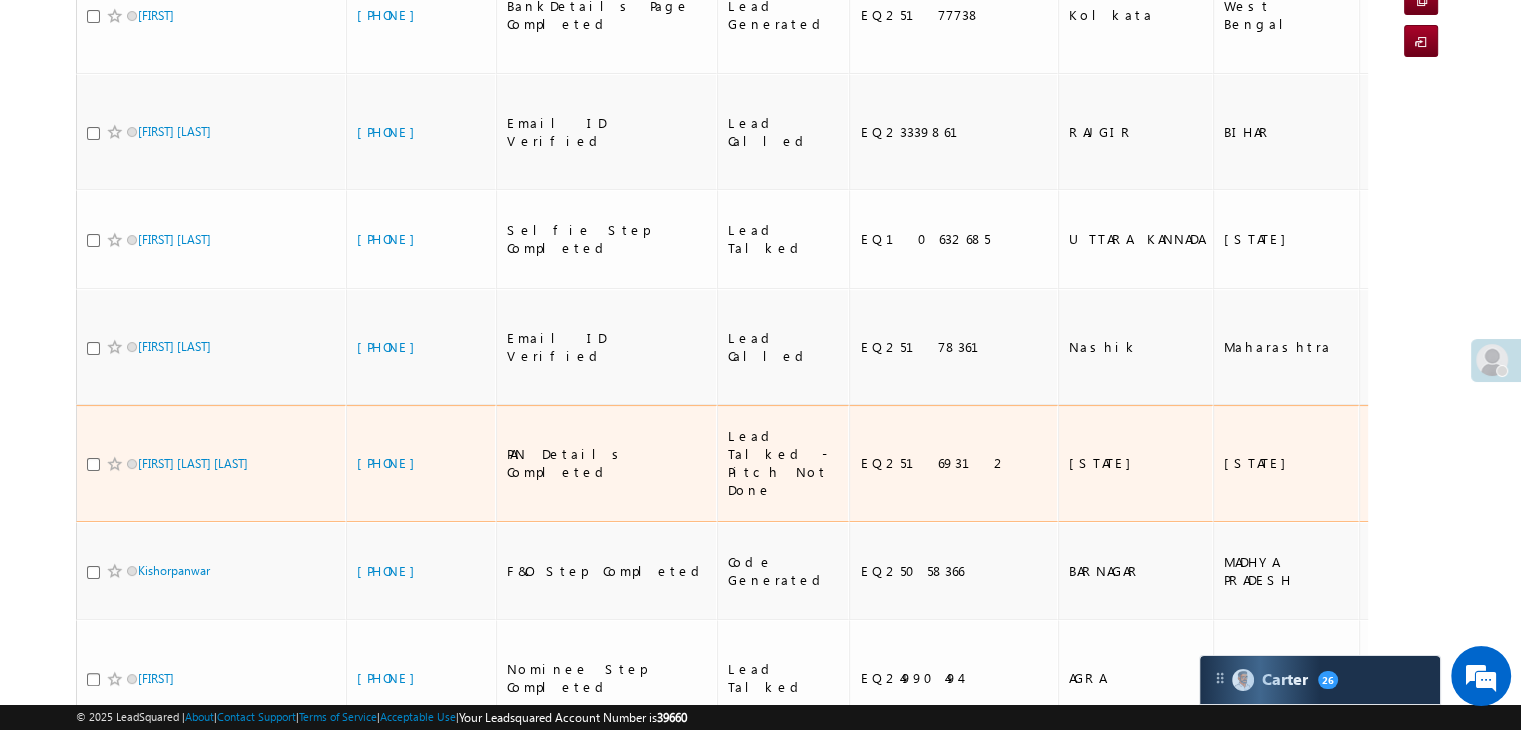 scroll, scrollTop: 300, scrollLeft: 0, axis: vertical 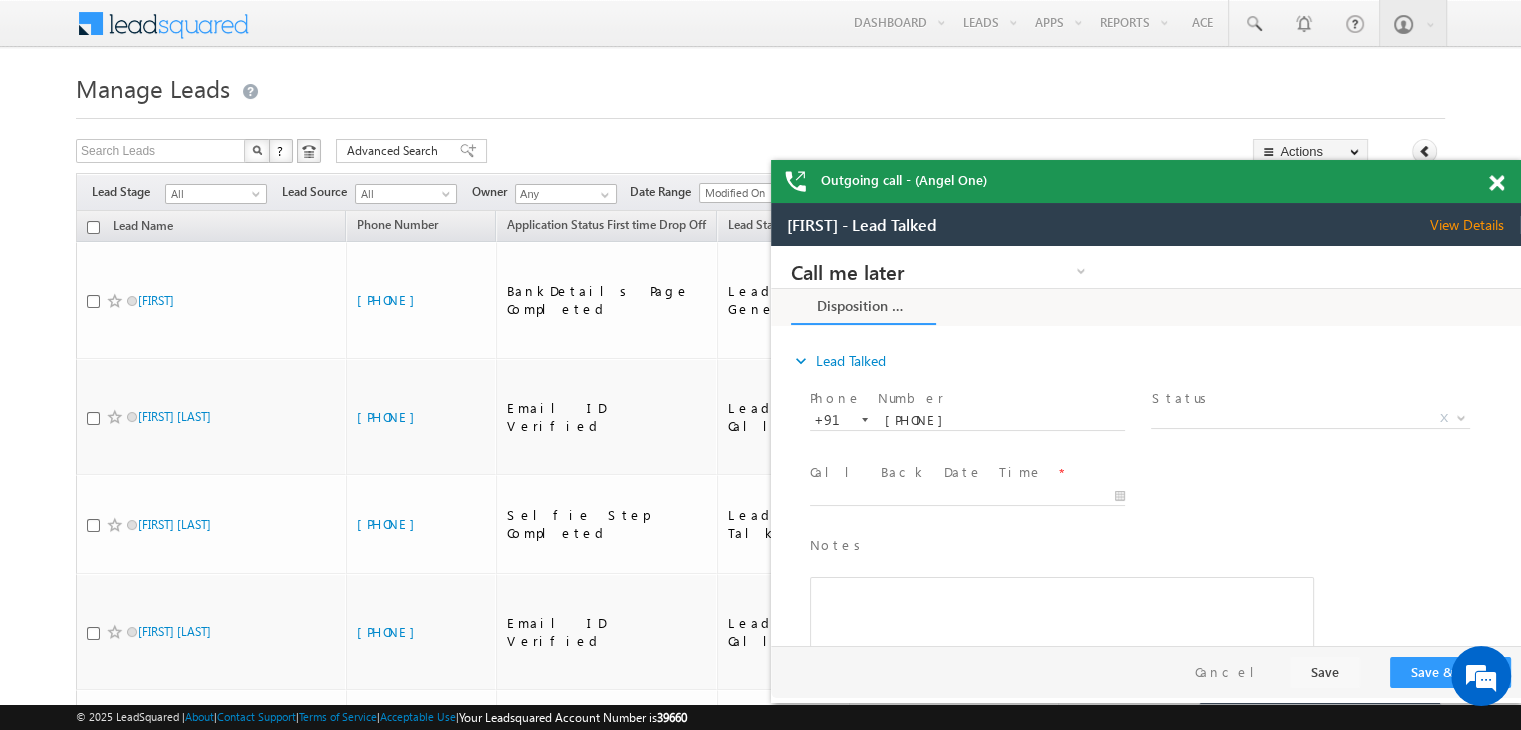 click at bounding box center (1496, 183) 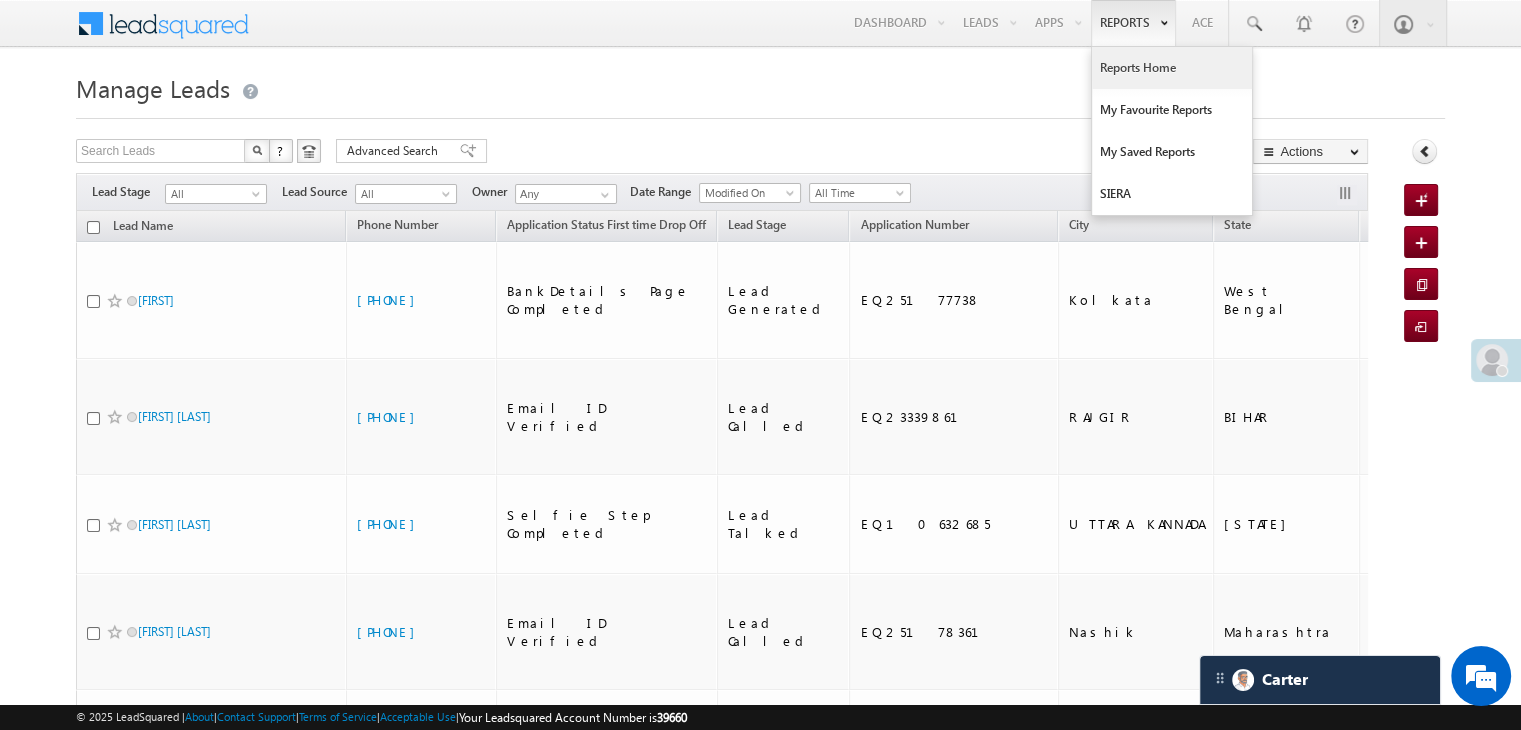click on "Reports Home" at bounding box center [1172, 68] 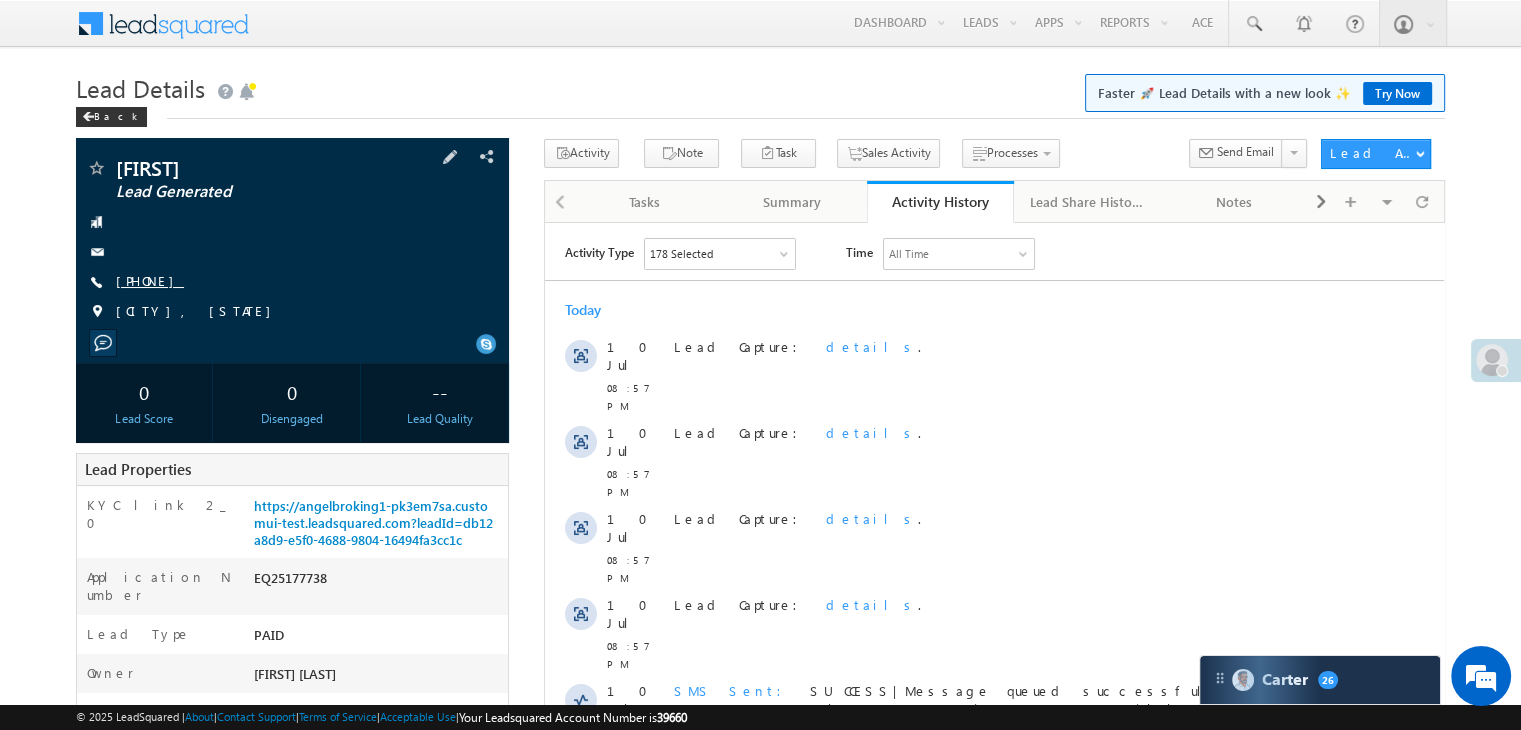 scroll, scrollTop: 0, scrollLeft: 0, axis: both 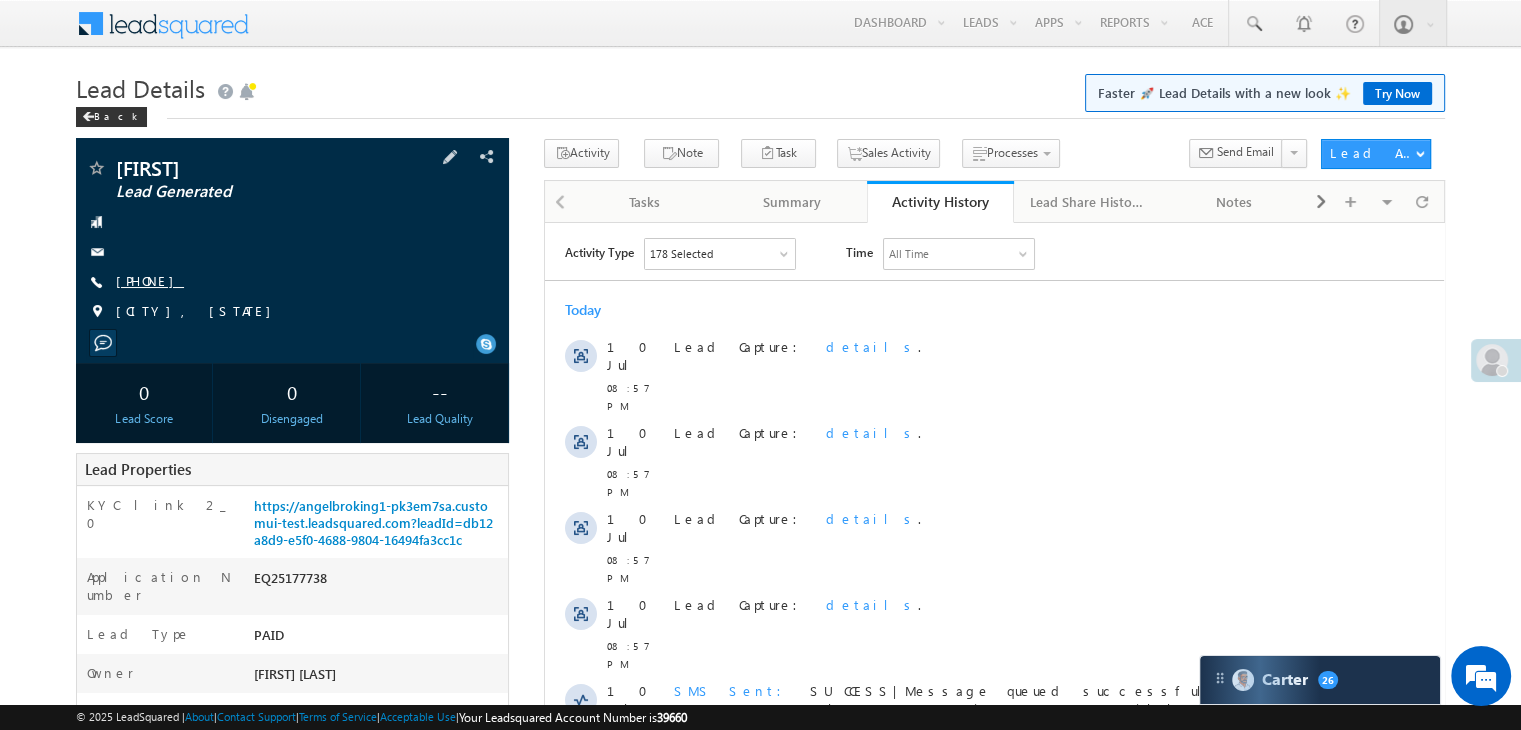 click on "[PHONE]" at bounding box center [150, 280] 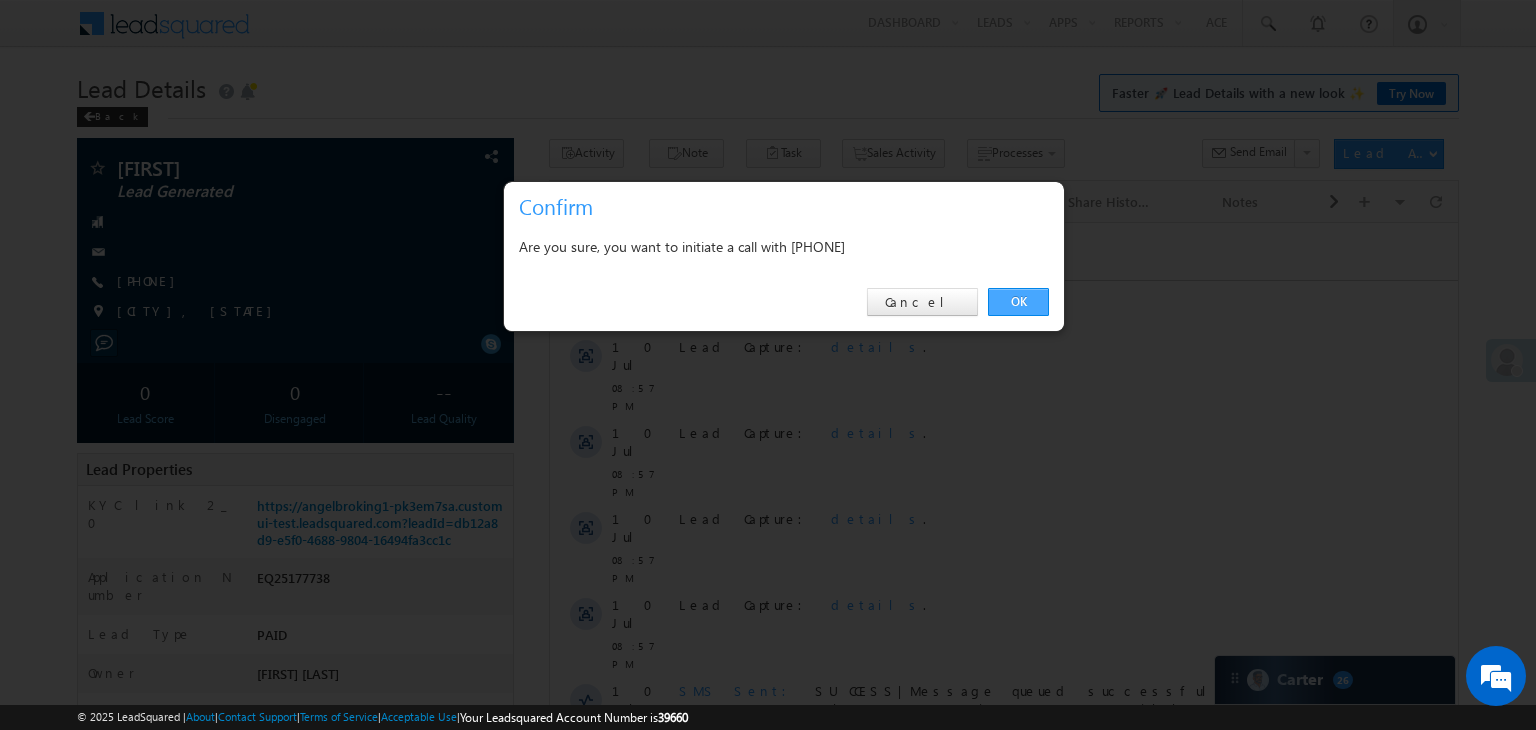 click on "OK" at bounding box center [1018, 302] 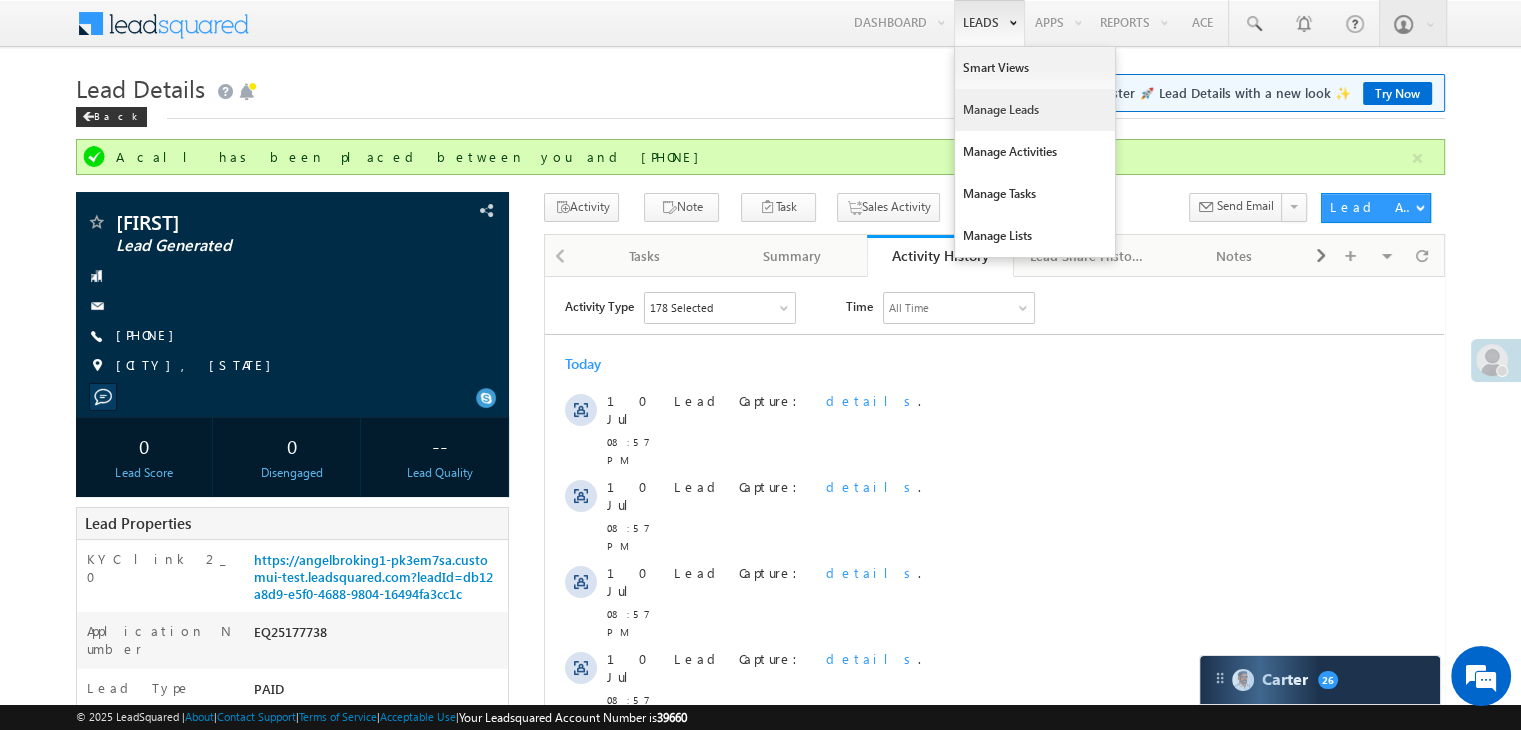 click on "Manage Leads" at bounding box center [1035, 110] 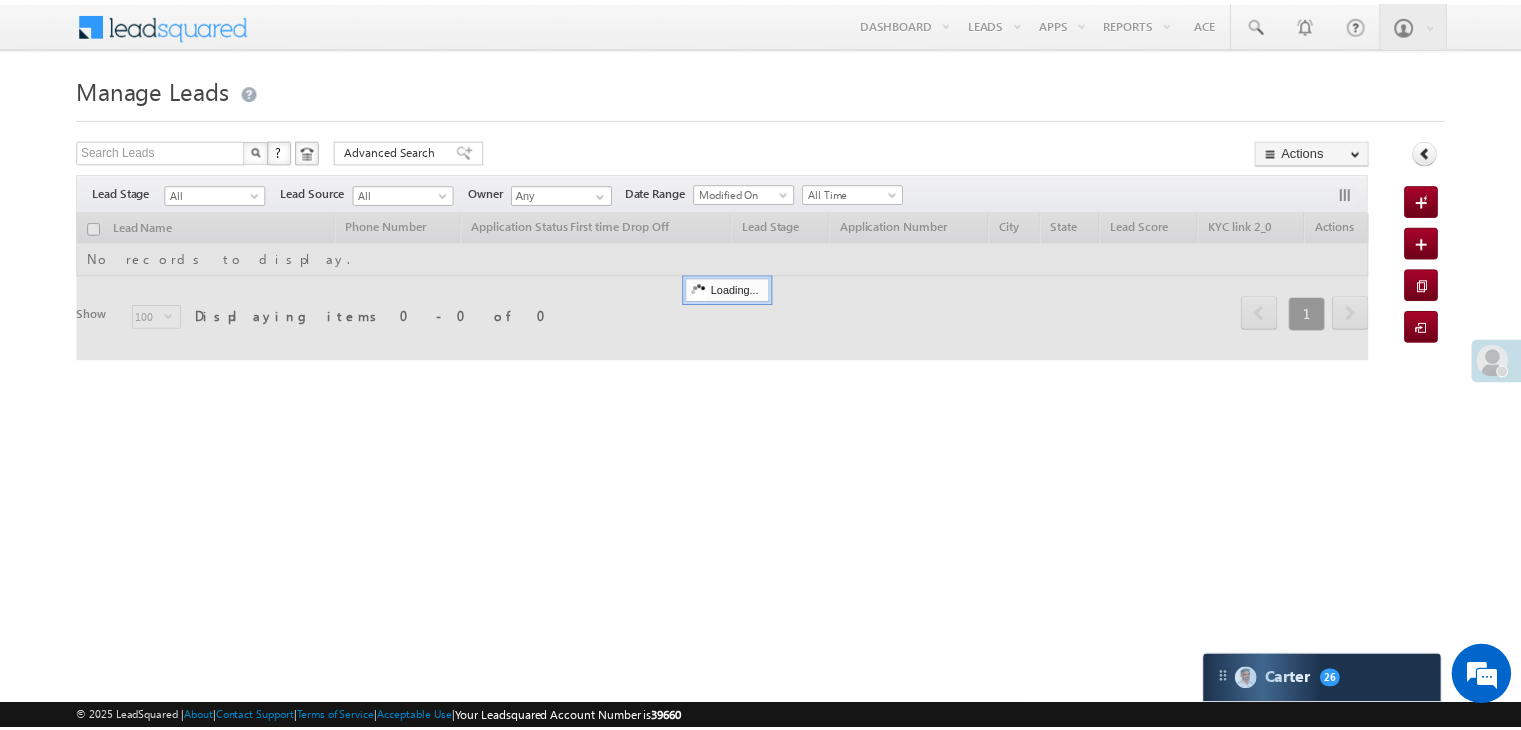 scroll, scrollTop: 0, scrollLeft: 0, axis: both 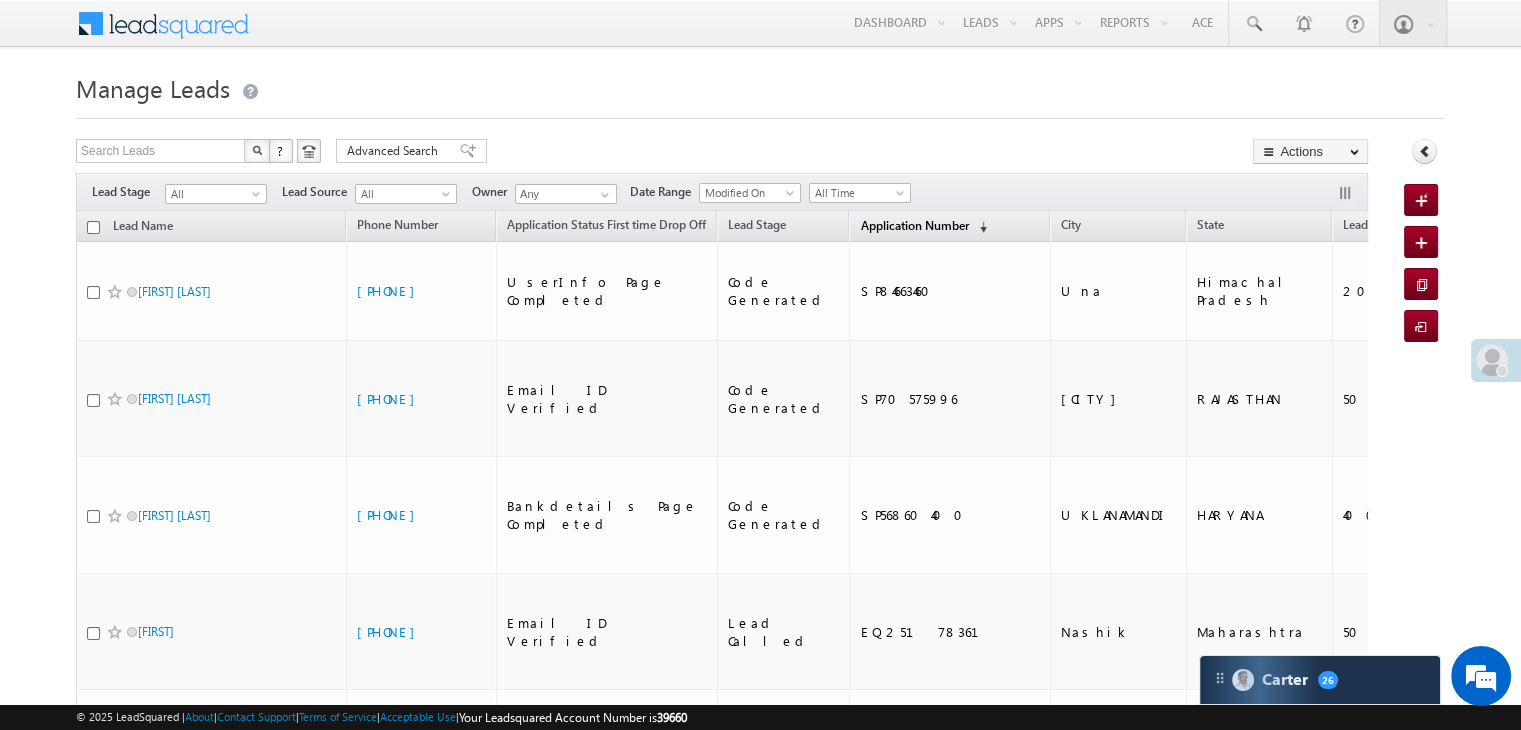 click on "Application Number" at bounding box center [914, 225] 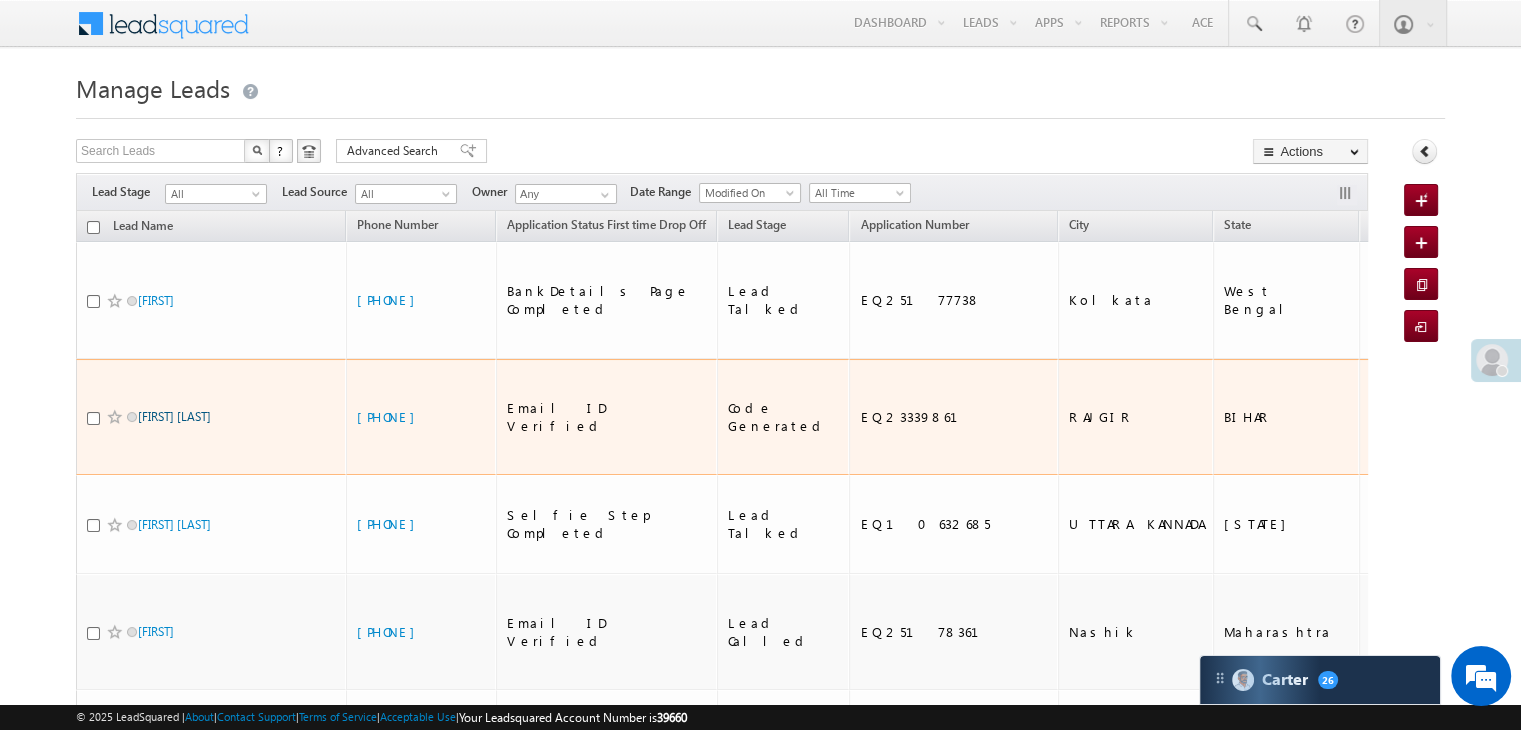 click on "[FIRST] [LAST]" at bounding box center (174, 416) 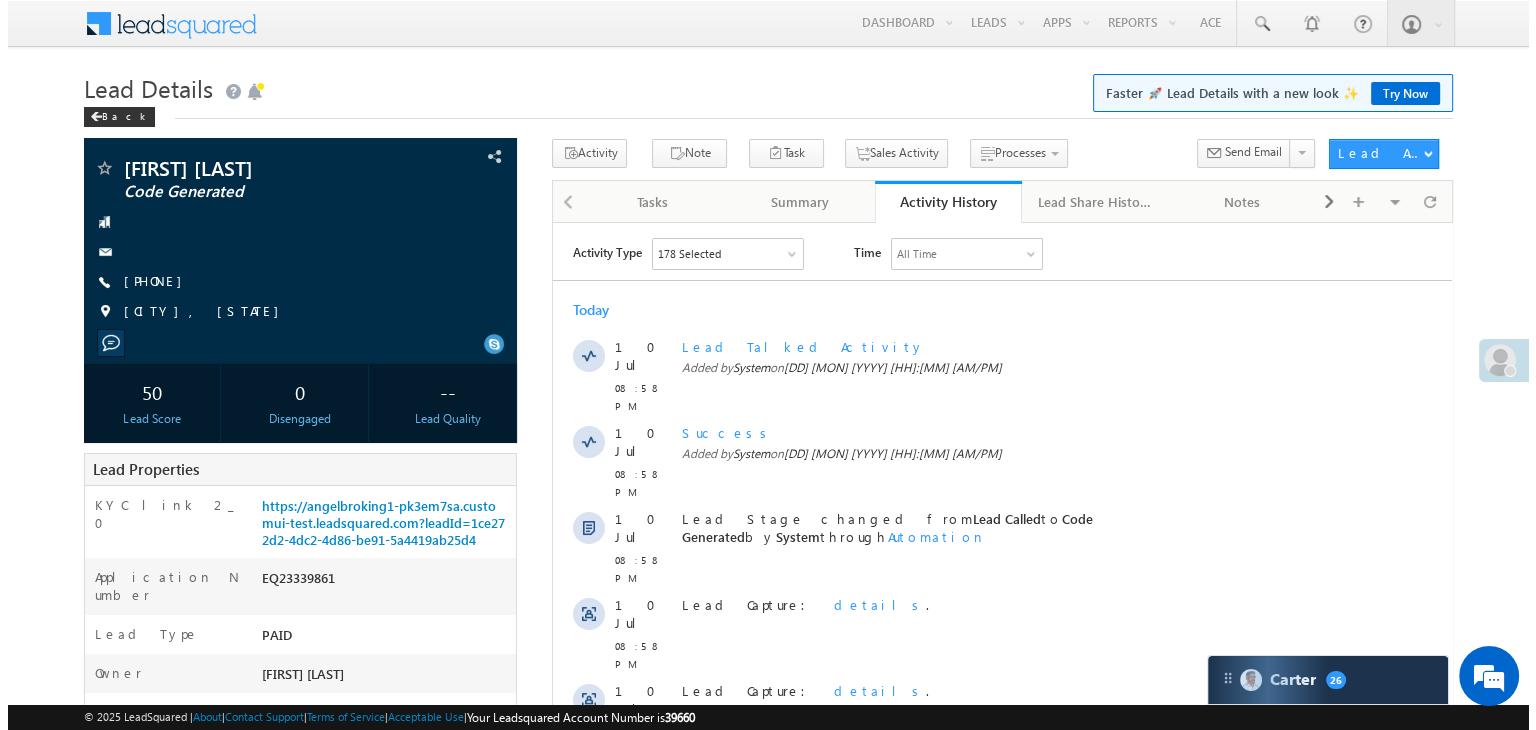 scroll, scrollTop: 0, scrollLeft: 0, axis: both 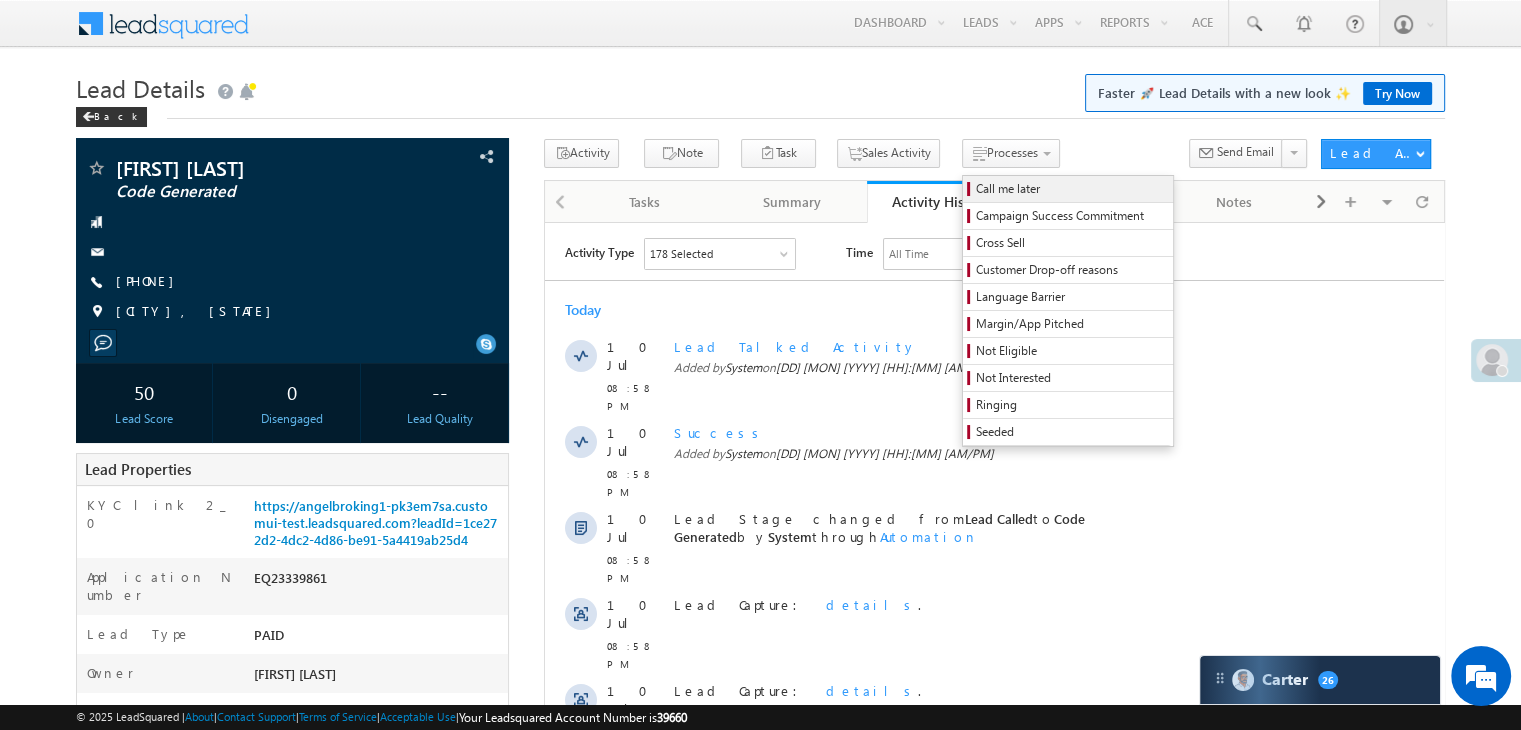 click on "Call me later" at bounding box center (1071, 189) 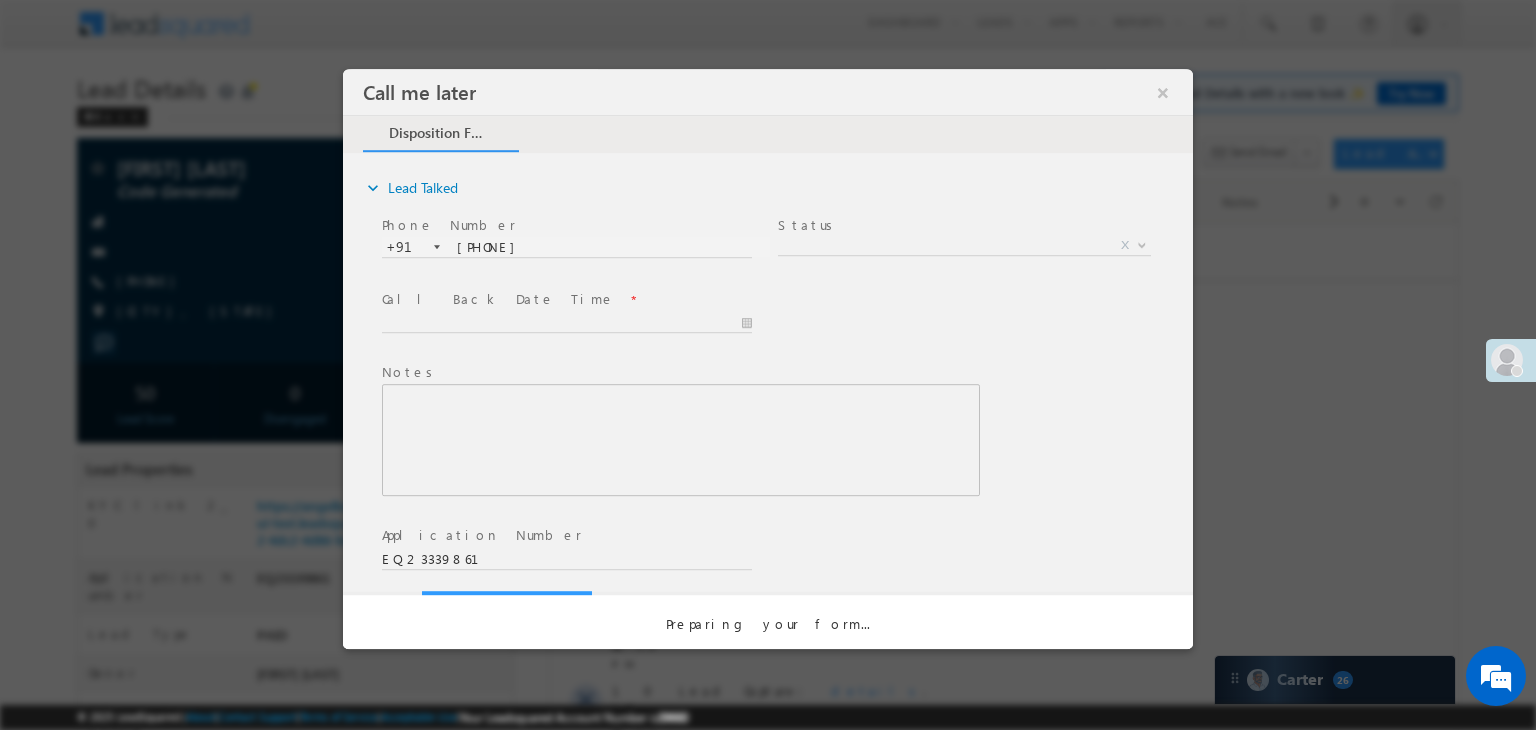 scroll, scrollTop: 0, scrollLeft: 0, axis: both 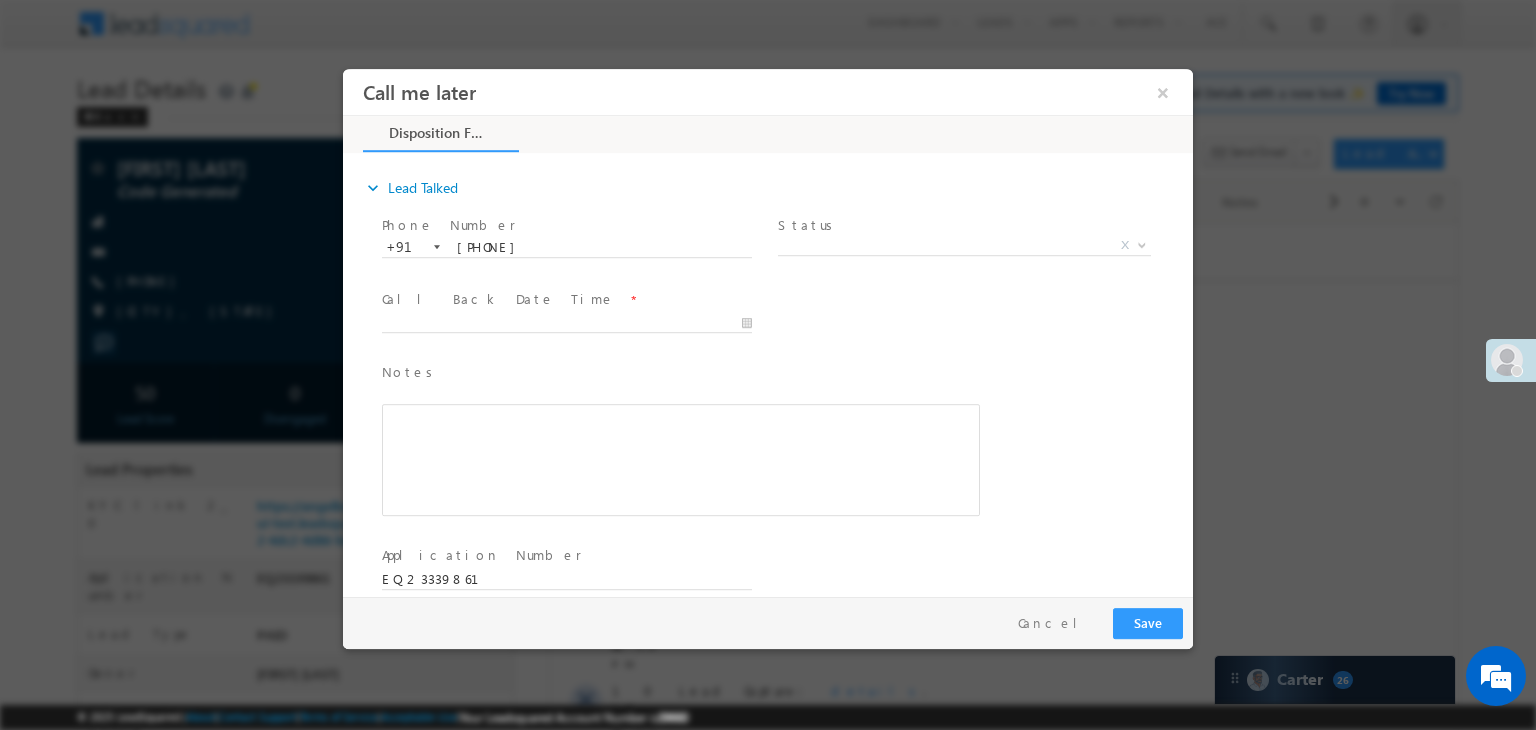 click on "Status
*" at bounding box center [962, 226] 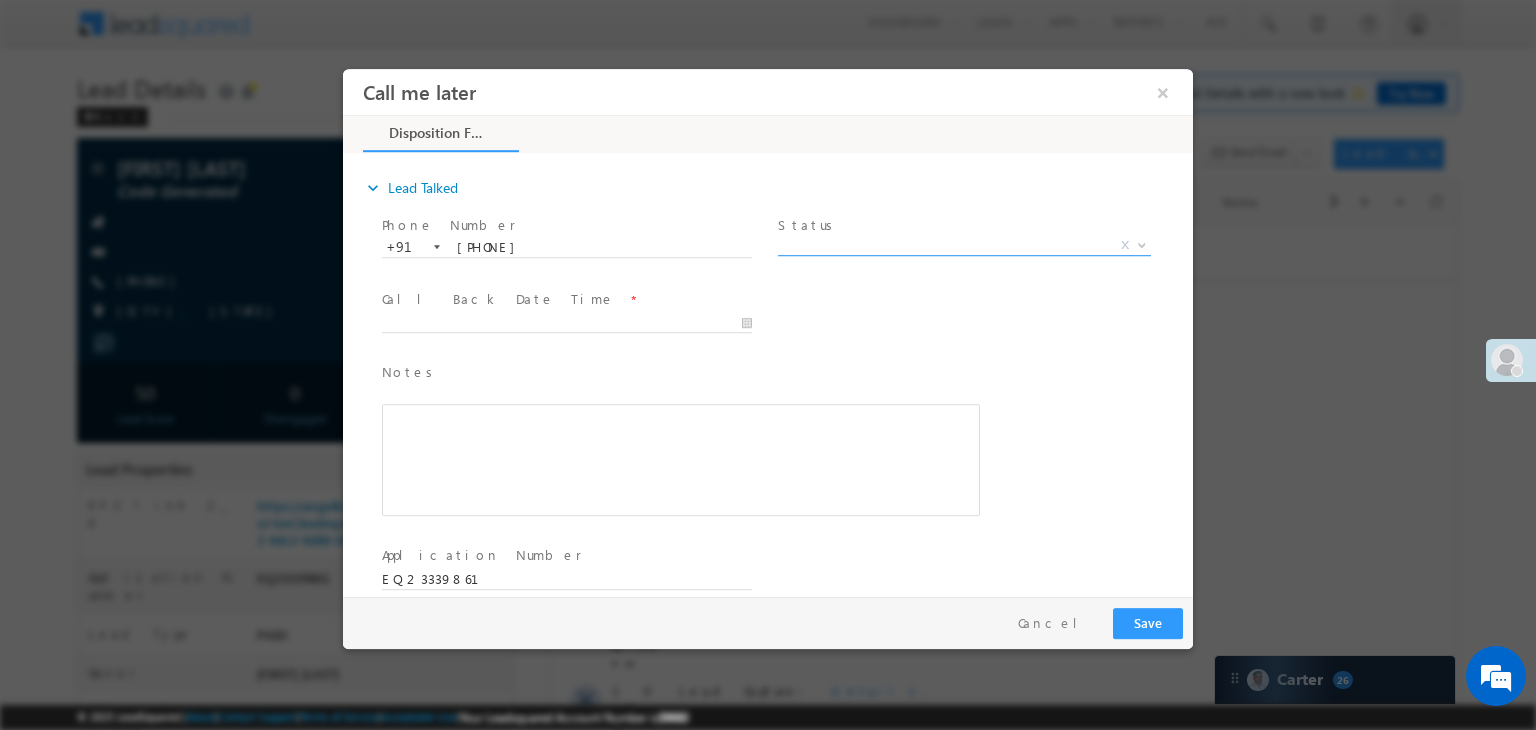 click on "X" at bounding box center (964, 246) 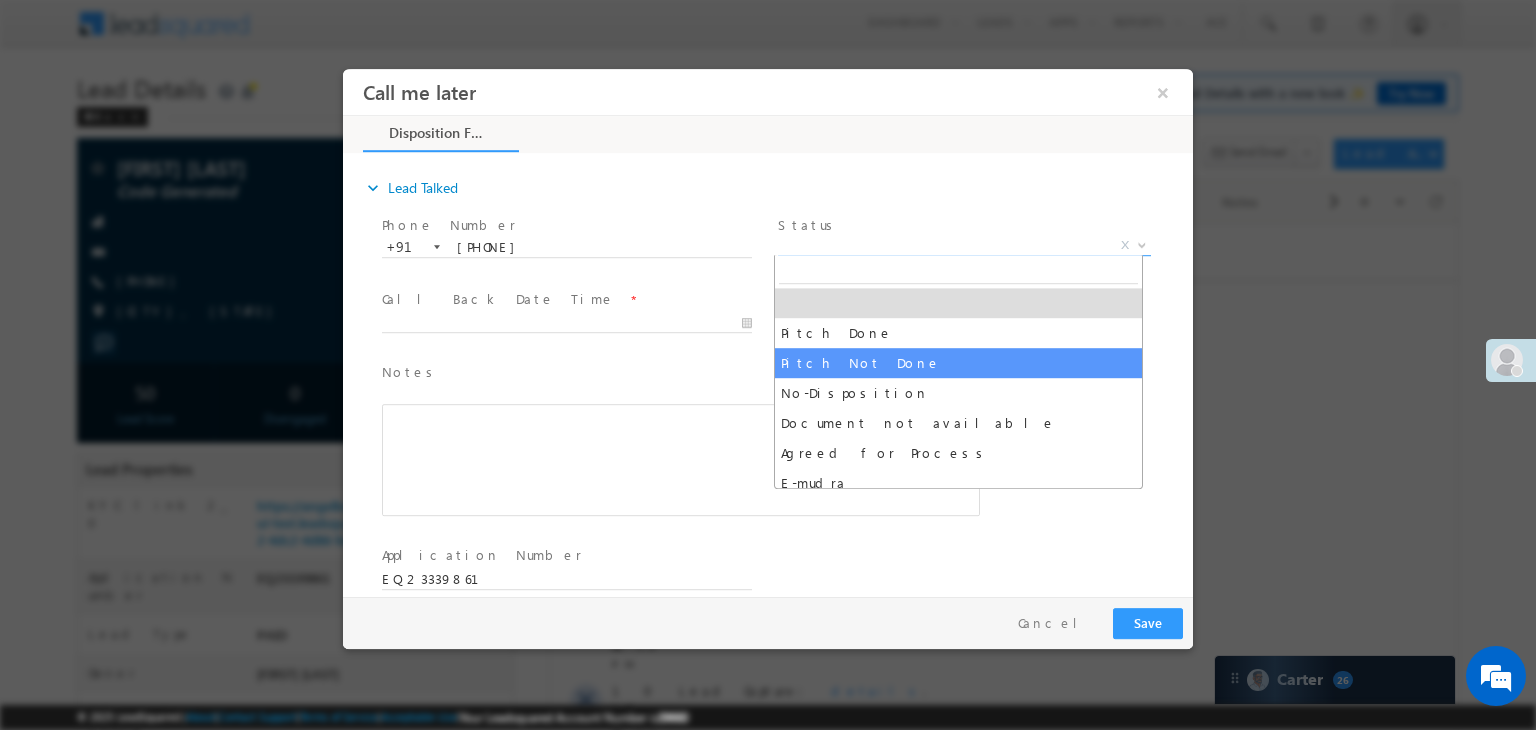 select on "Pitch Not Done" 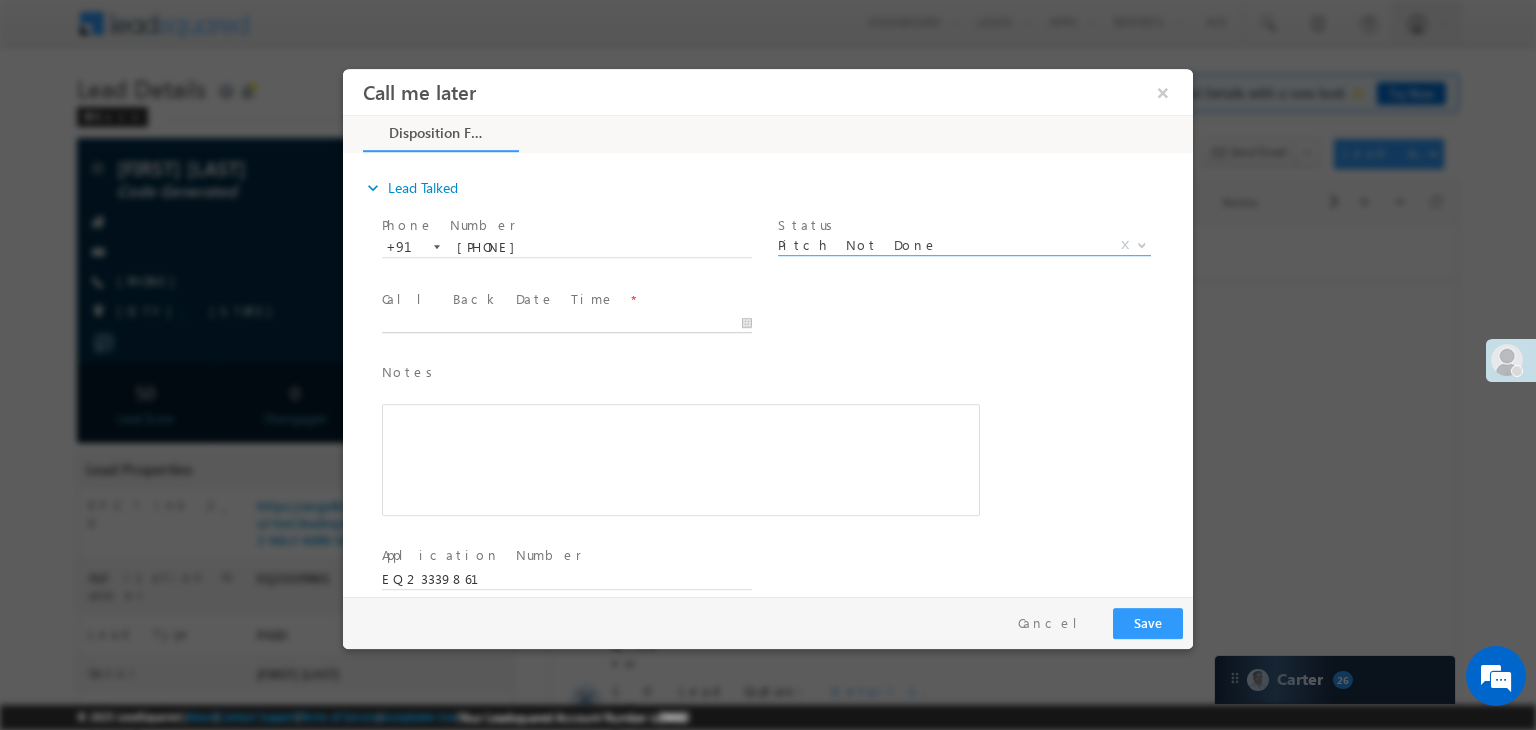 type on "07/10/25 8:59 PM" 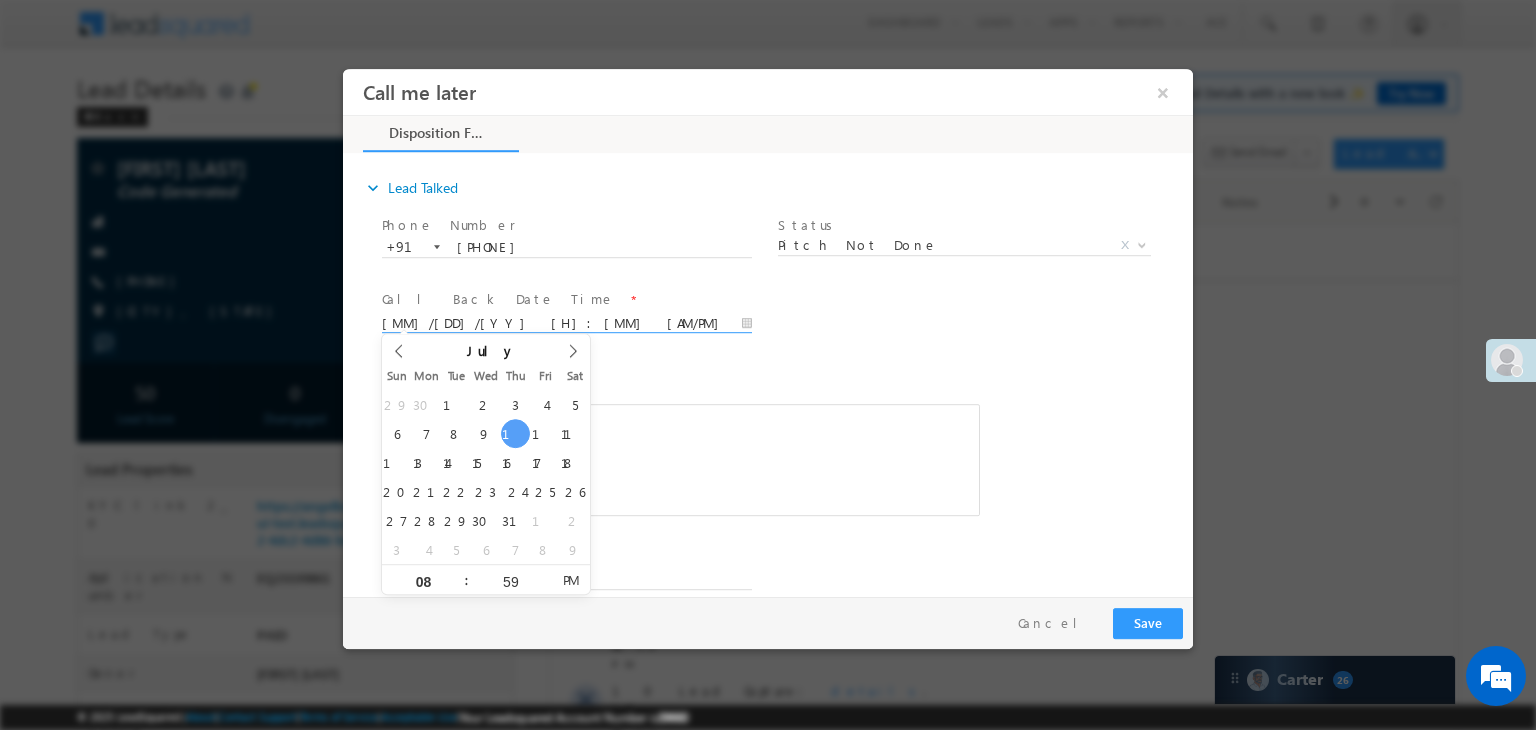 click on "07/10/25 8:59 PM" at bounding box center [567, 324] 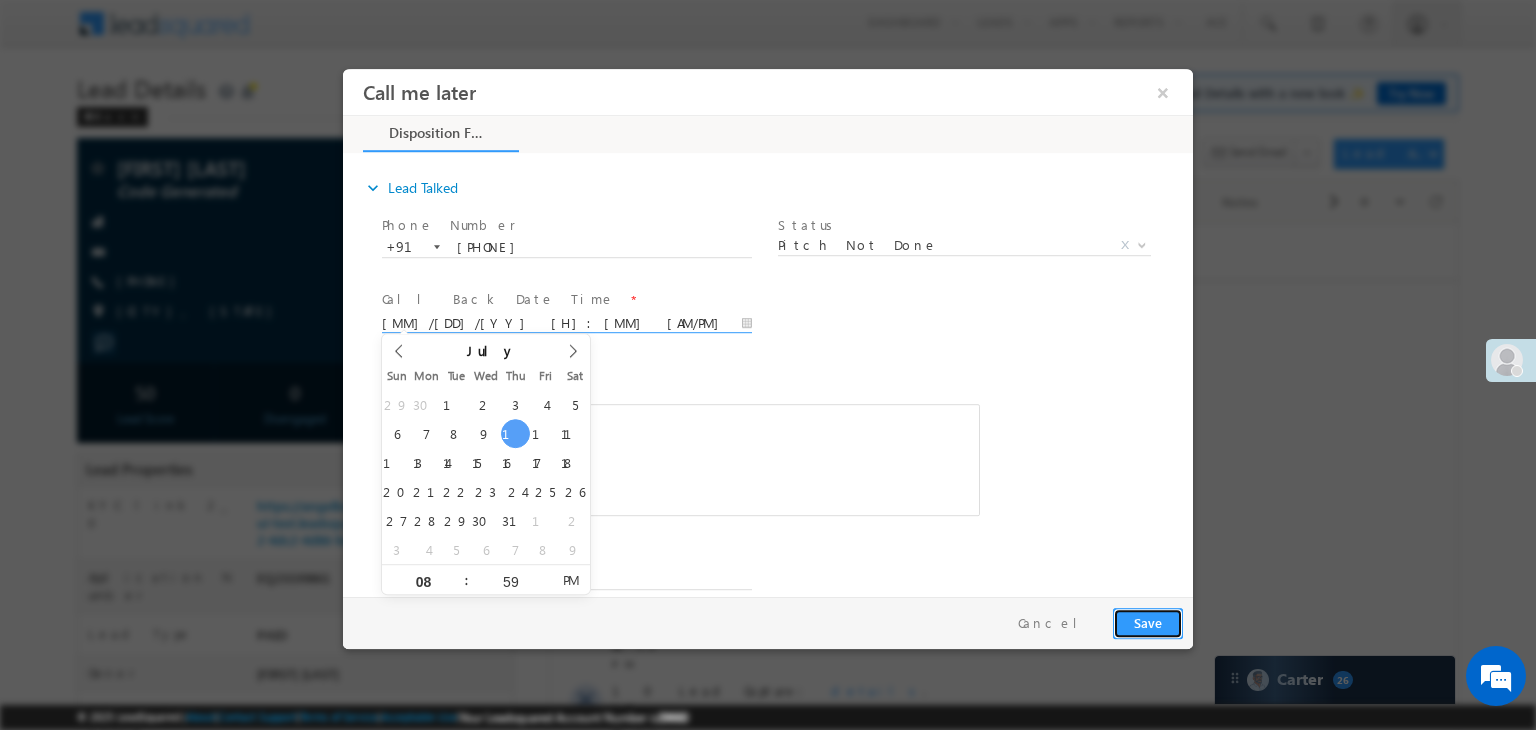 click on "Save" at bounding box center (1148, 623) 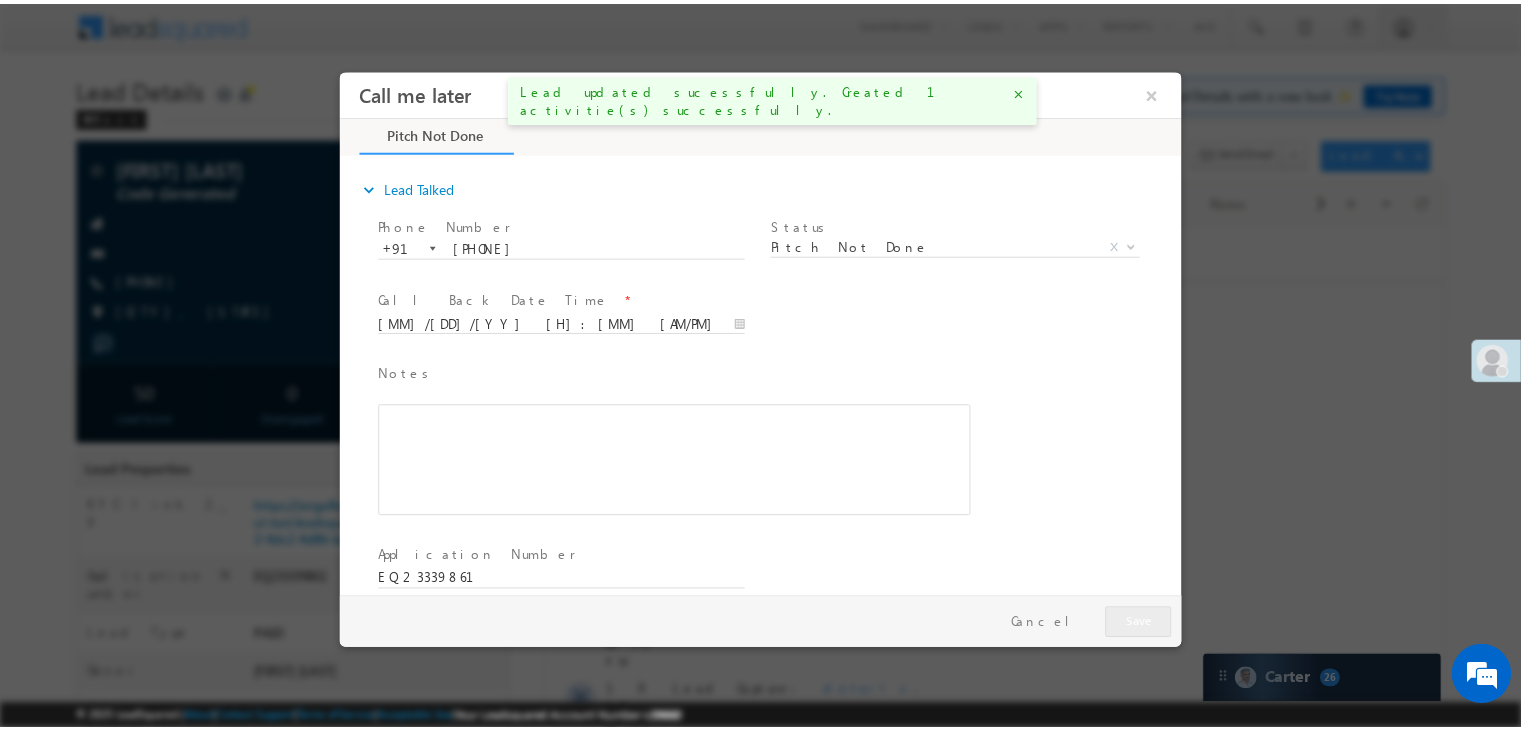 scroll, scrollTop: 0, scrollLeft: 0, axis: both 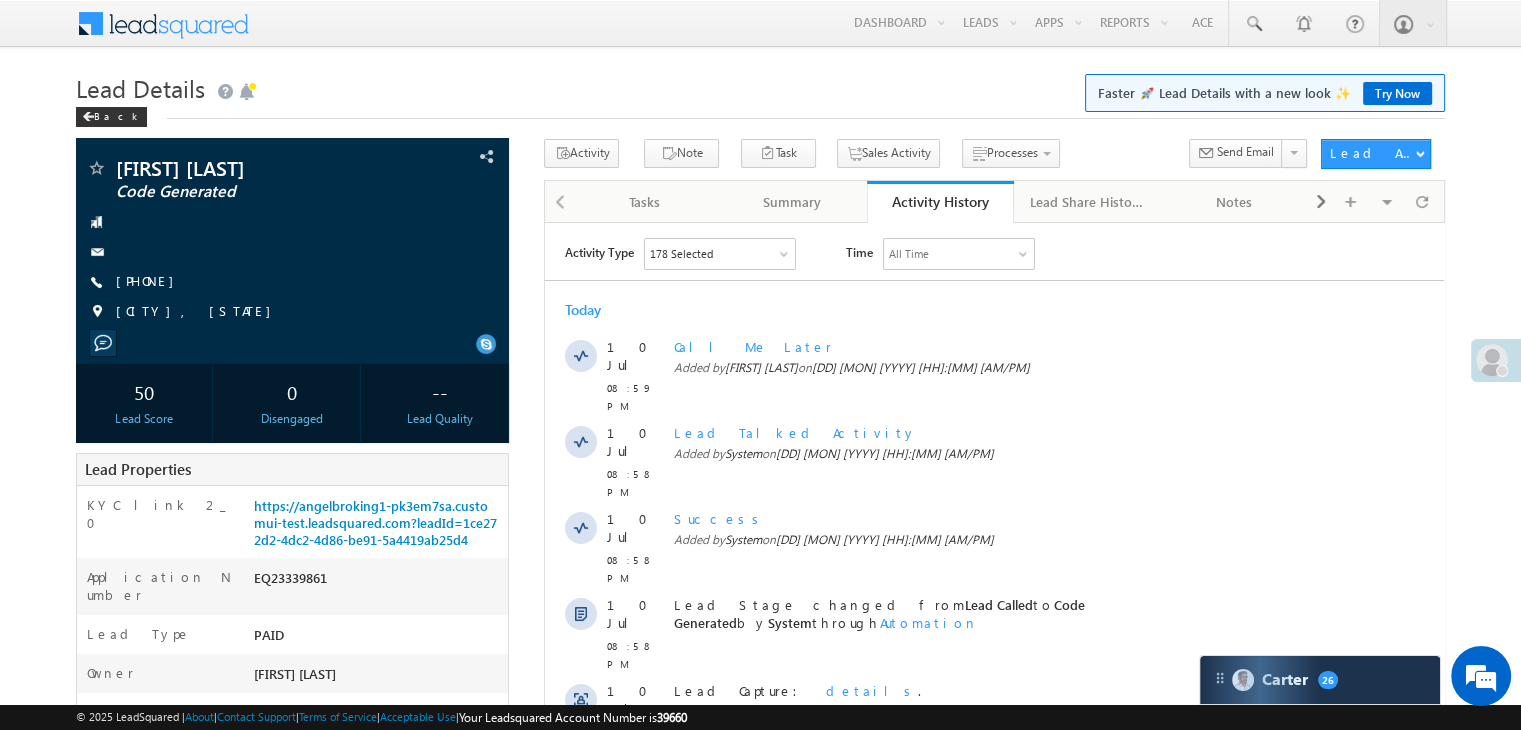 click on "+91-6205027392" at bounding box center (150, 280) 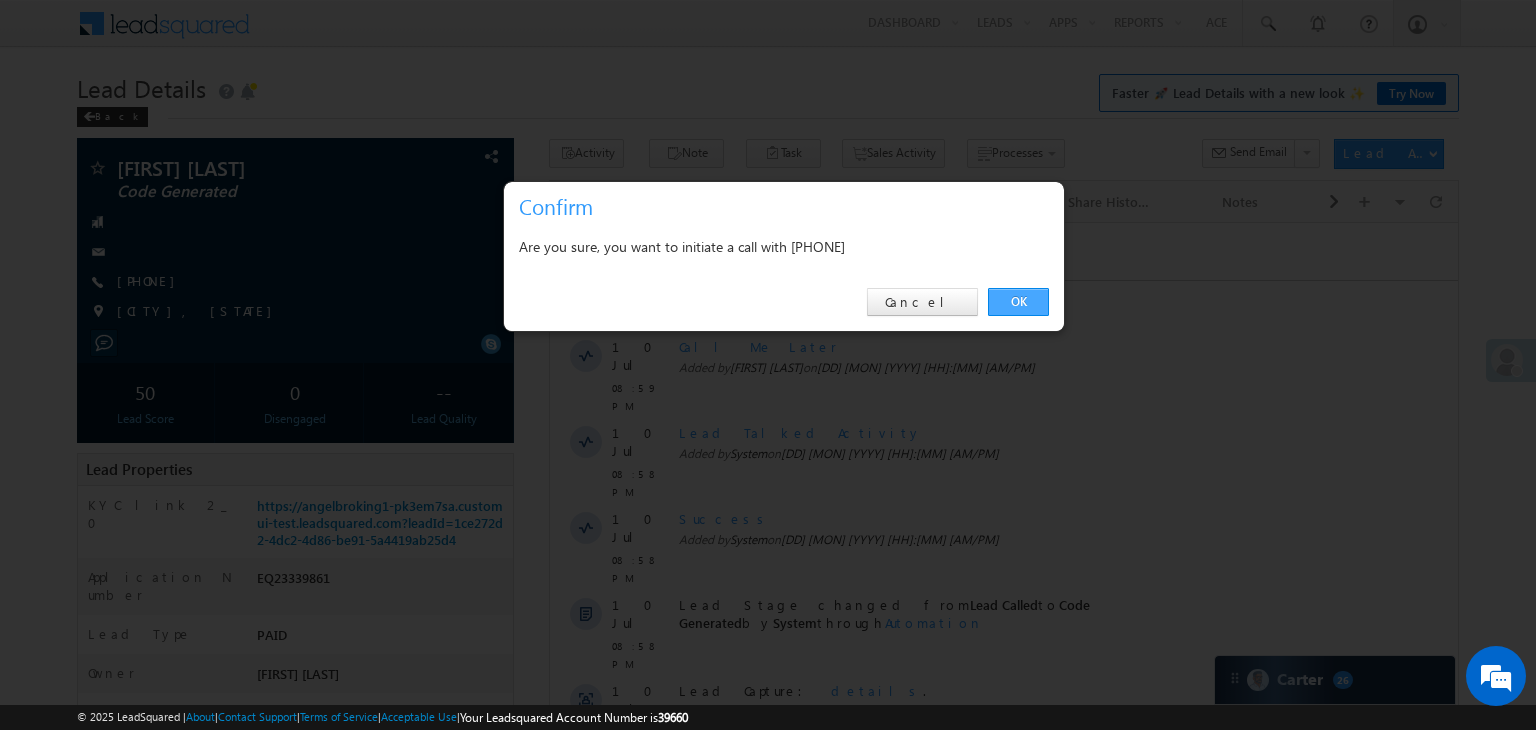 click on "OK" at bounding box center (1018, 302) 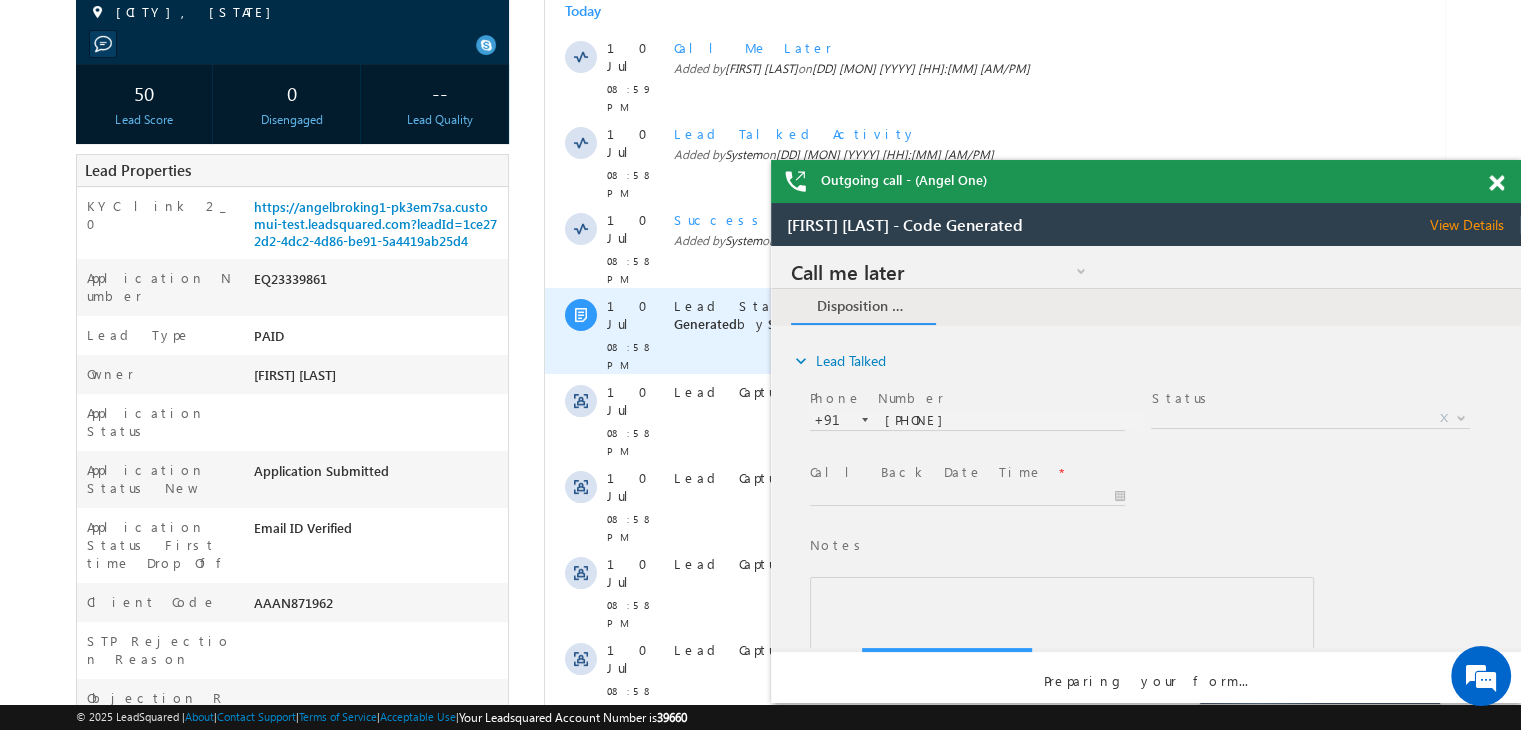 scroll, scrollTop: 0, scrollLeft: 0, axis: both 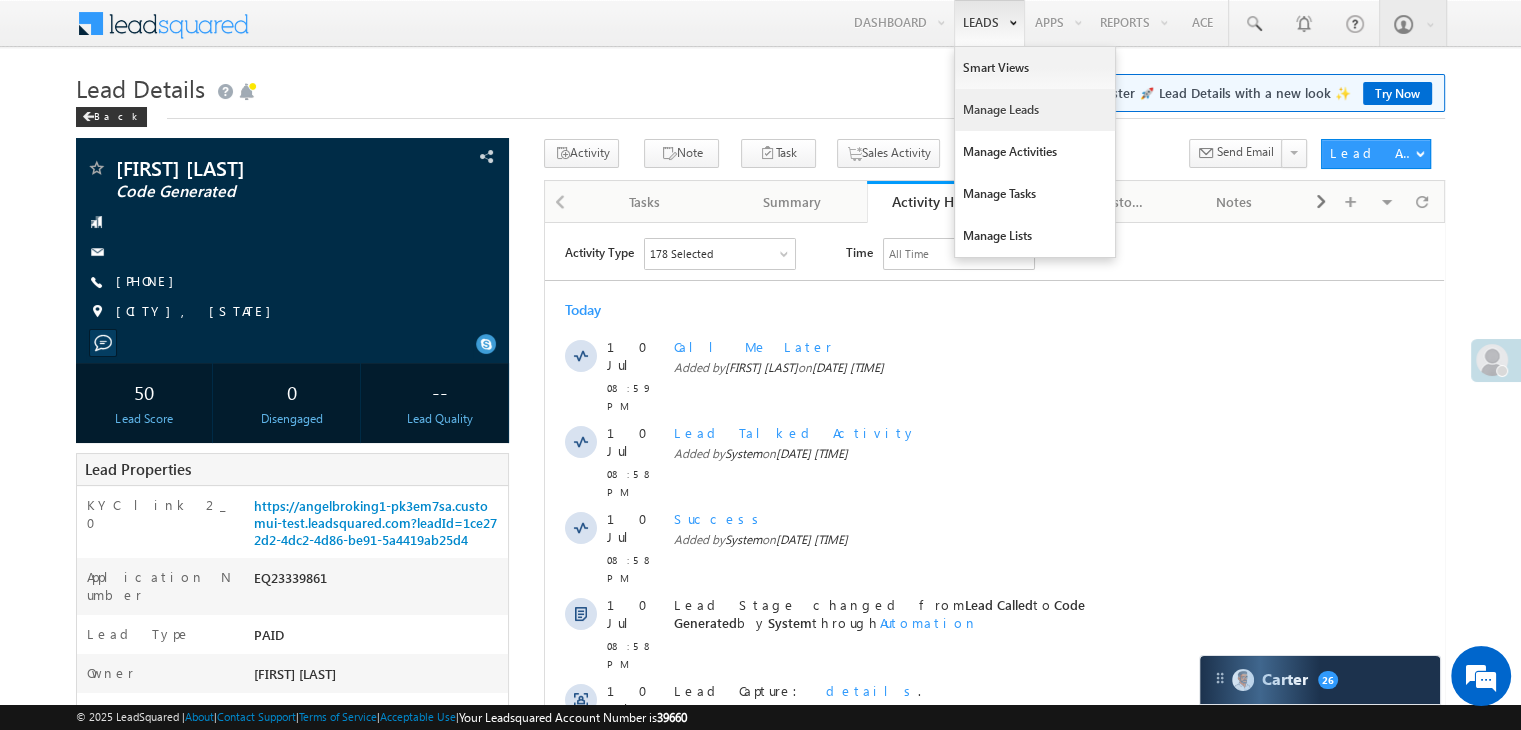 click on "Manage Leads" at bounding box center (1035, 110) 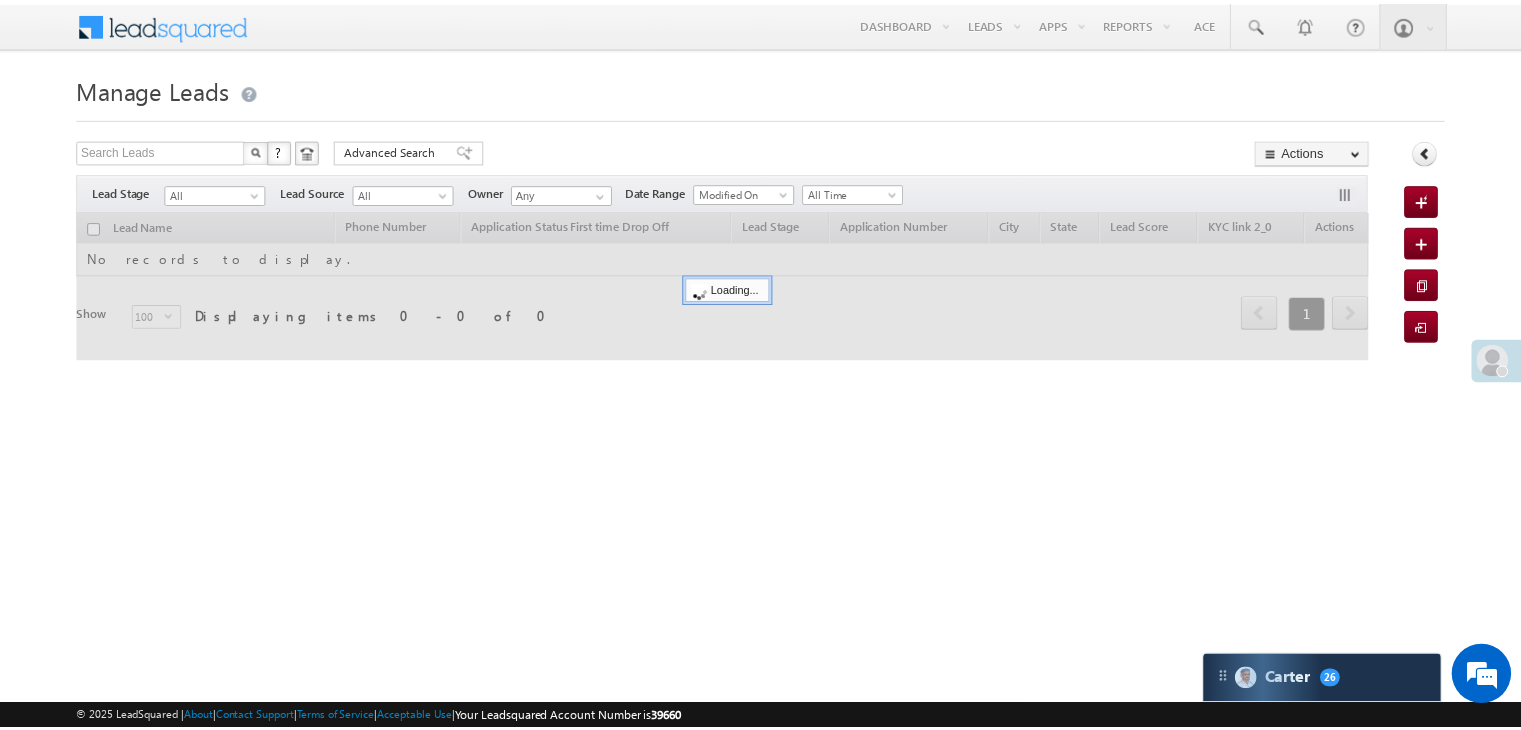 scroll, scrollTop: 0, scrollLeft: 0, axis: both 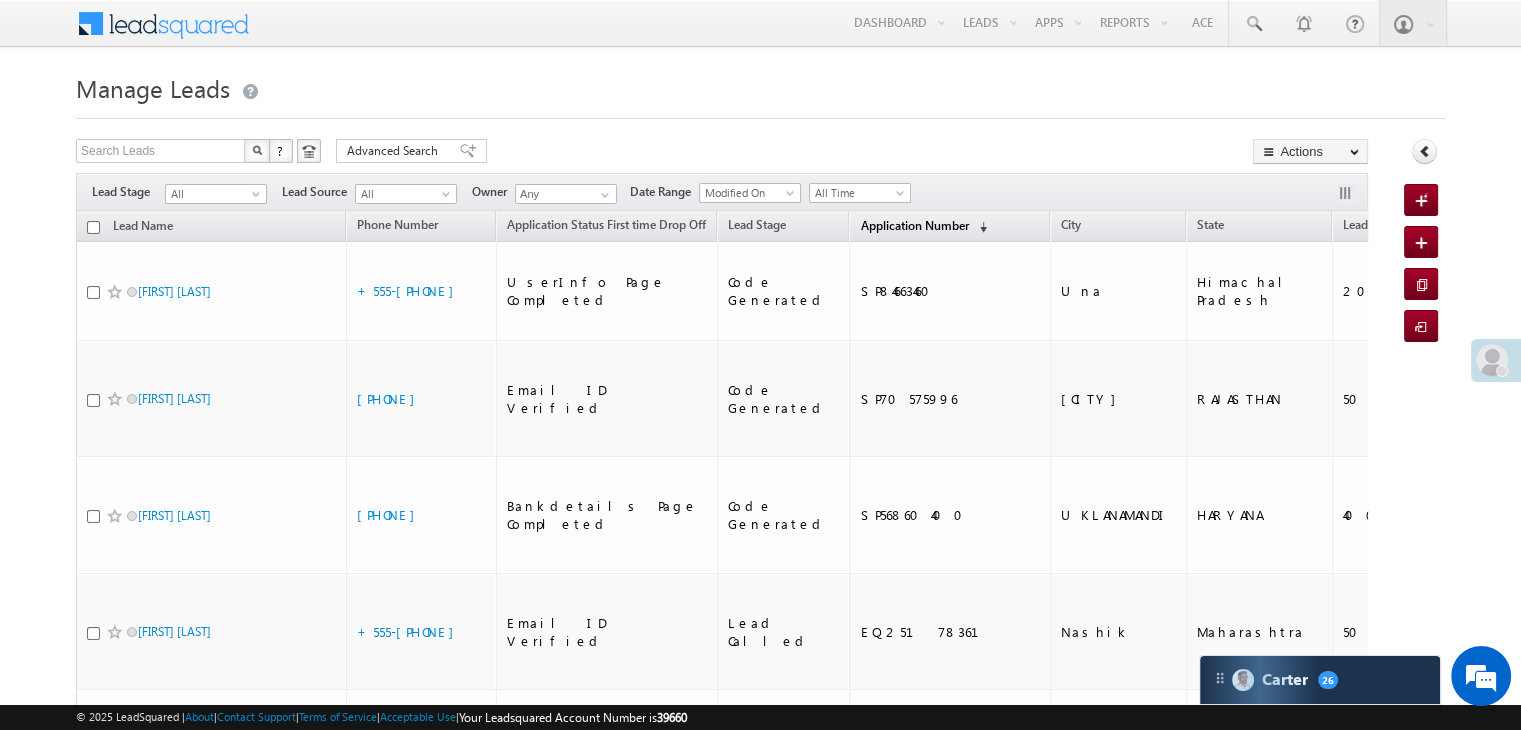 click on "Application Number" at bounding box center (914, 225) 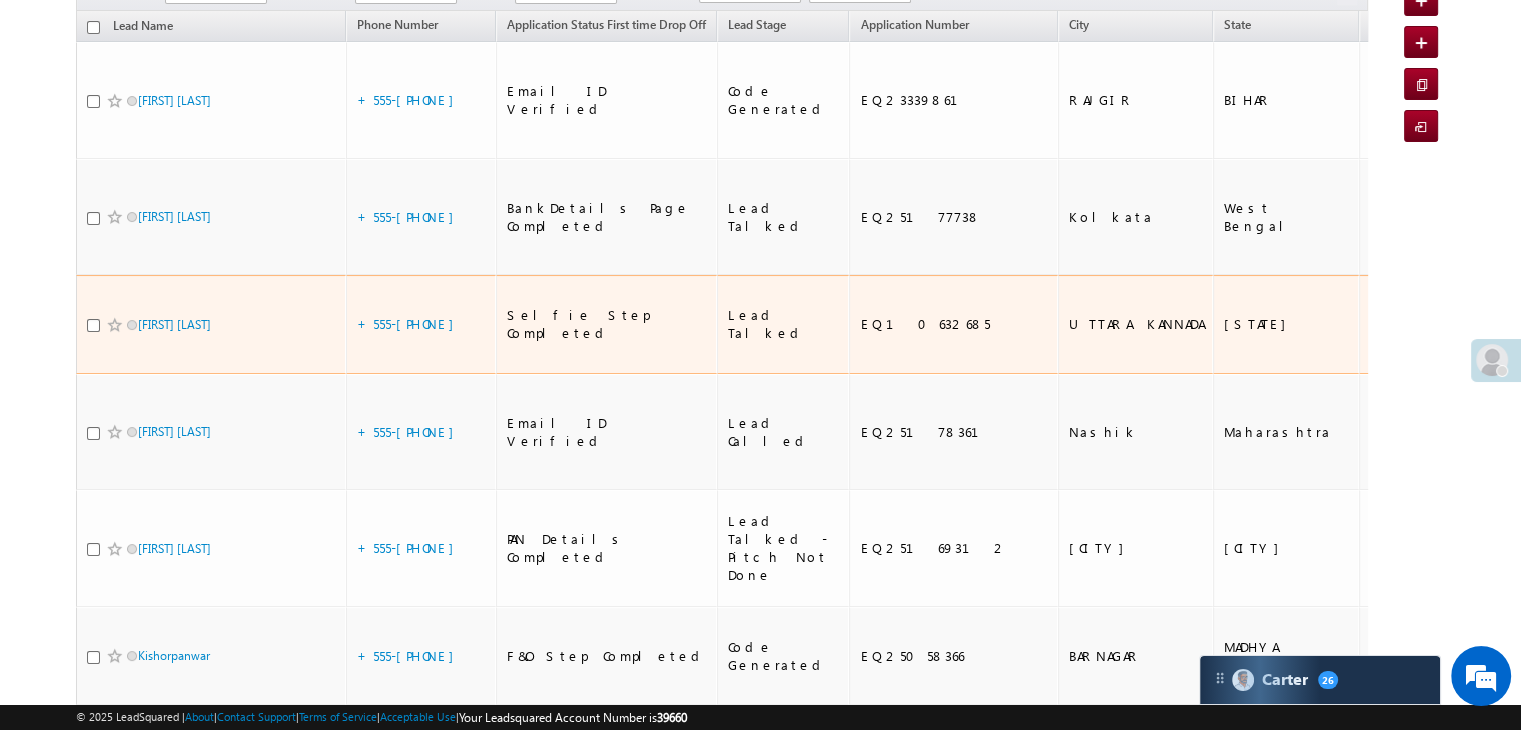 scroll, scrollTop: 500, scrollLeft: 0, axis: vertical 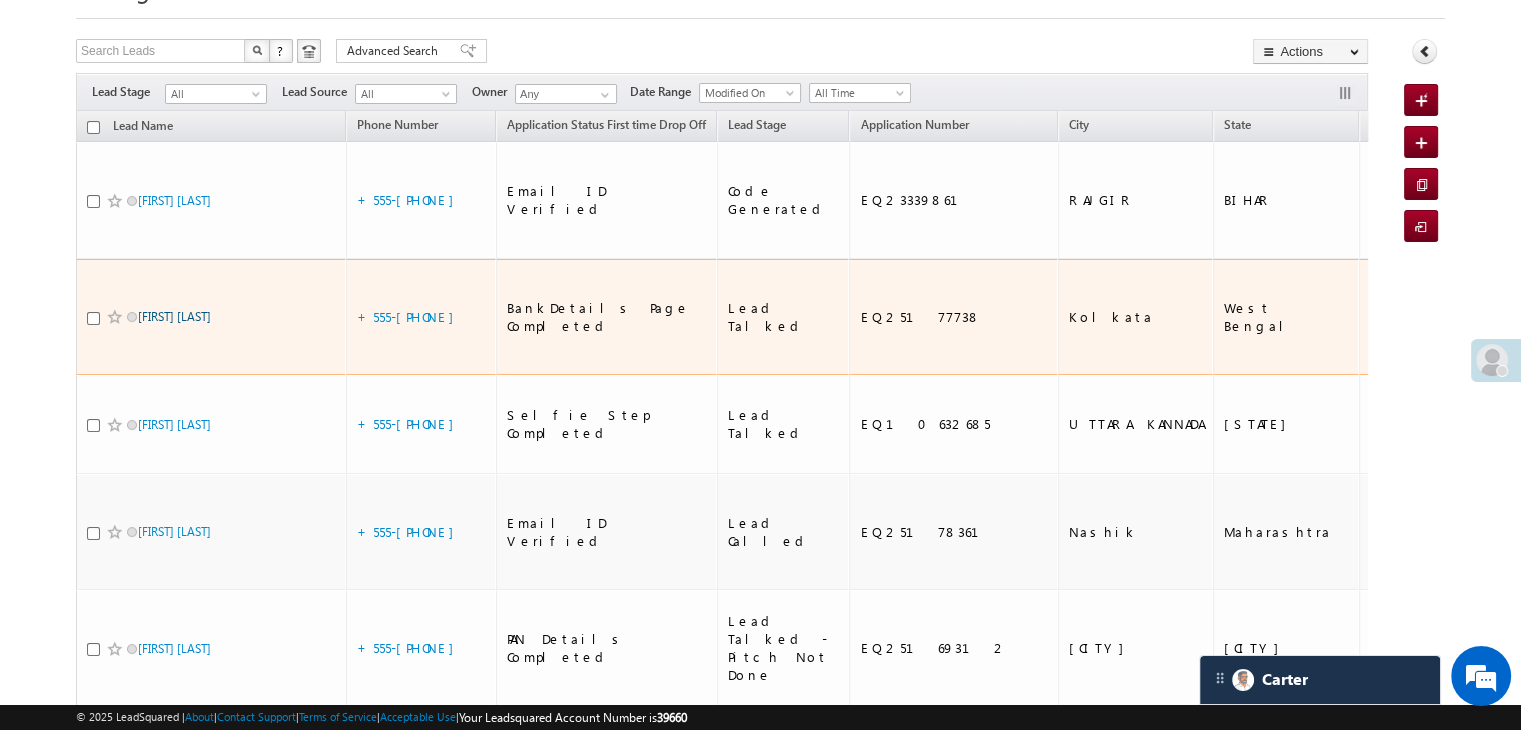 click on "Sk hafijul" at bounding box center (174, 316) 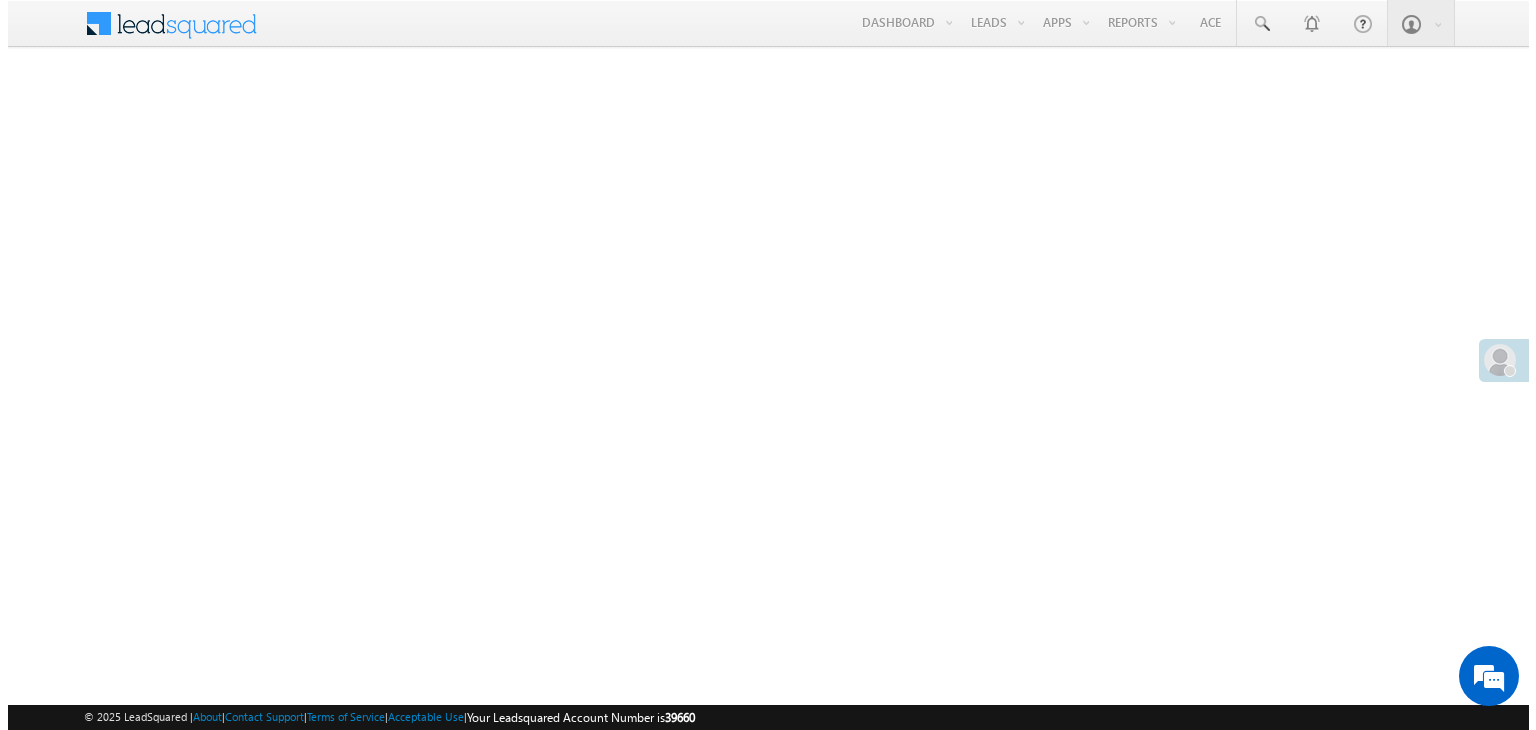 scroll, scrollTop: 0, scrollLeft: 0, axis: both 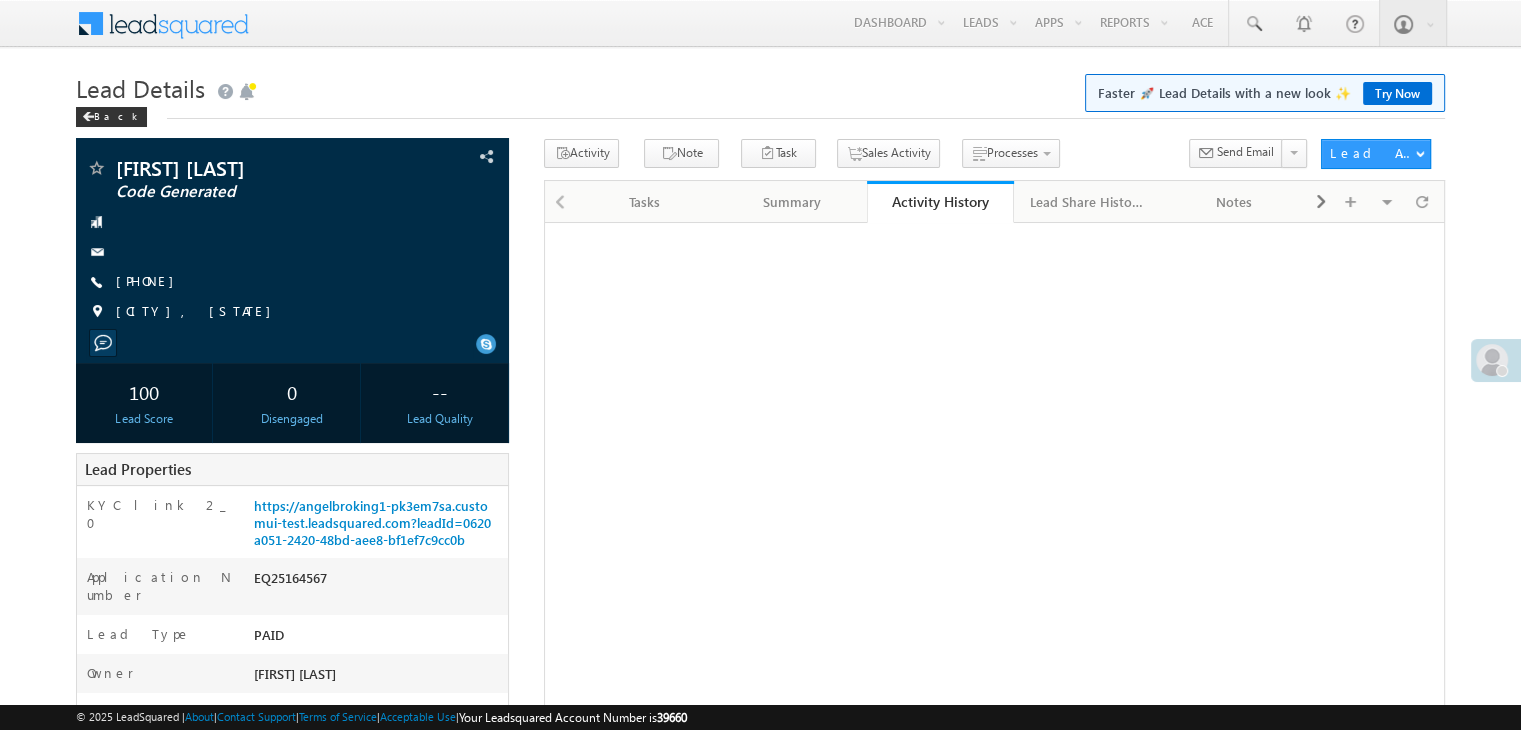 click on "Reports Home" at bounding box center [0, 0] 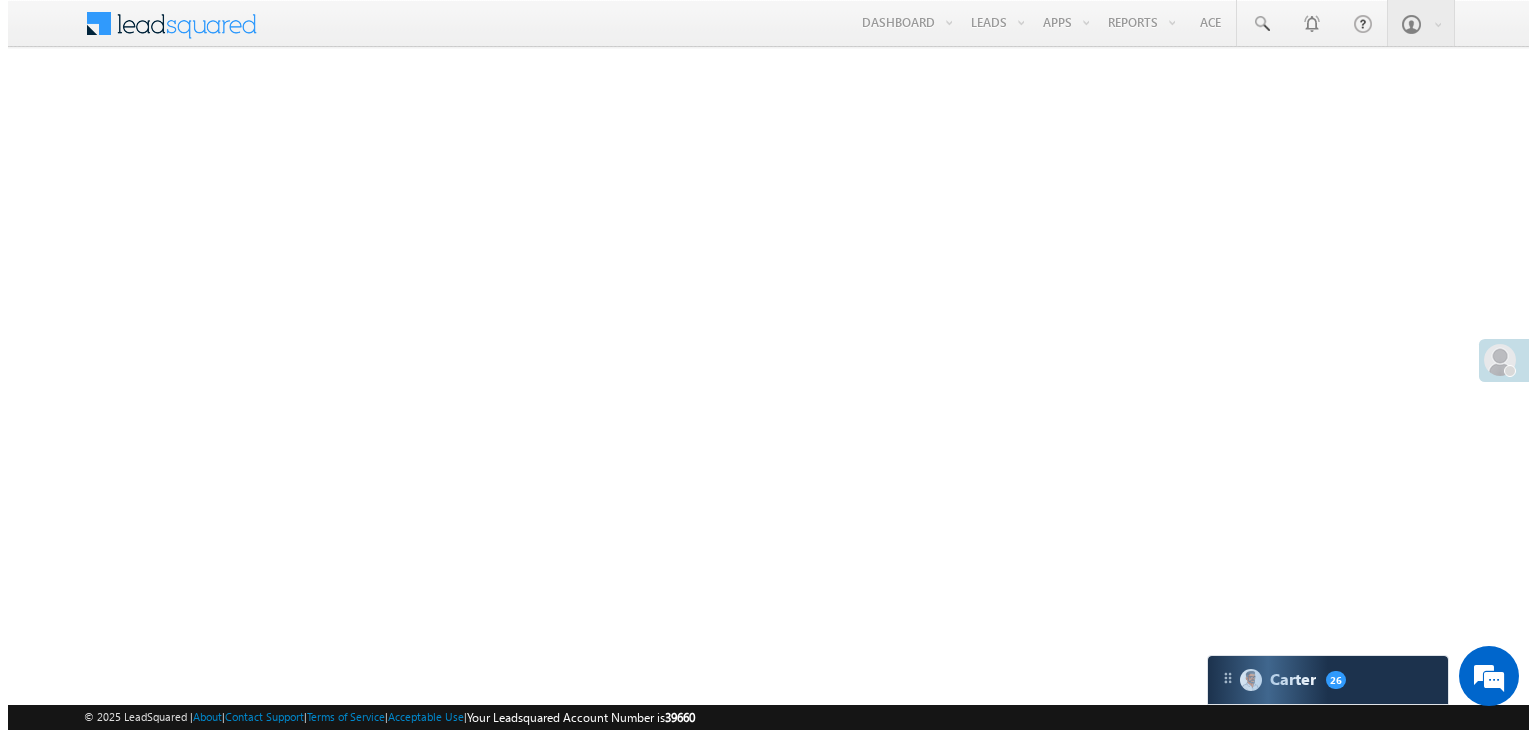 scroll, scrollTop: 0, scrollLeft: 0, axis: both 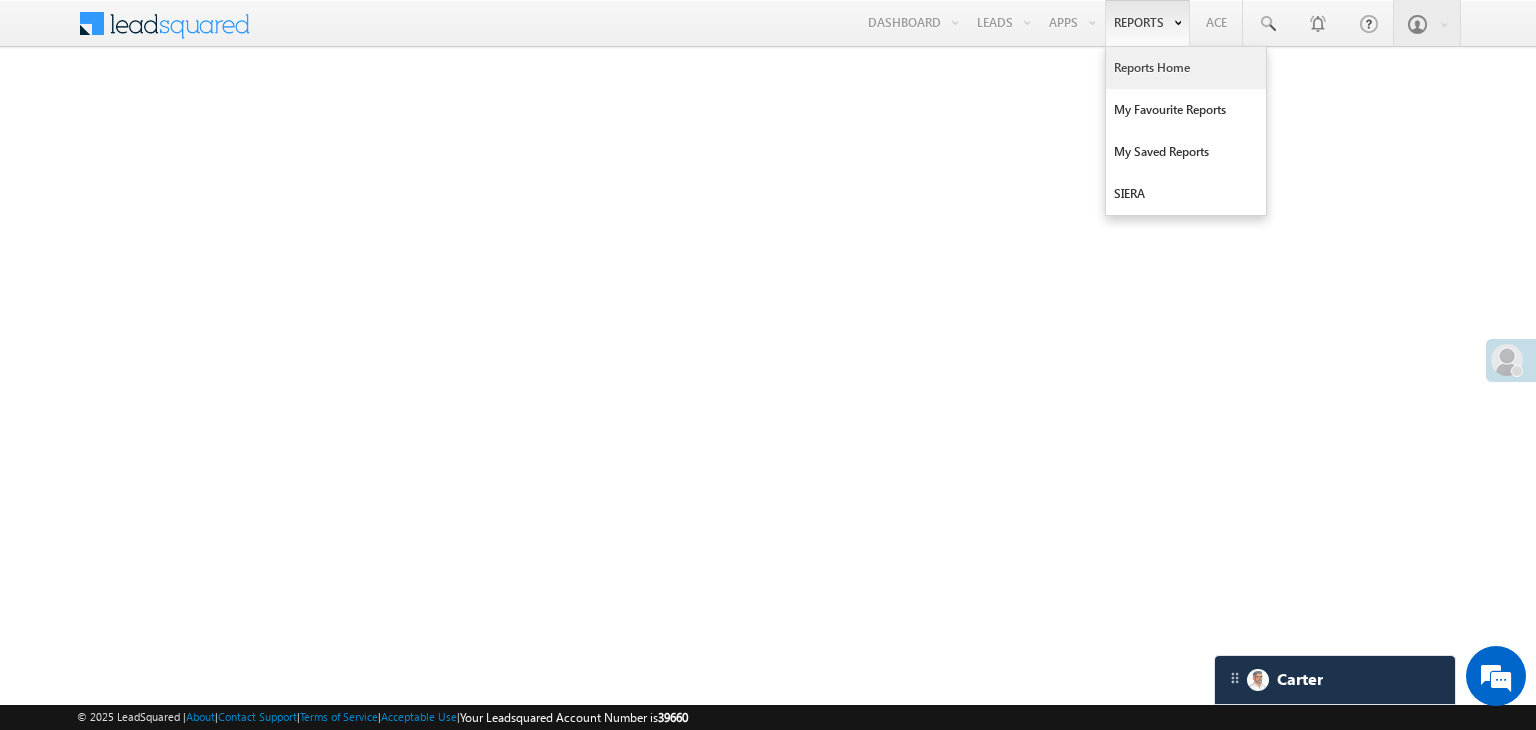 click on "Reports Home" at bounding box center [1186, 68] 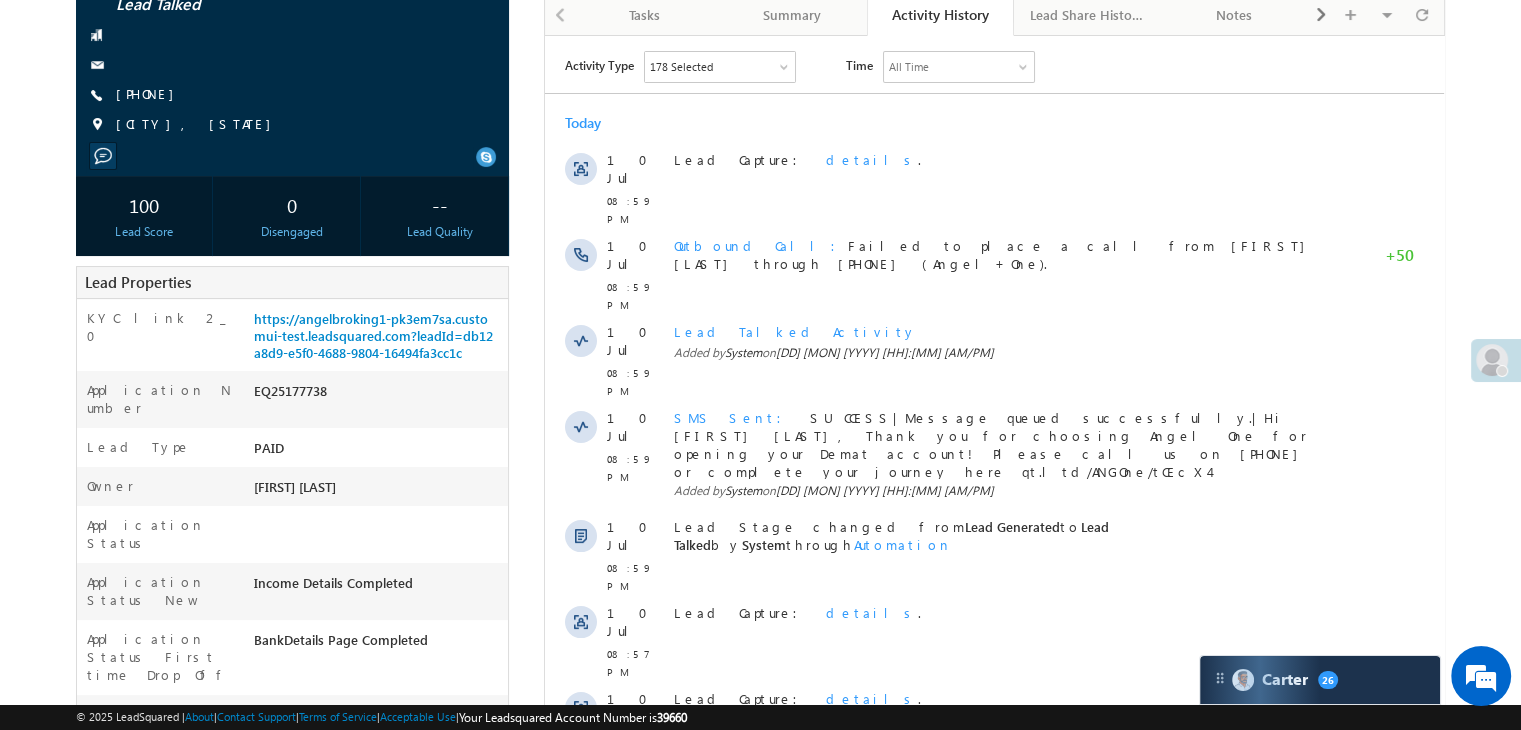 scroll, scrollTop: 200, scrollLeft: 0, axis: vertical 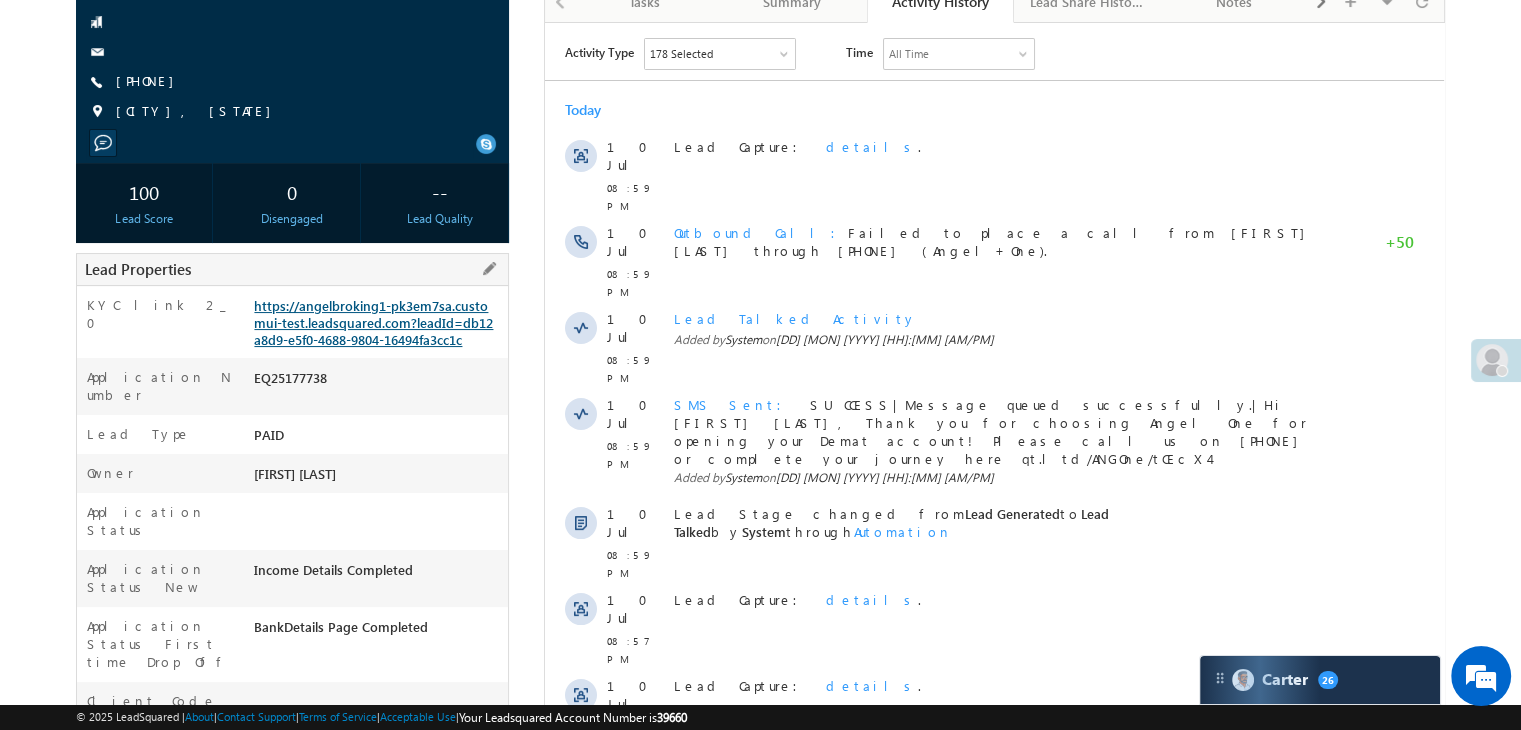 click on "https://angelbroking1-pk3em7sa.customui-test.leadsquared.com?leadId=db12a8d9-e5f0-4688-9804-16494fa3cc1c" at bounding box center [373, 322] 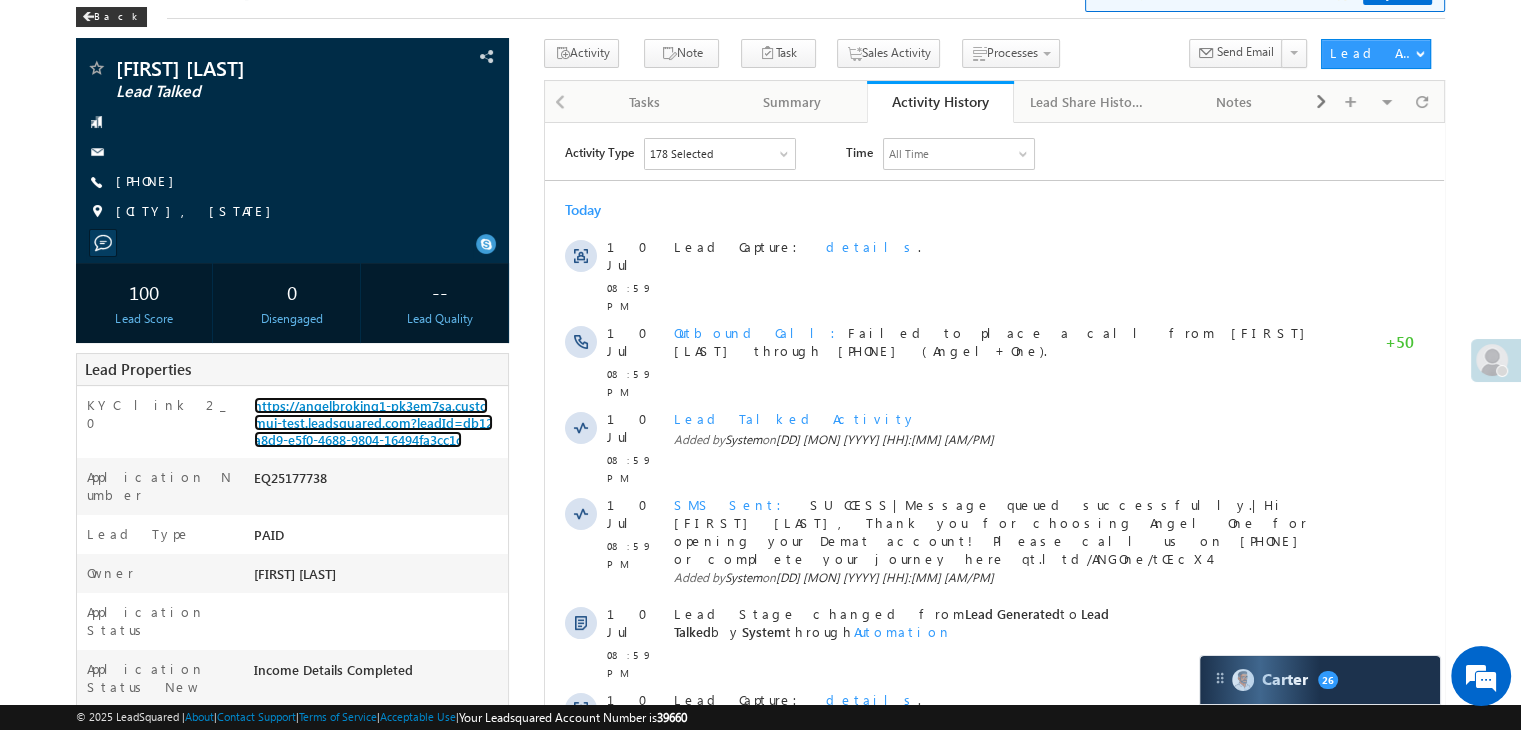 scroll, scrollTop: 0, scrollLeft: 0, axis: both 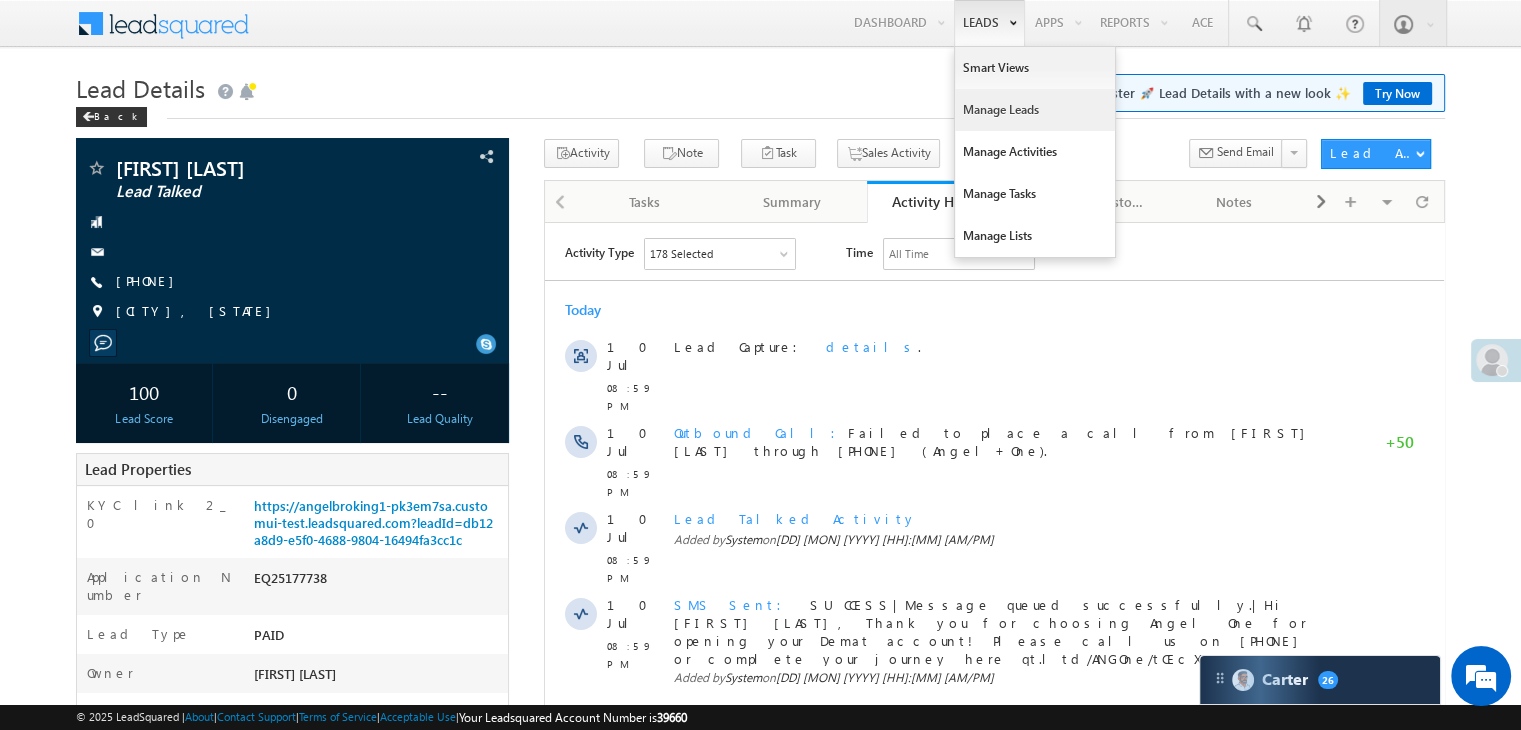 click on "Manage Leads" at bounding box center [1035, 110] 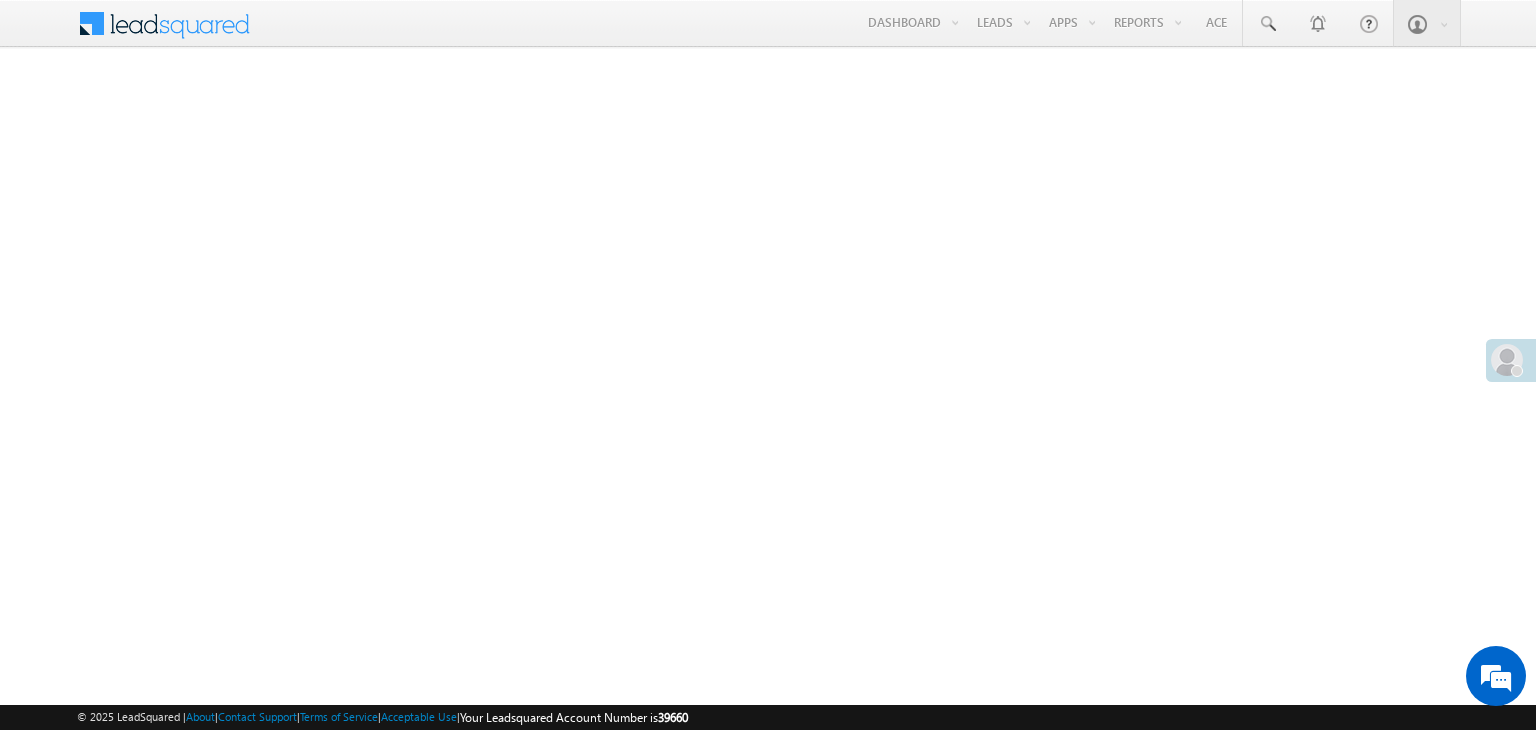 scroll, scrollTop: 0, scrollLeft: 0, axis: both 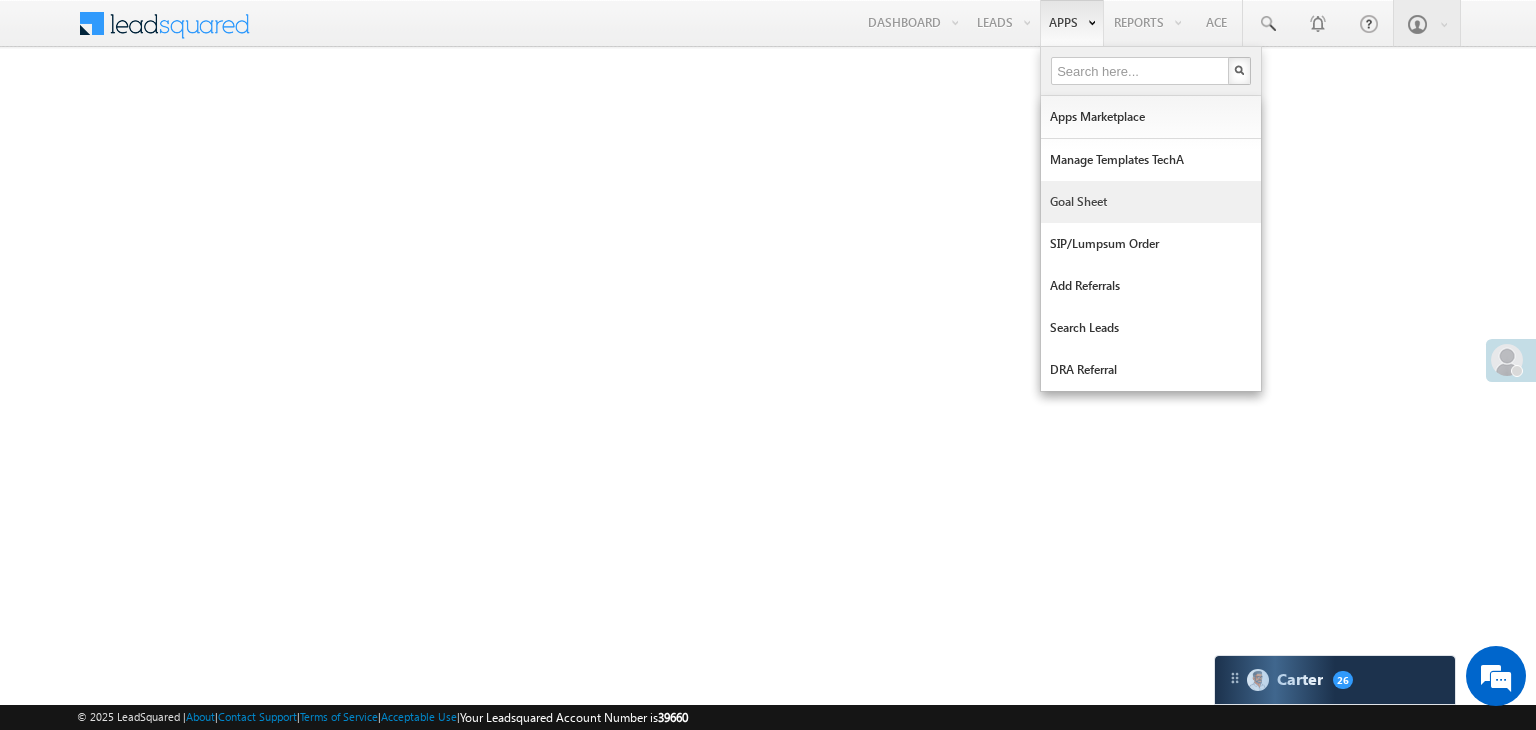 click on "Goal Sheet" at bounding box center [1151, 202] 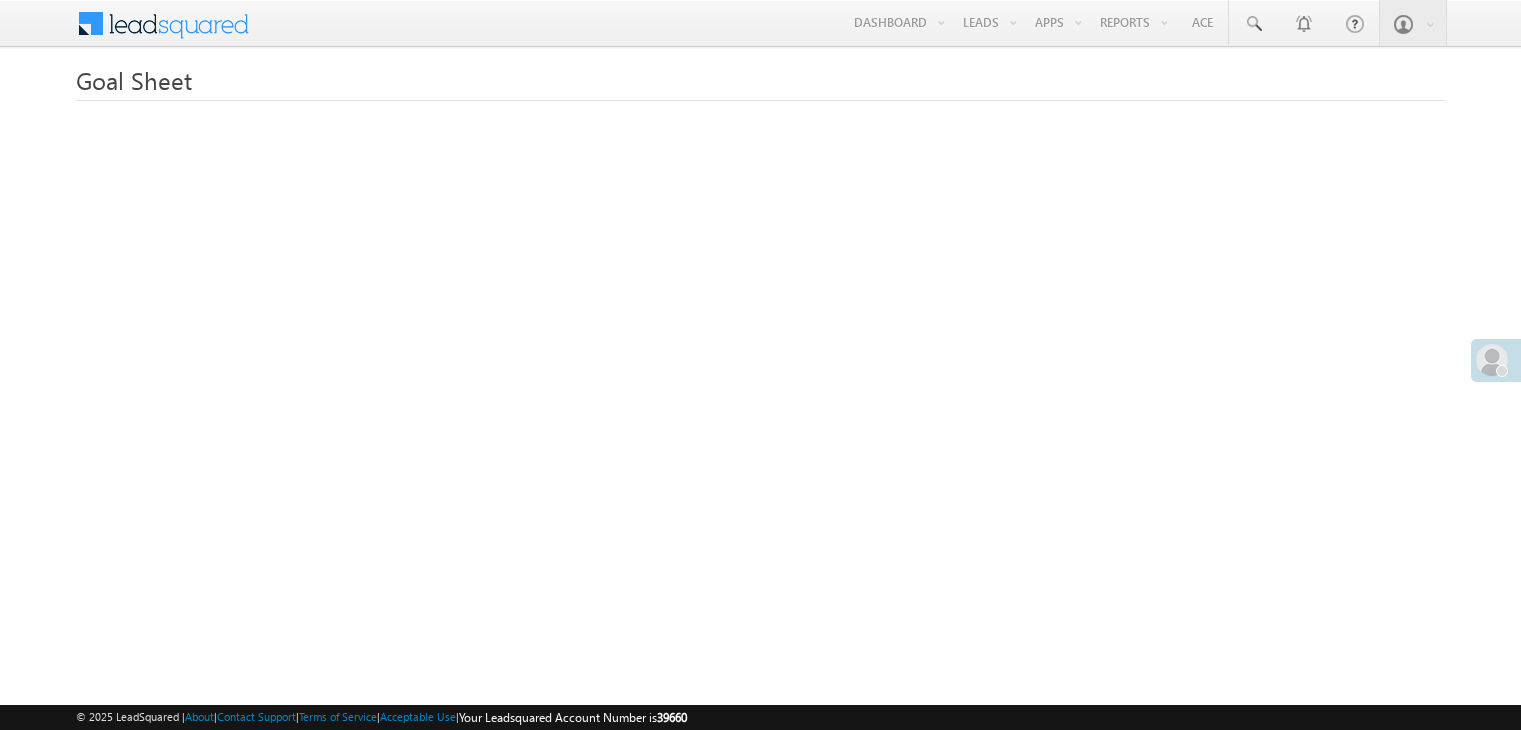 scroll, scrollTop: 0, scrollLeft: 0, axis: both 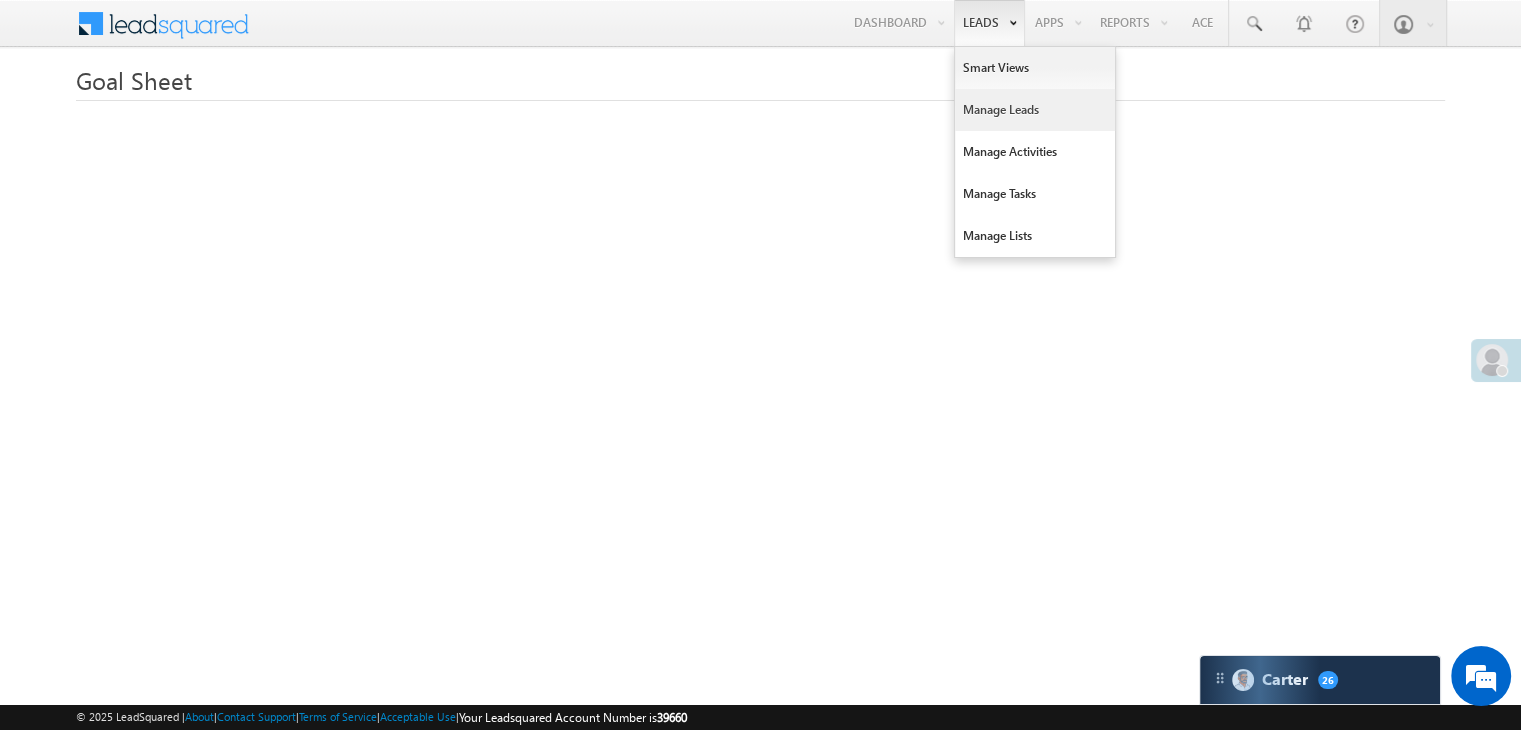 click on "Manage Leads" at bounding box center [1035, 110] 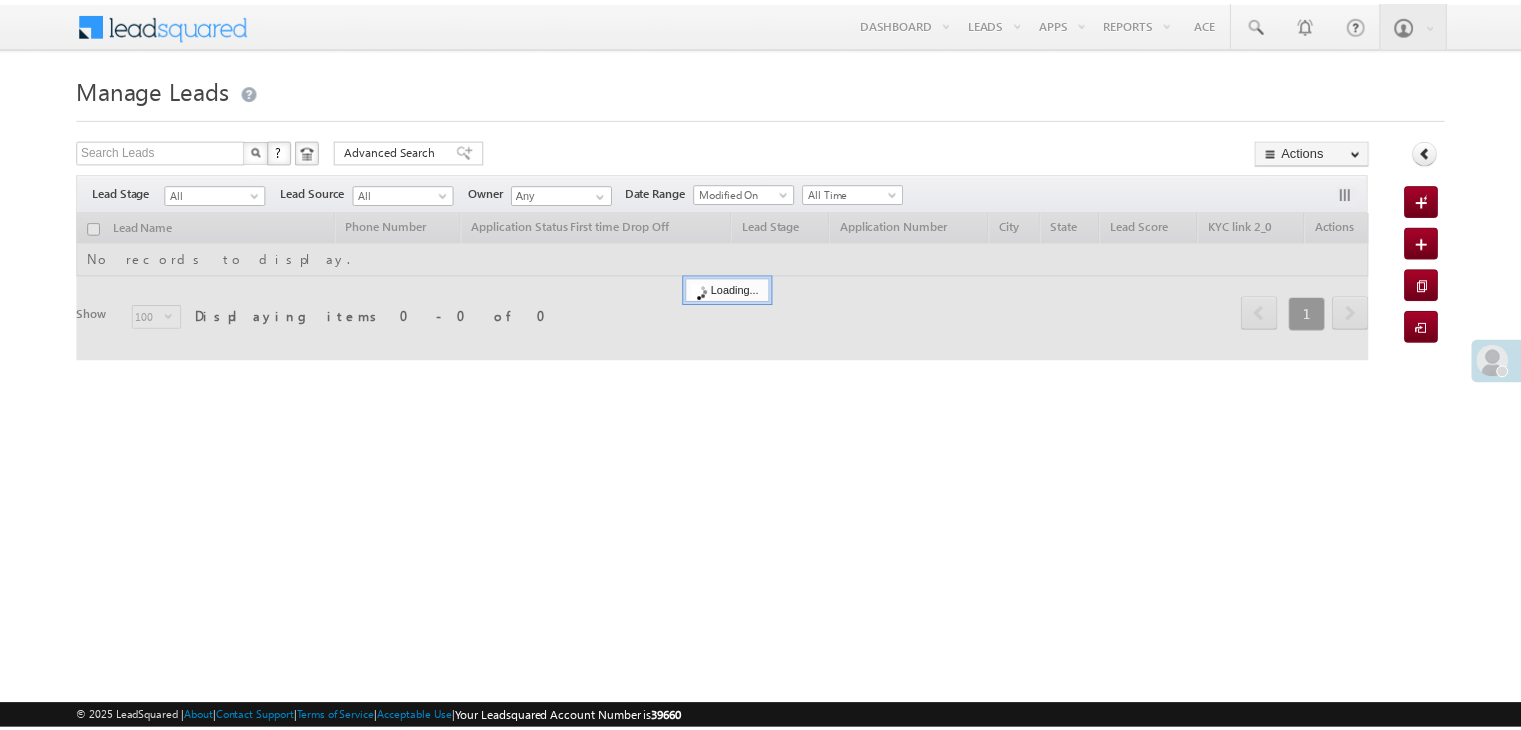scroll, scrollTop: 0, scrollLeft: 0, axis: both 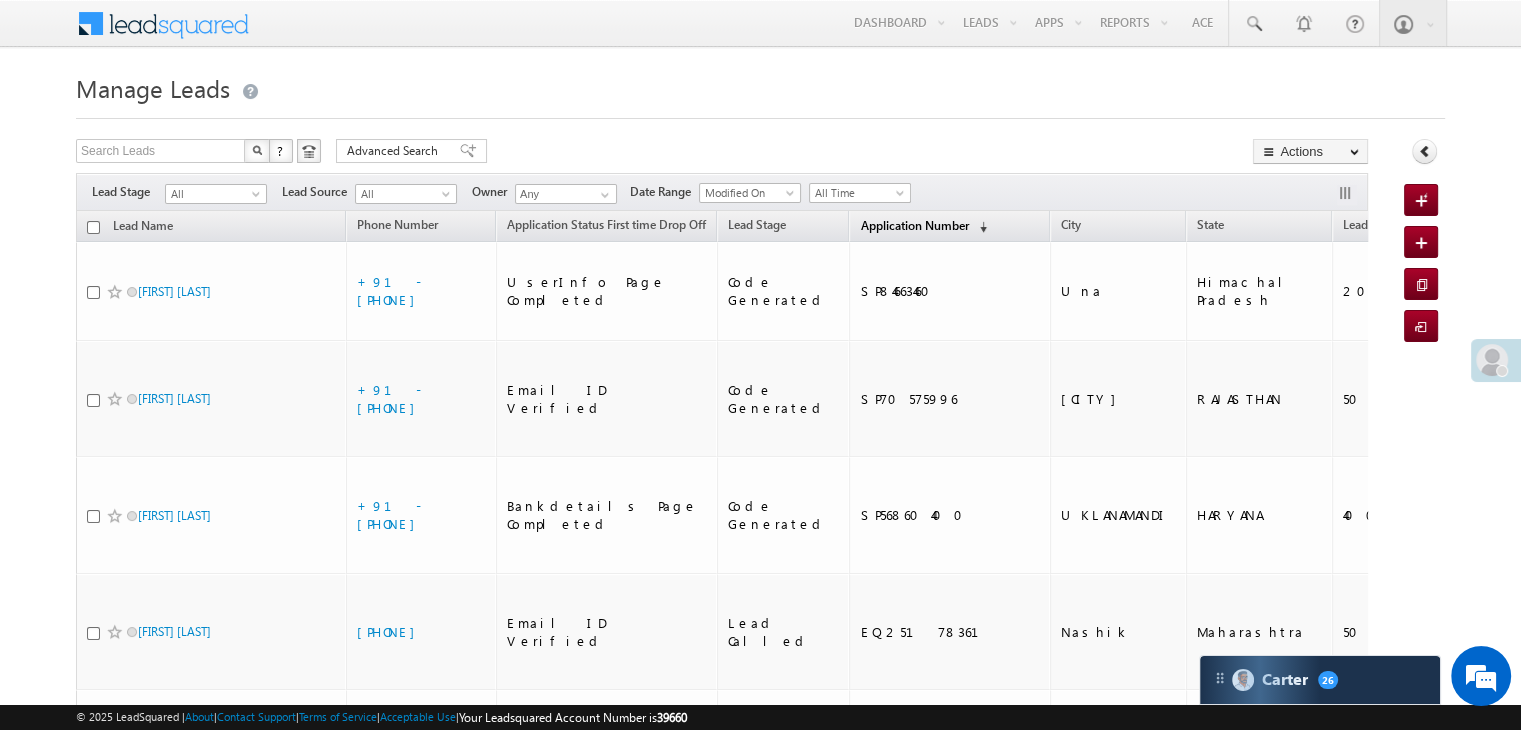 click on "Application Number" at bounding box center [914, 225] 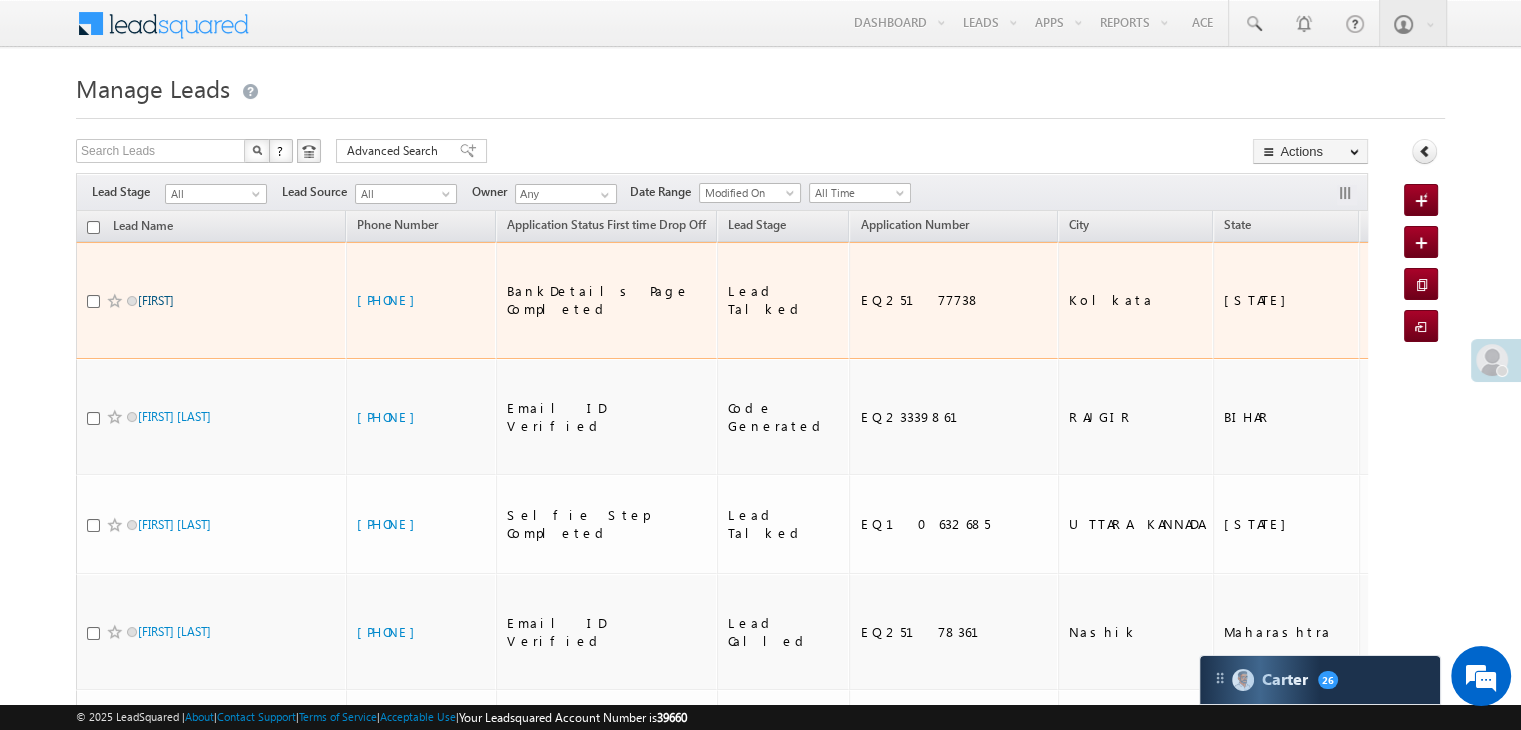 scroll, scrollTop: 0, scrollLeft: 0, axis: both 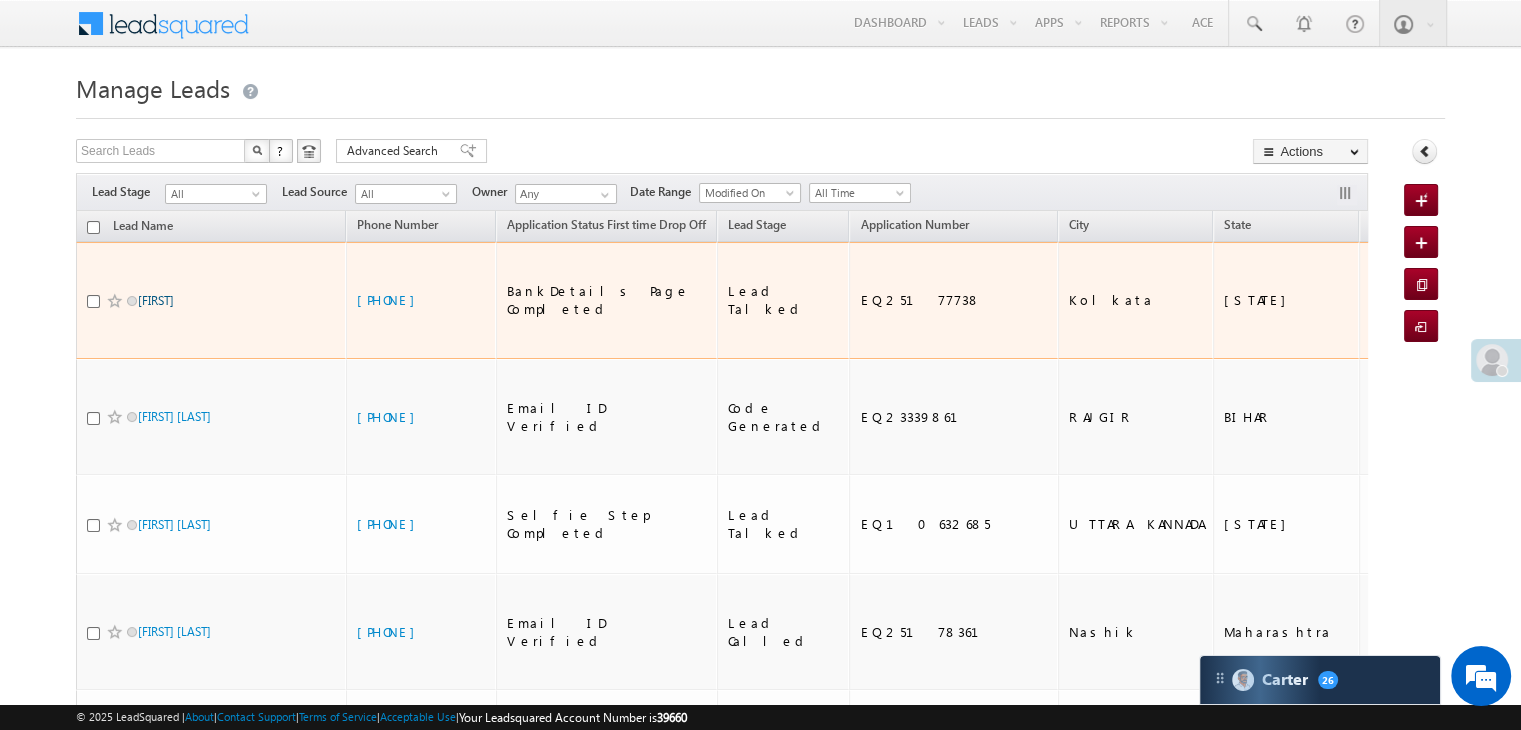 click on "[FIRST] [LAST]" at bounding box center [156, 300] 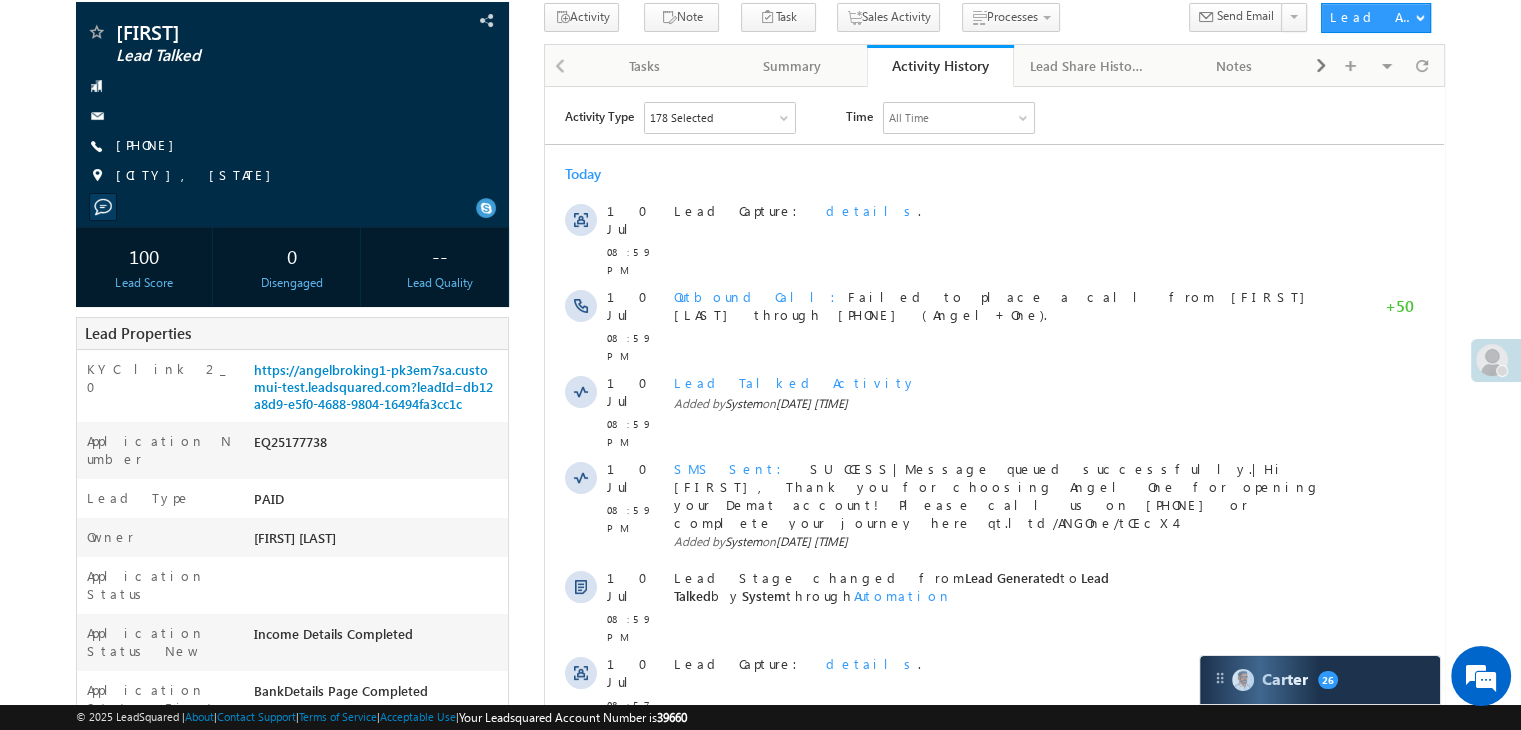 scroll, scrollTop: 200, scrollLeft: 0, axis: vertical 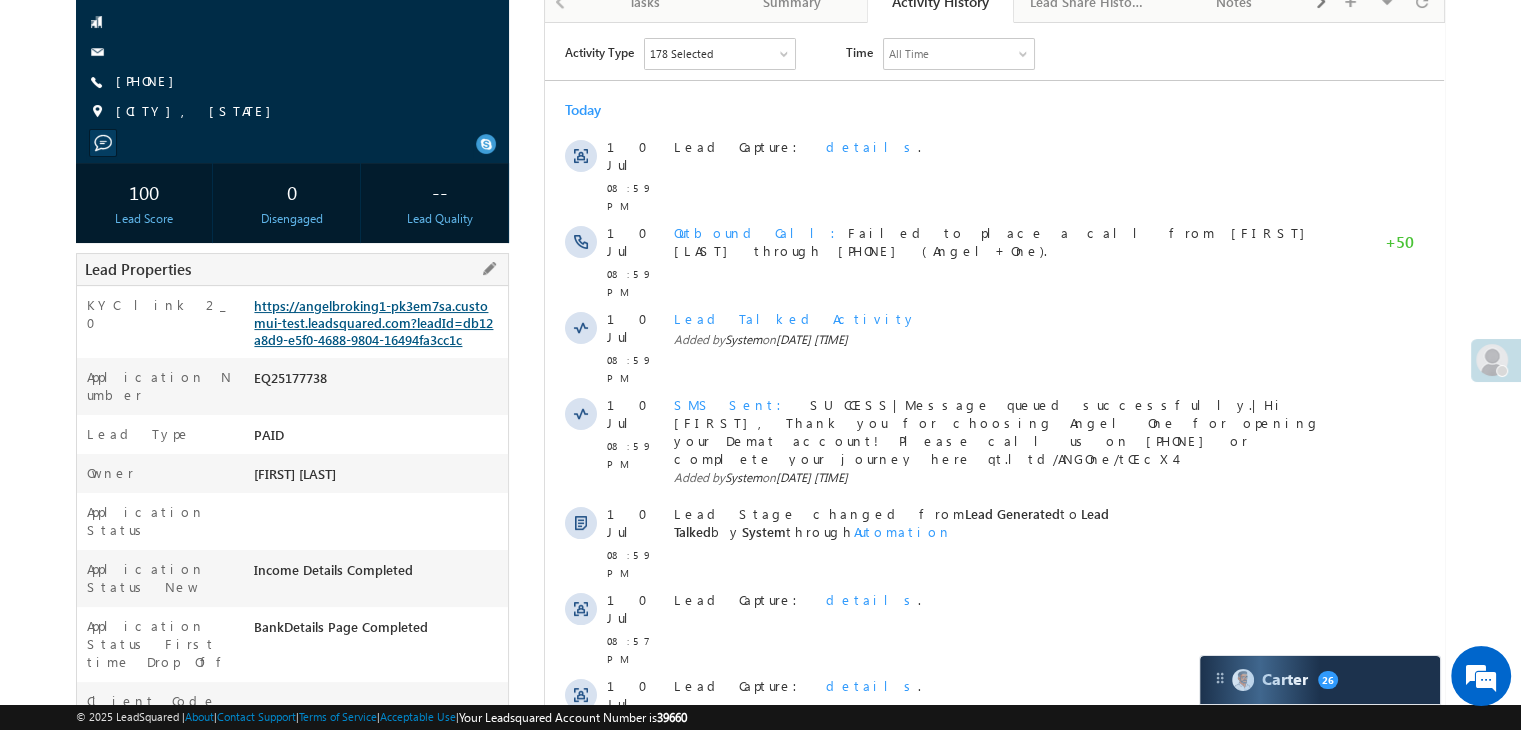 click on "https://angelbroking1-pk3em7sa.customui-test.leadsquared.com?leadId=db12a8d9-e5f0-4688-9804-16494fa3cc1c" at bounding box center (373, 322) 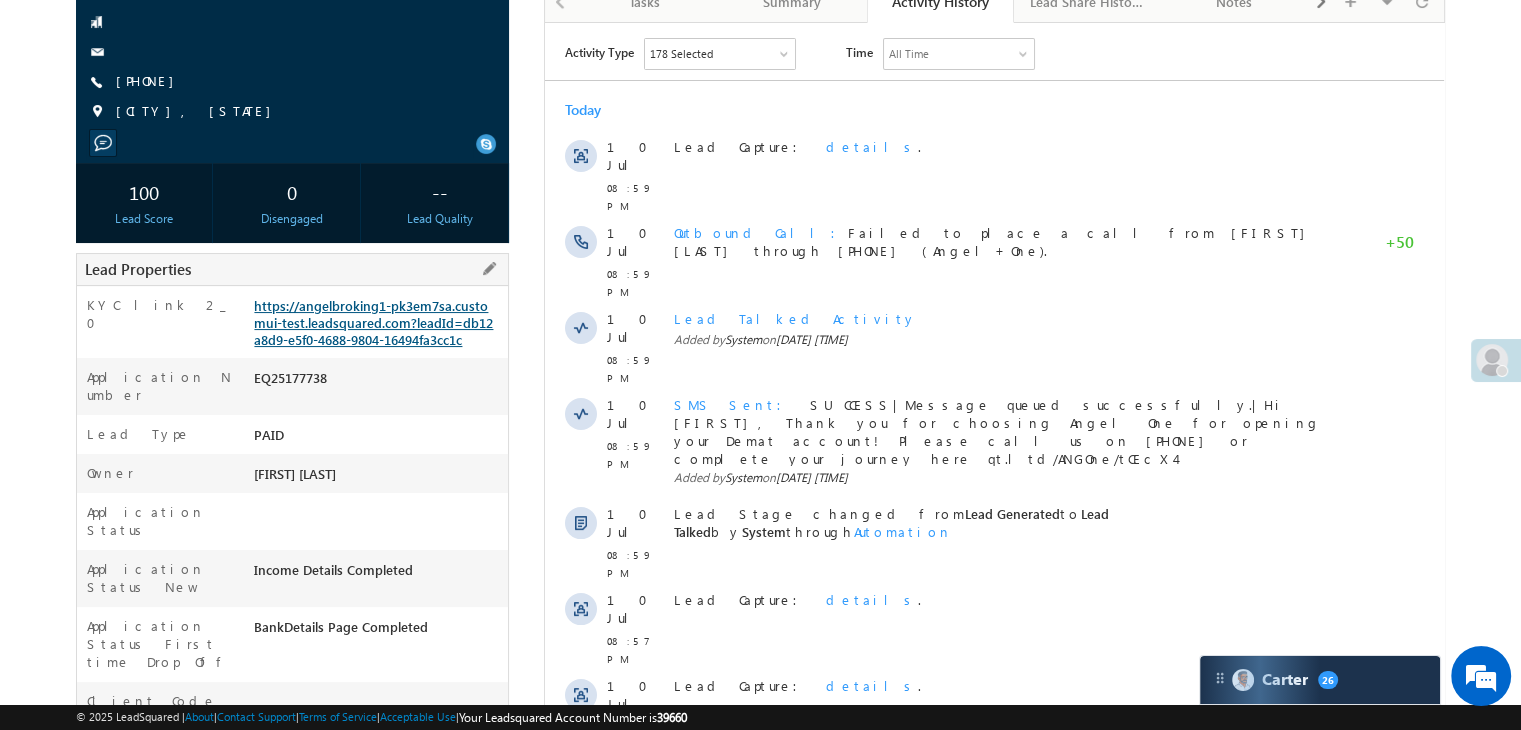 scroll, scrollTop: 0, scrollLeft: 0, axis: both 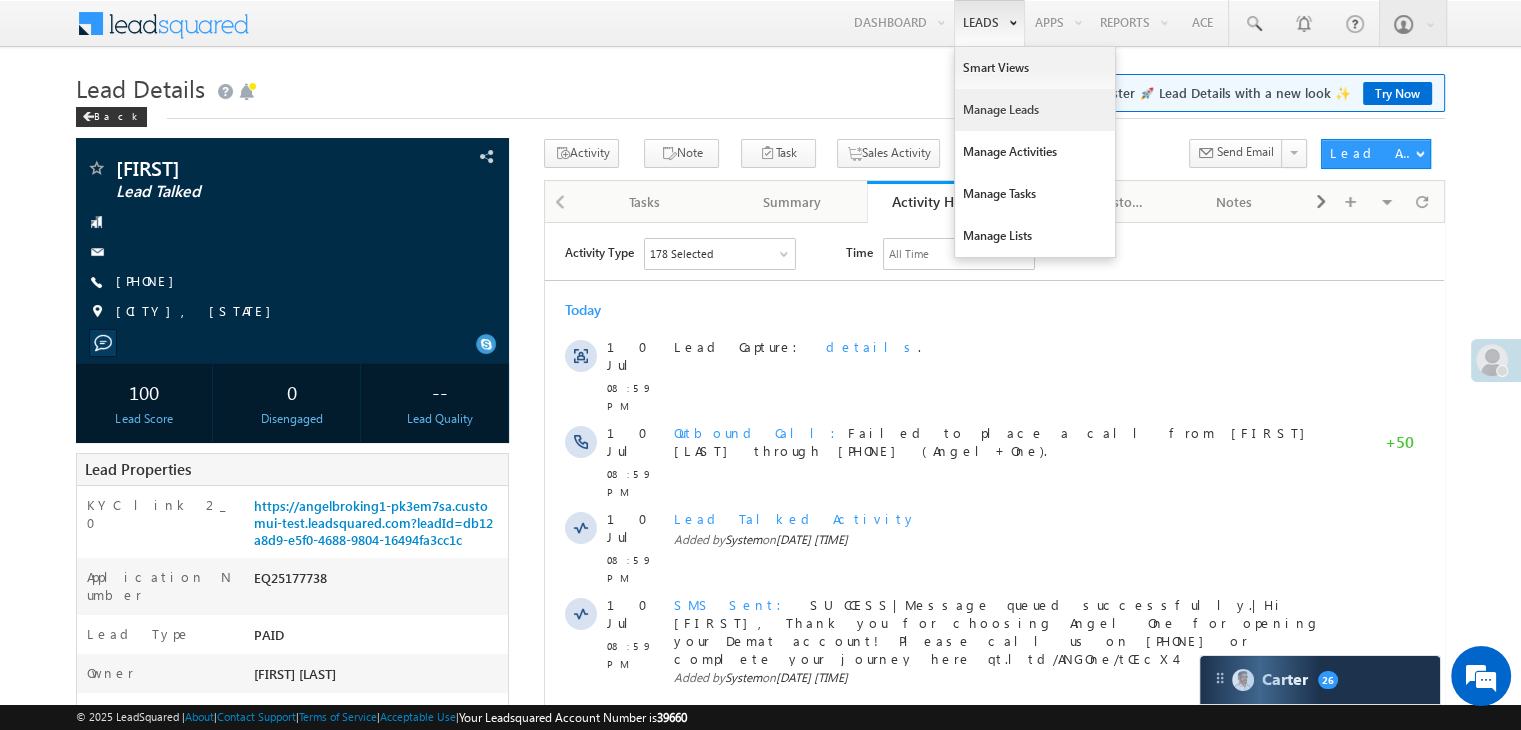 click on "Manage Leads" at bounding box center (1035, 110) 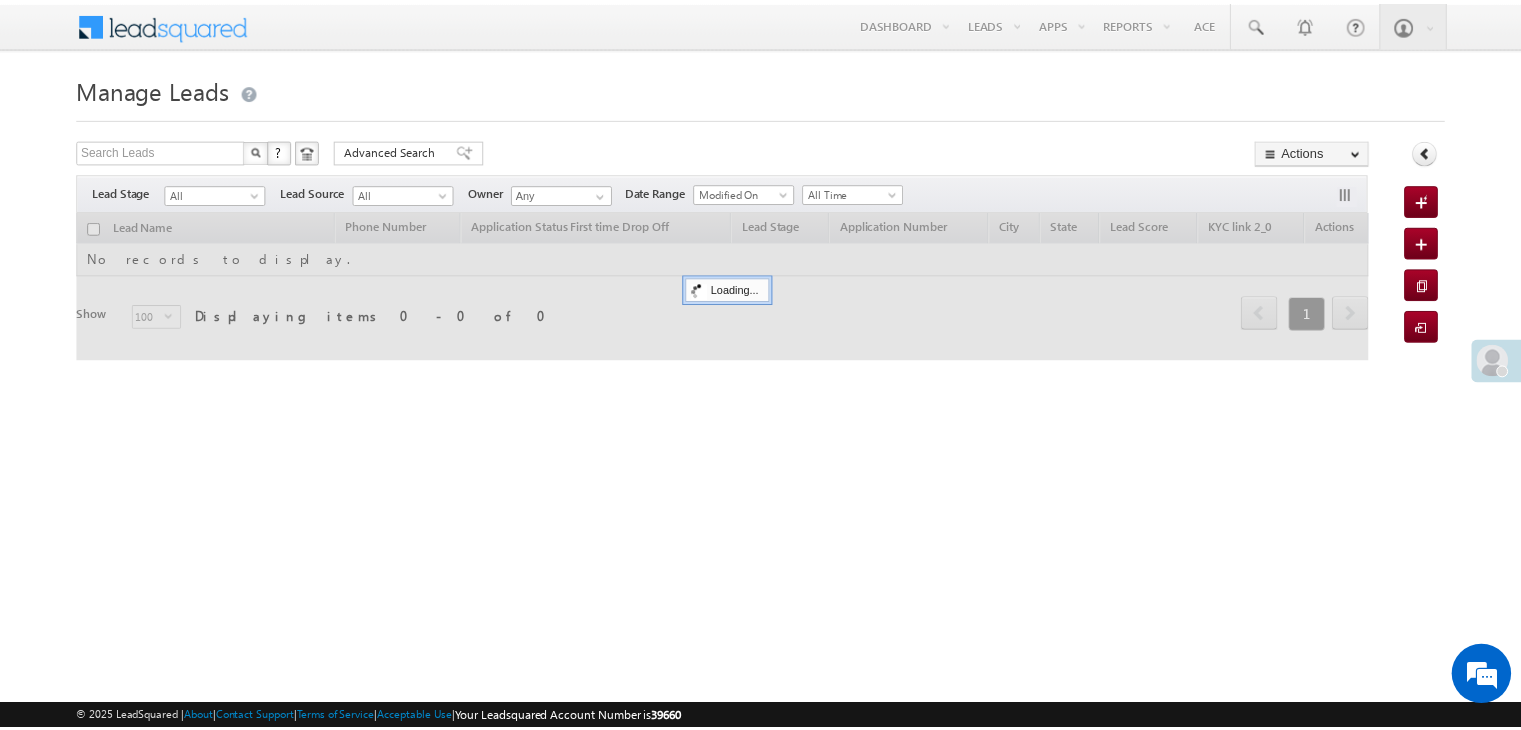 scroll, scrollTop: 0, scrollLeft: 0, axis: both 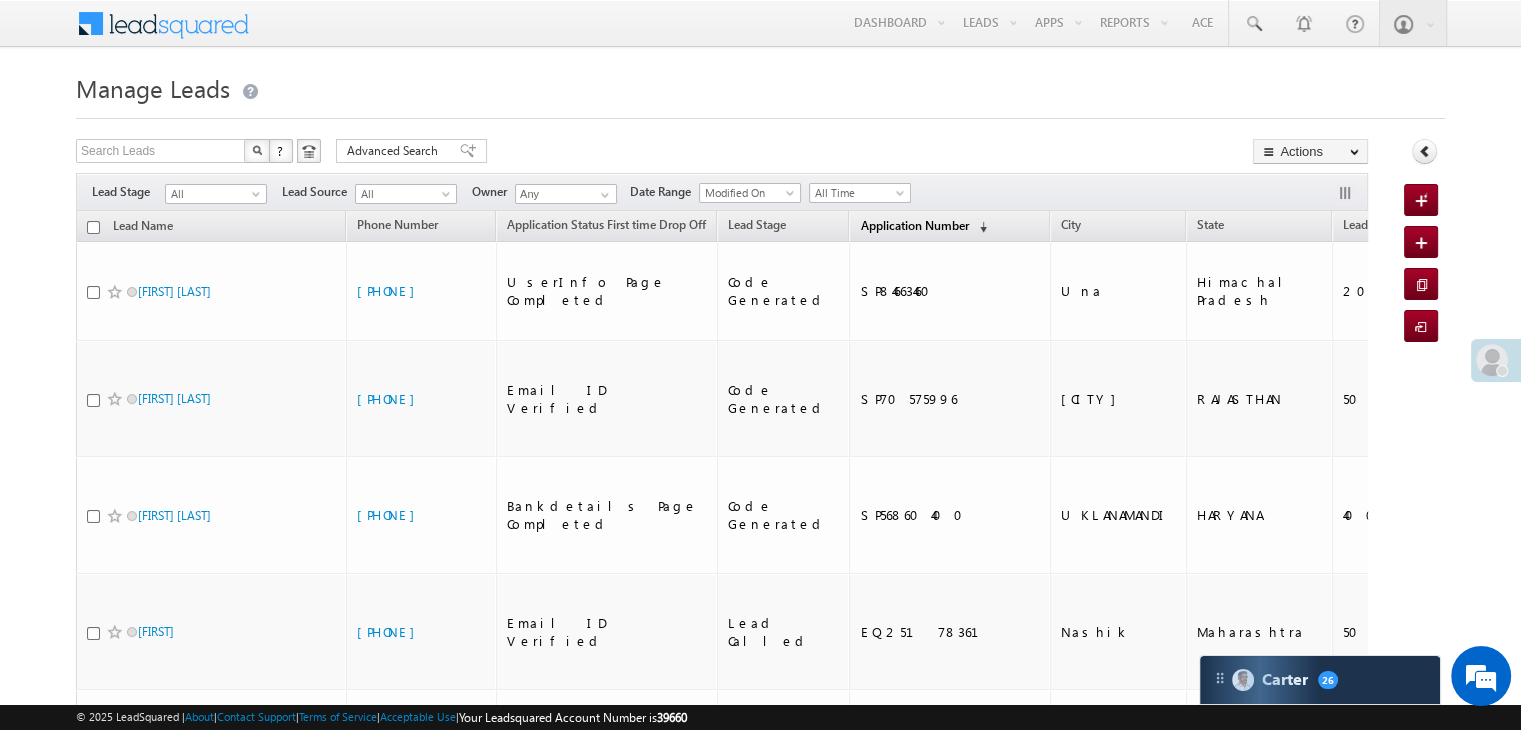 click on "Application Number" at bounding box center [914, 225] 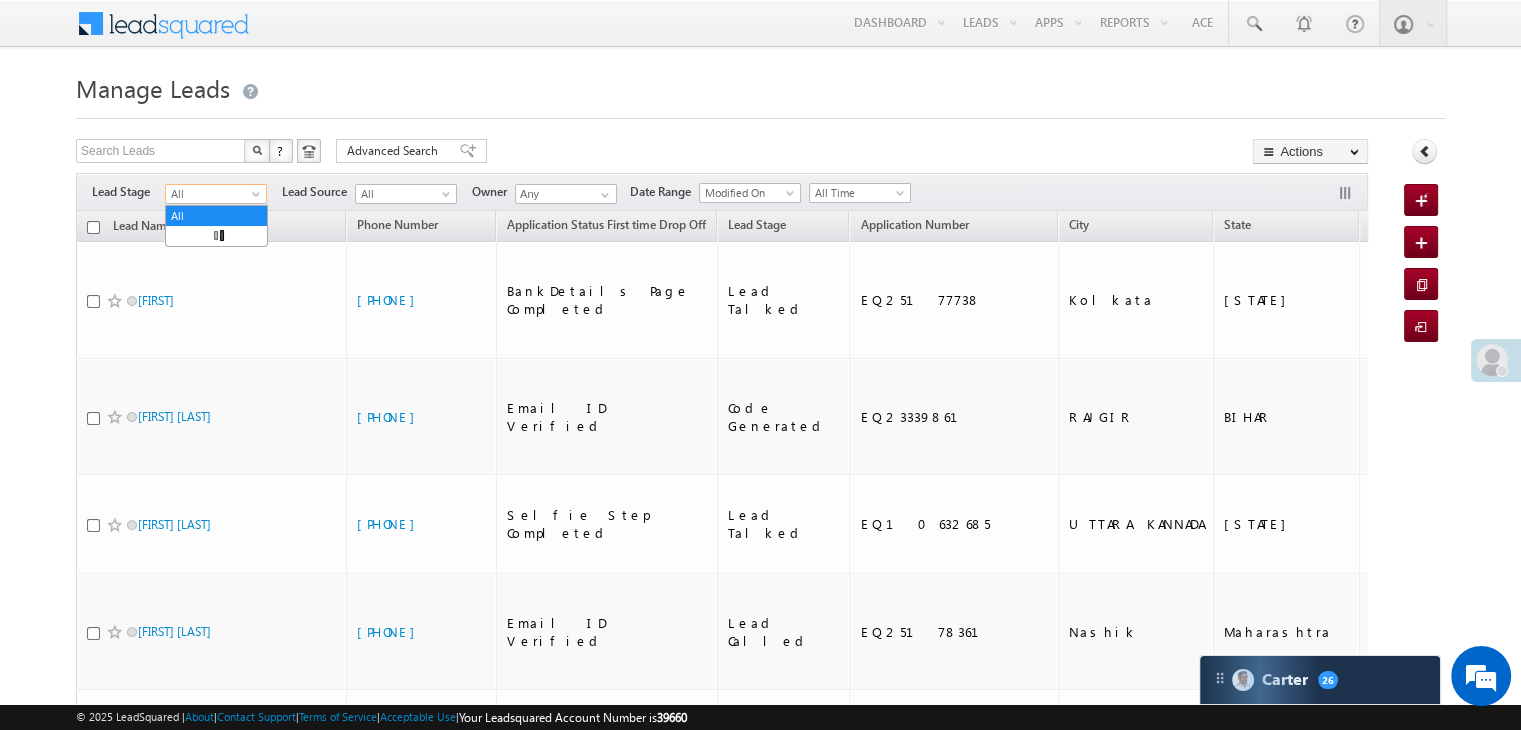 click at bounding box center [258, 198] 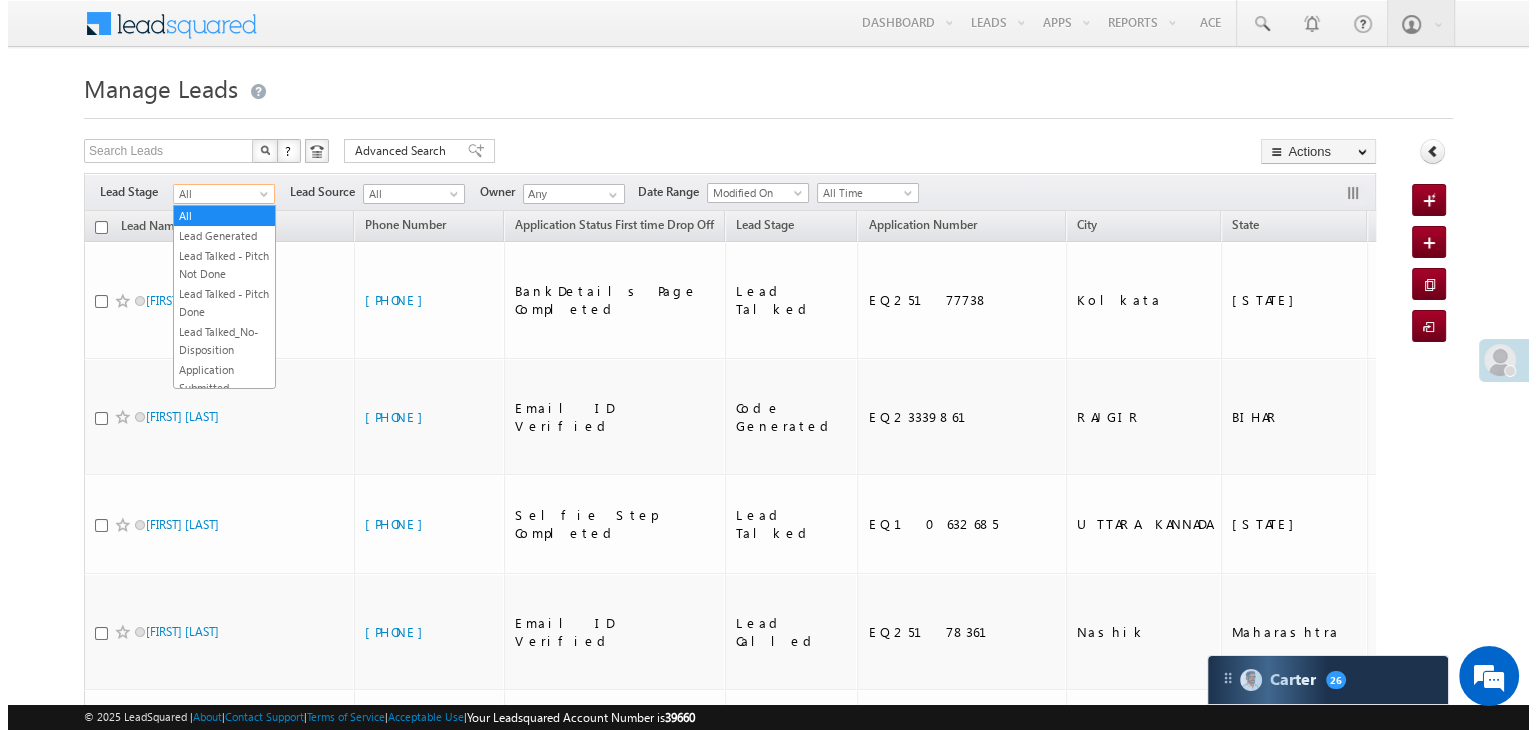 scroll, scrollTop: 0, scrollLeft: 0, axis: both 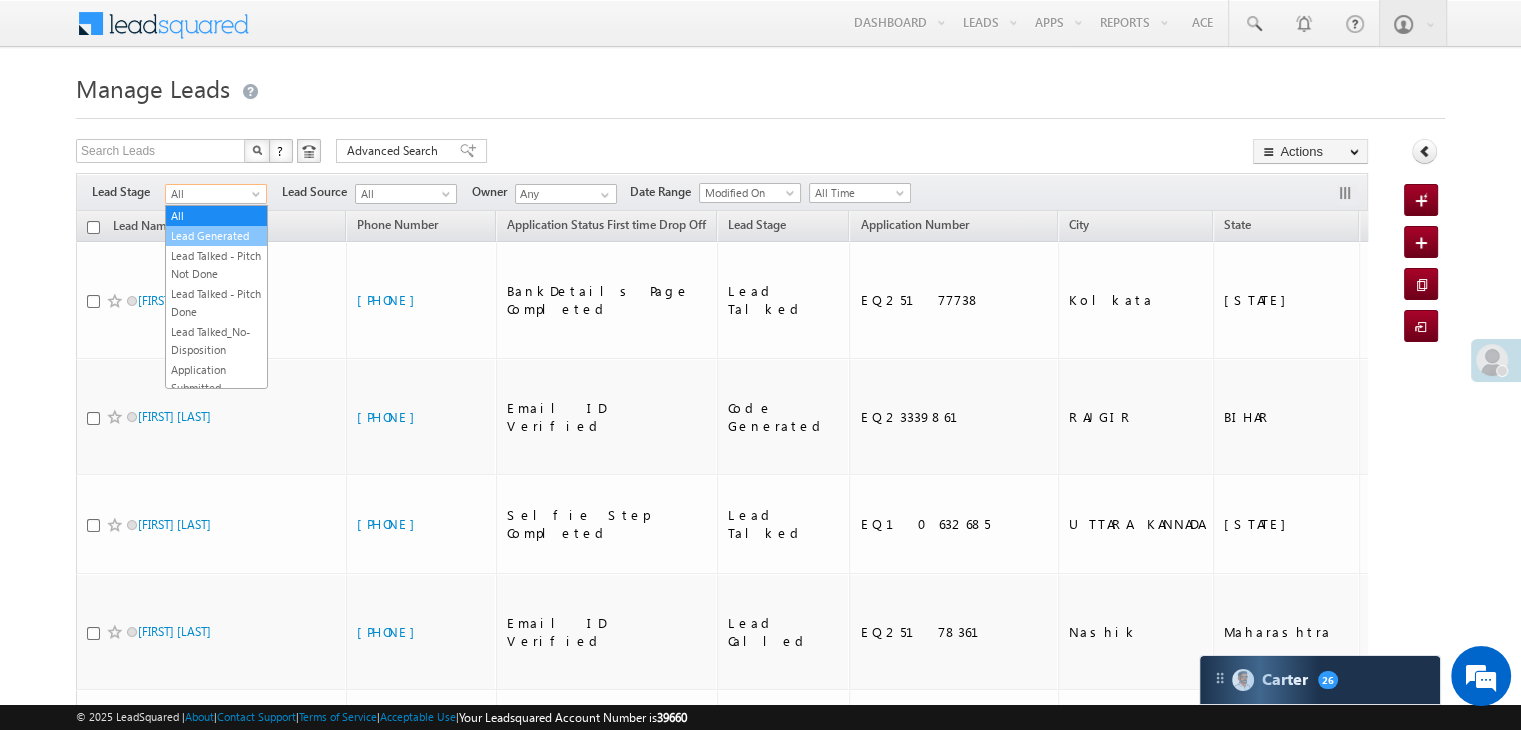 click on "Lead Generated" at bounding box center (216, 236) 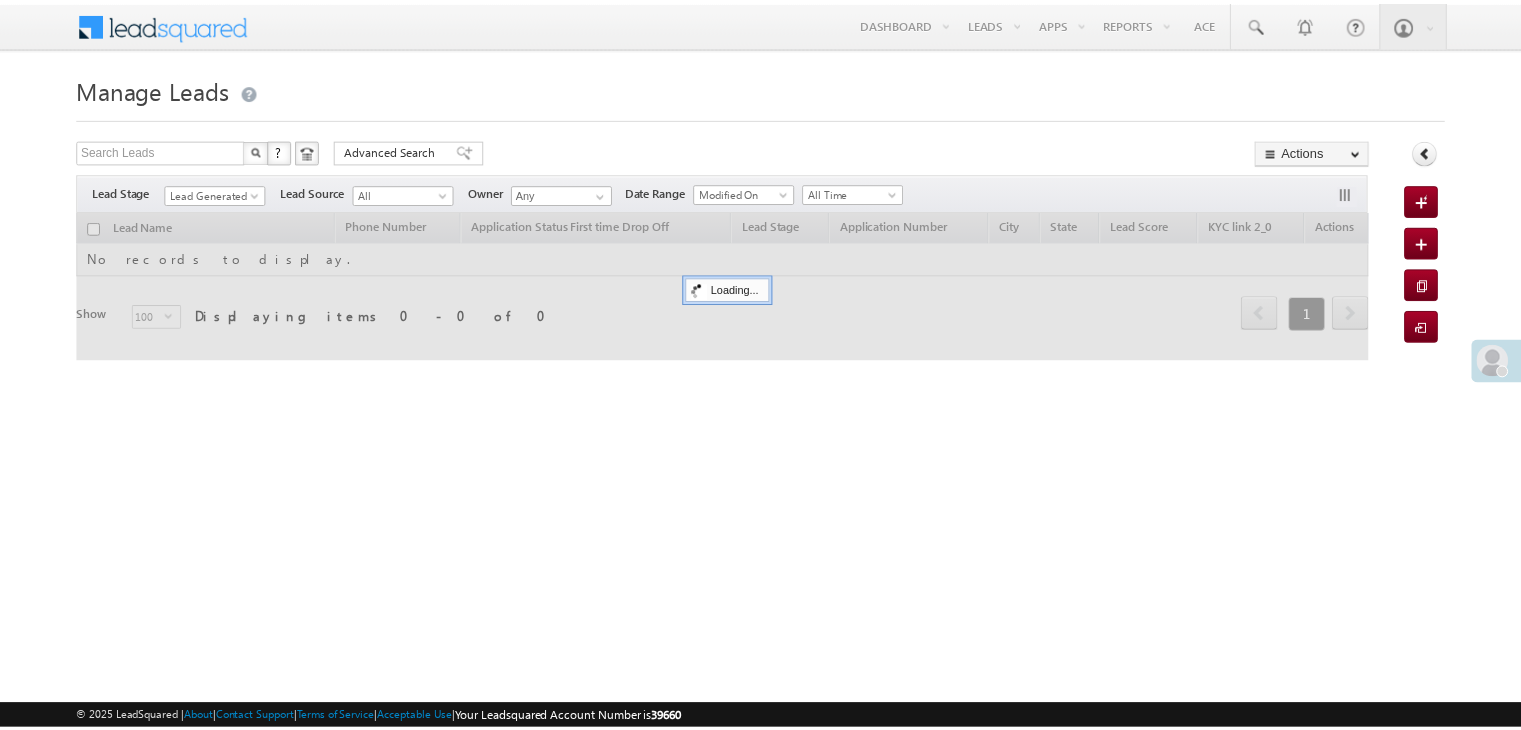 scroll, scrollTop: 0, scrollLeft: 0, axis: both 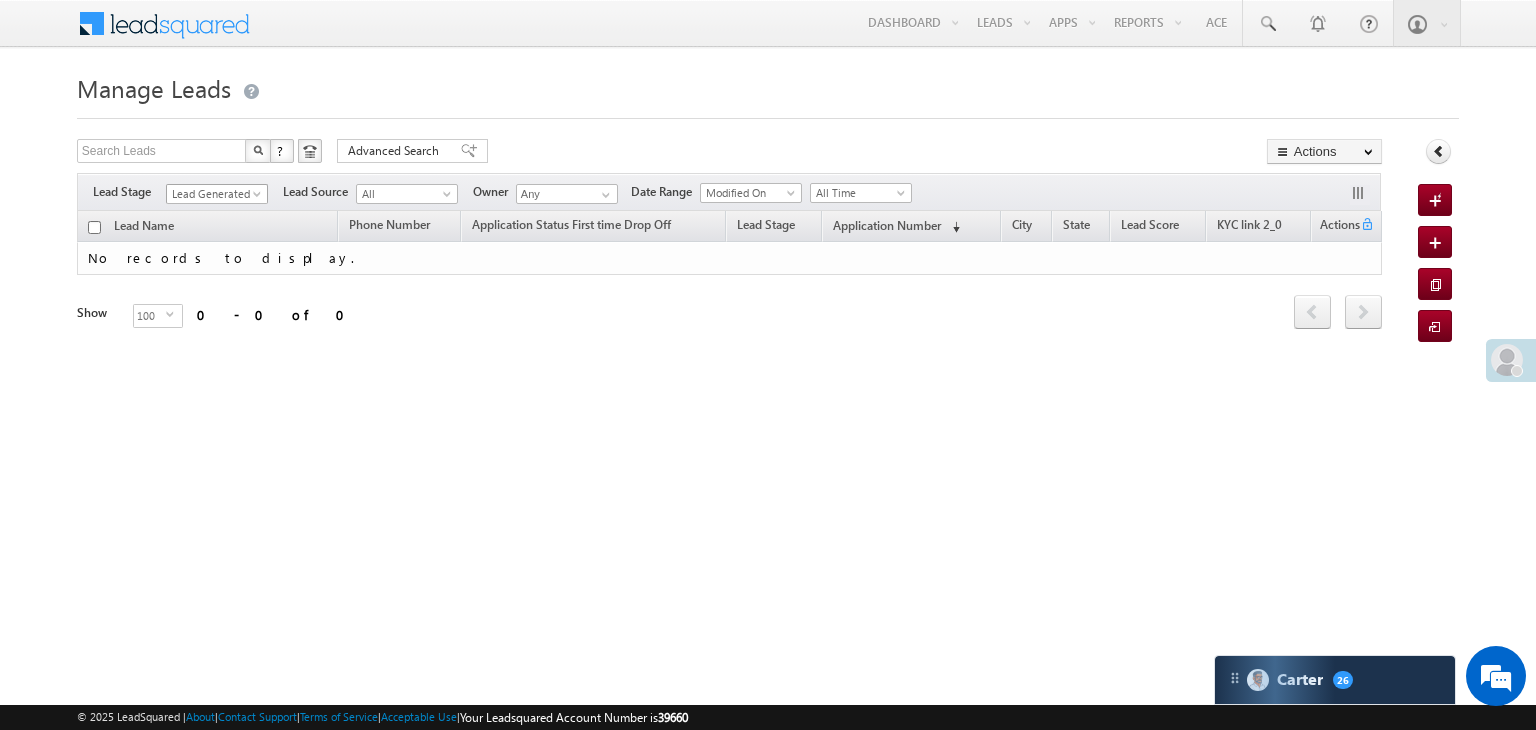 click at bounding box center [259, 198] 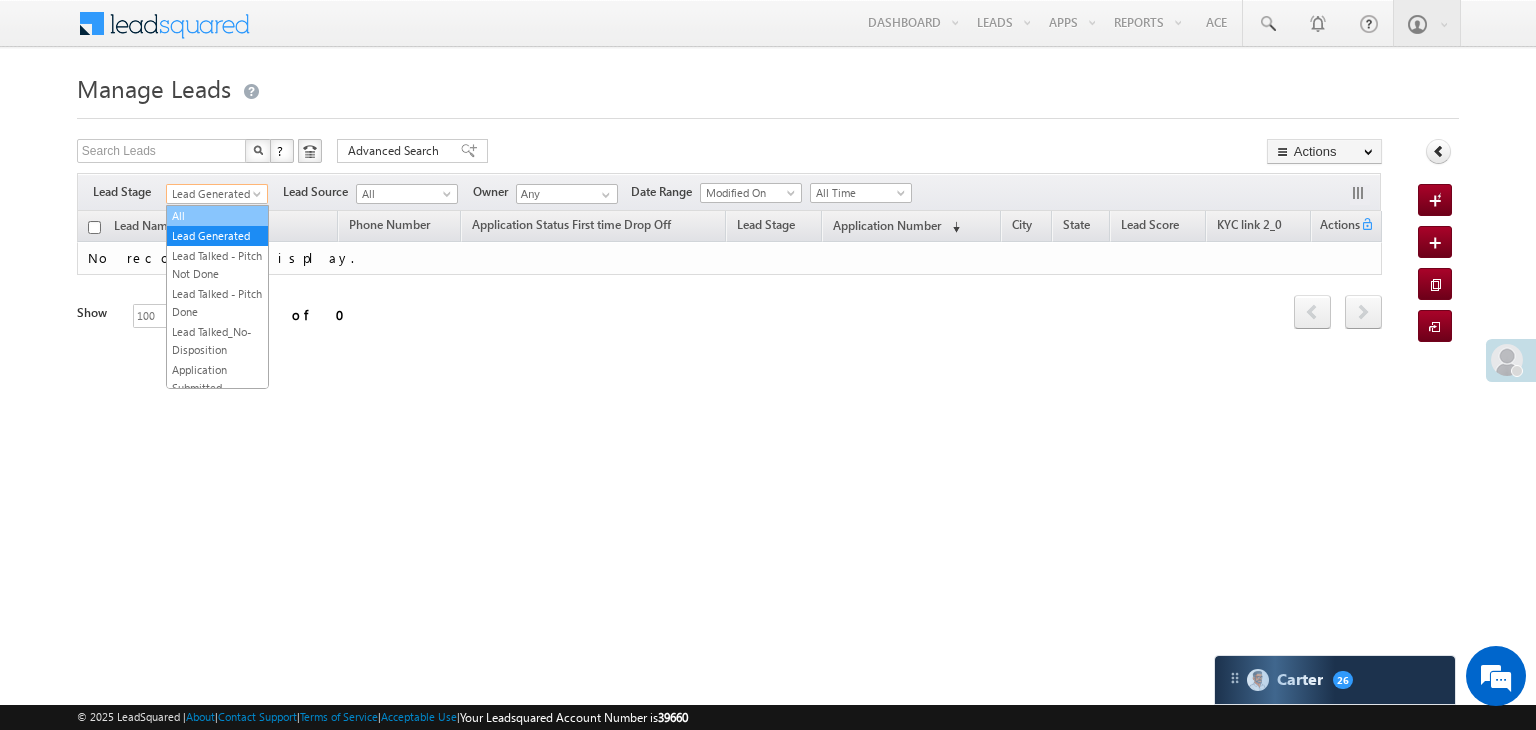 click on "All" at bounding box center (217, 216) 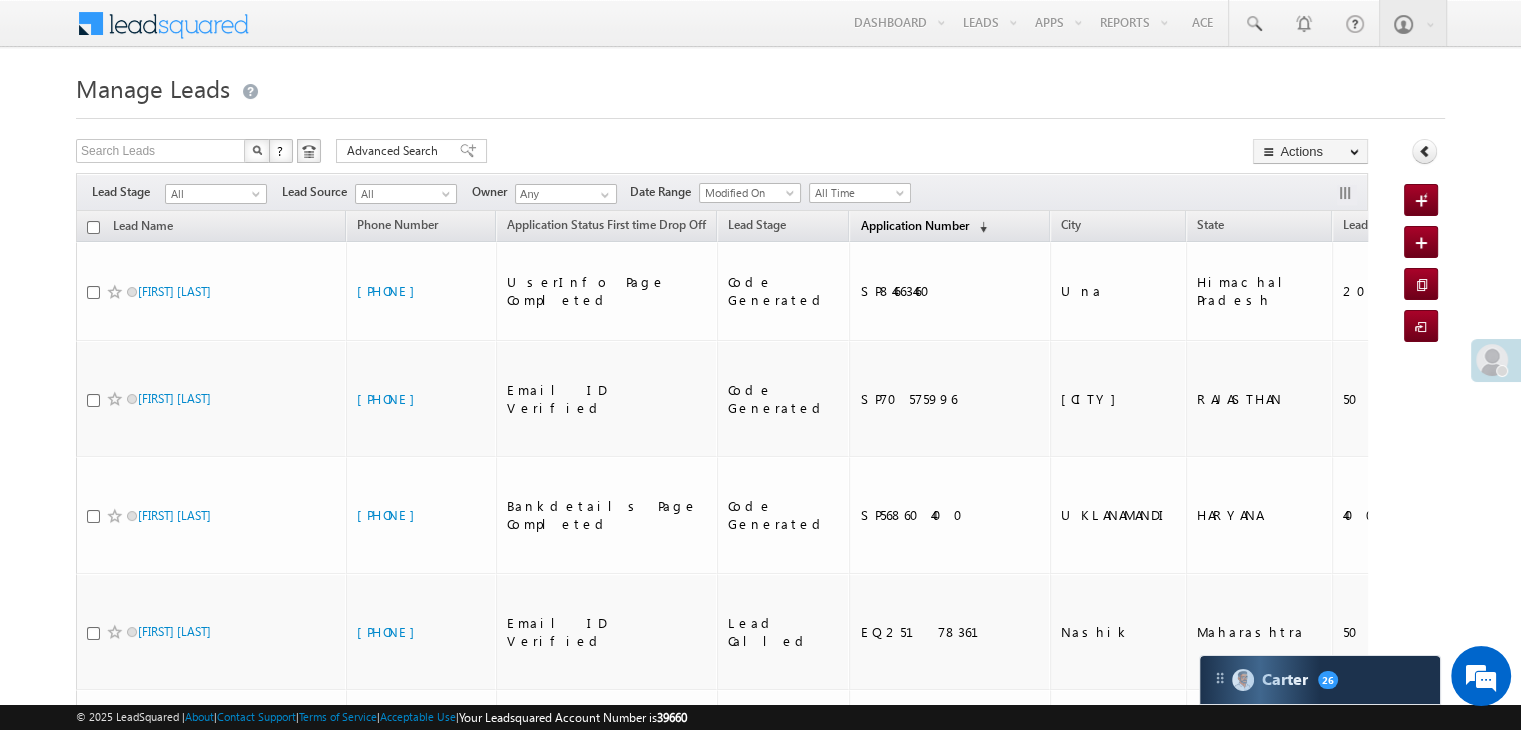 click on "Application Number" at bounding box center [914, 225] 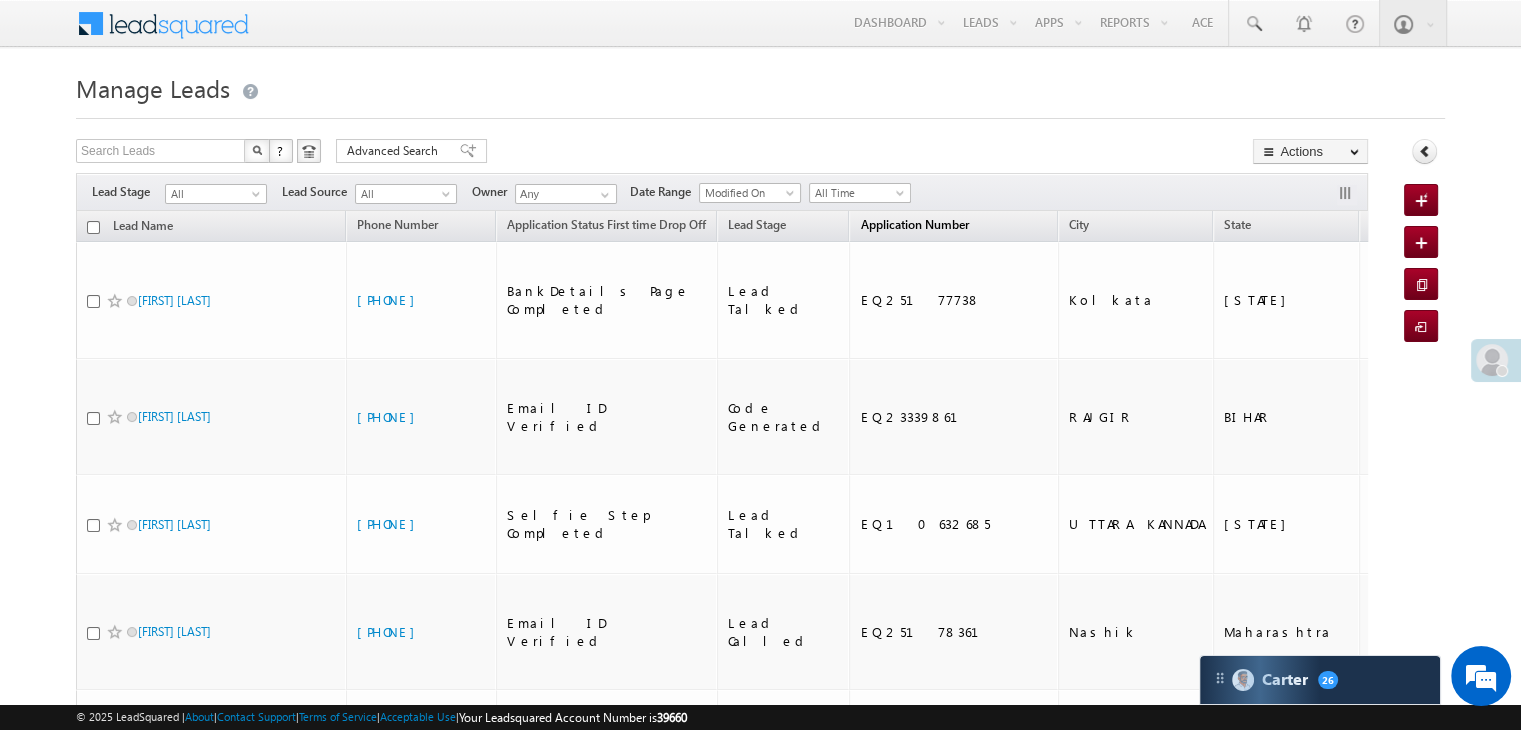 scroll, scrollTop: 0, scrollLeft: 0, axis: both 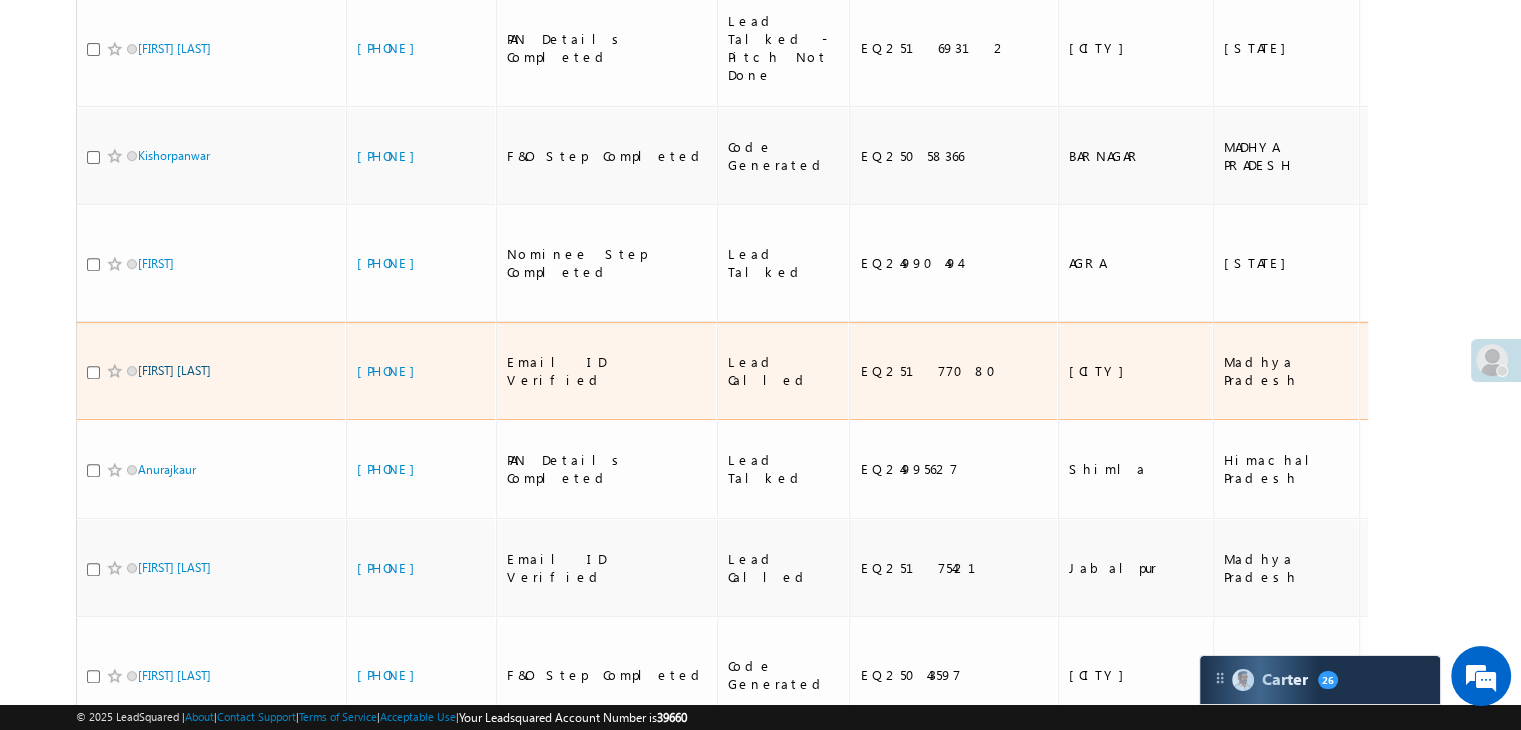click on "[FIRST] [LAST]" at bounding box center [174, 370] 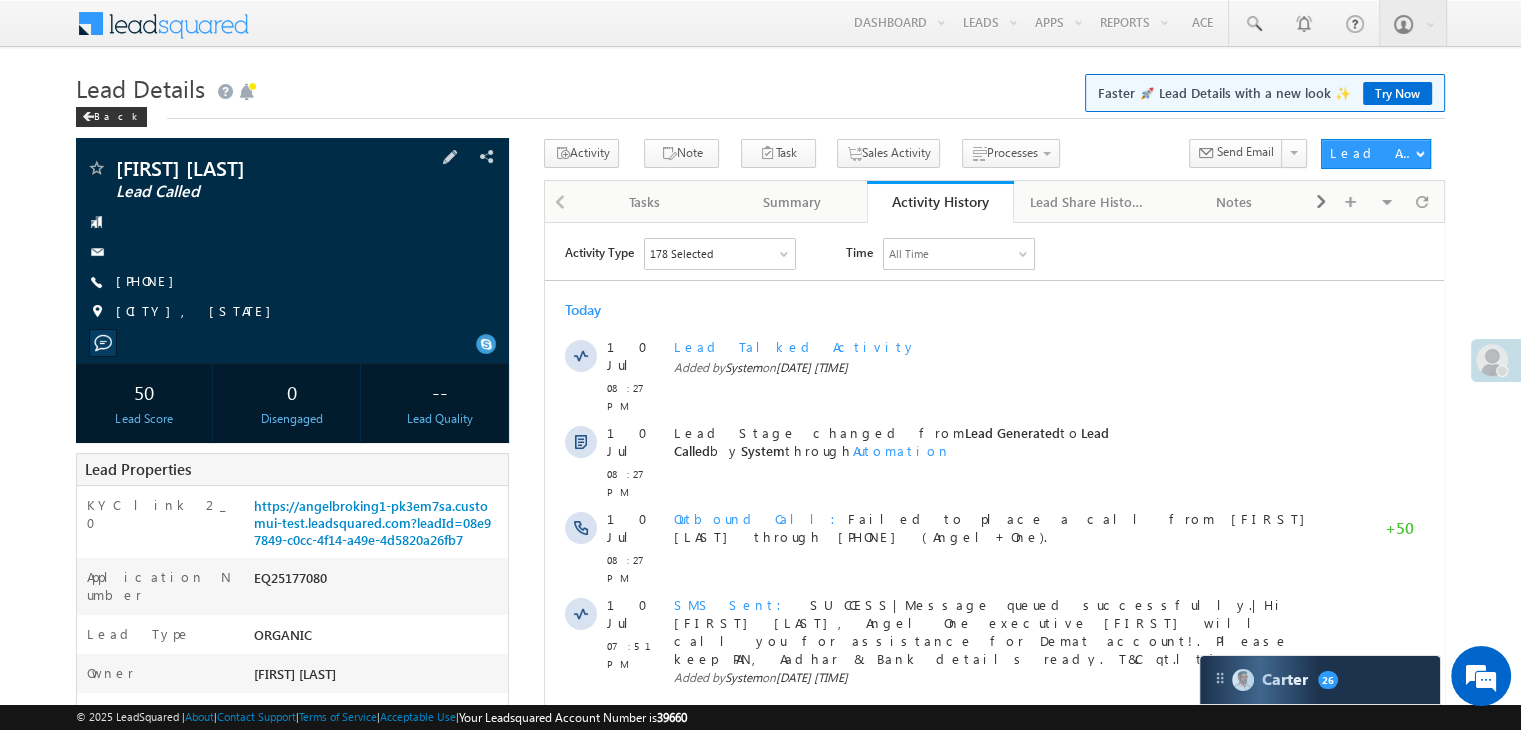 scroll, scrollTop: 0, scrollLeft: 0, axis: both 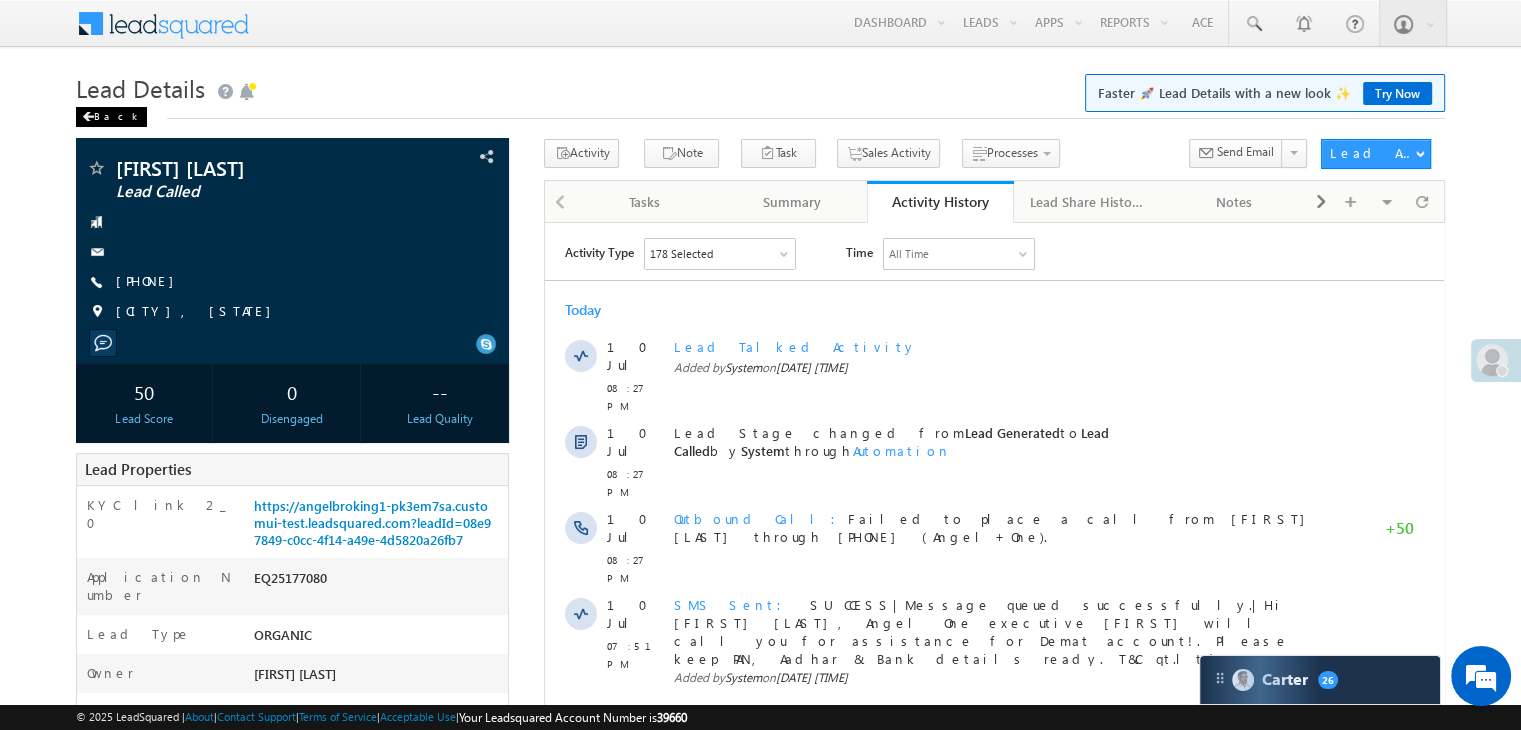 click at bounding box center (88, 117) 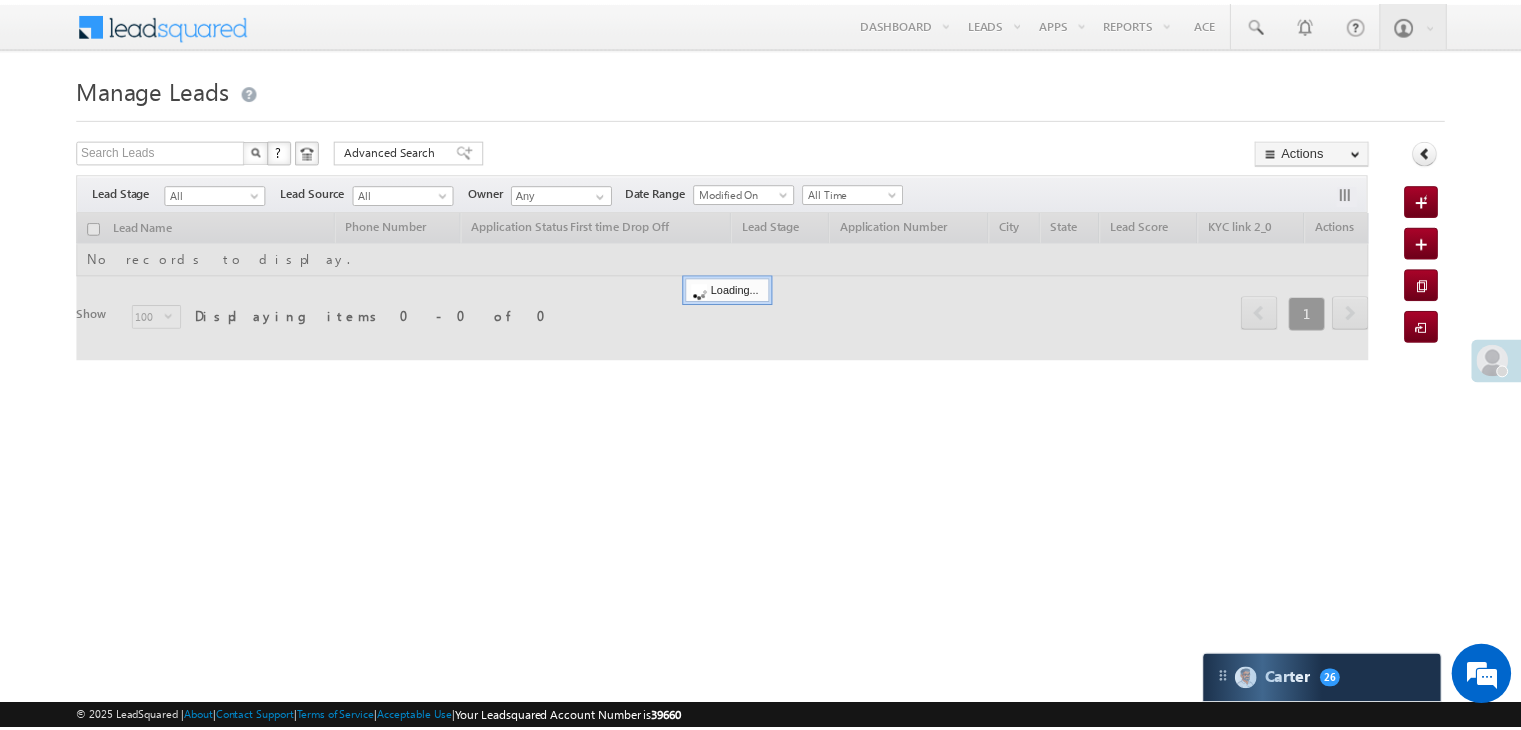 scroll, scrollTop: 0, scrollLeft: 0, axis: both 